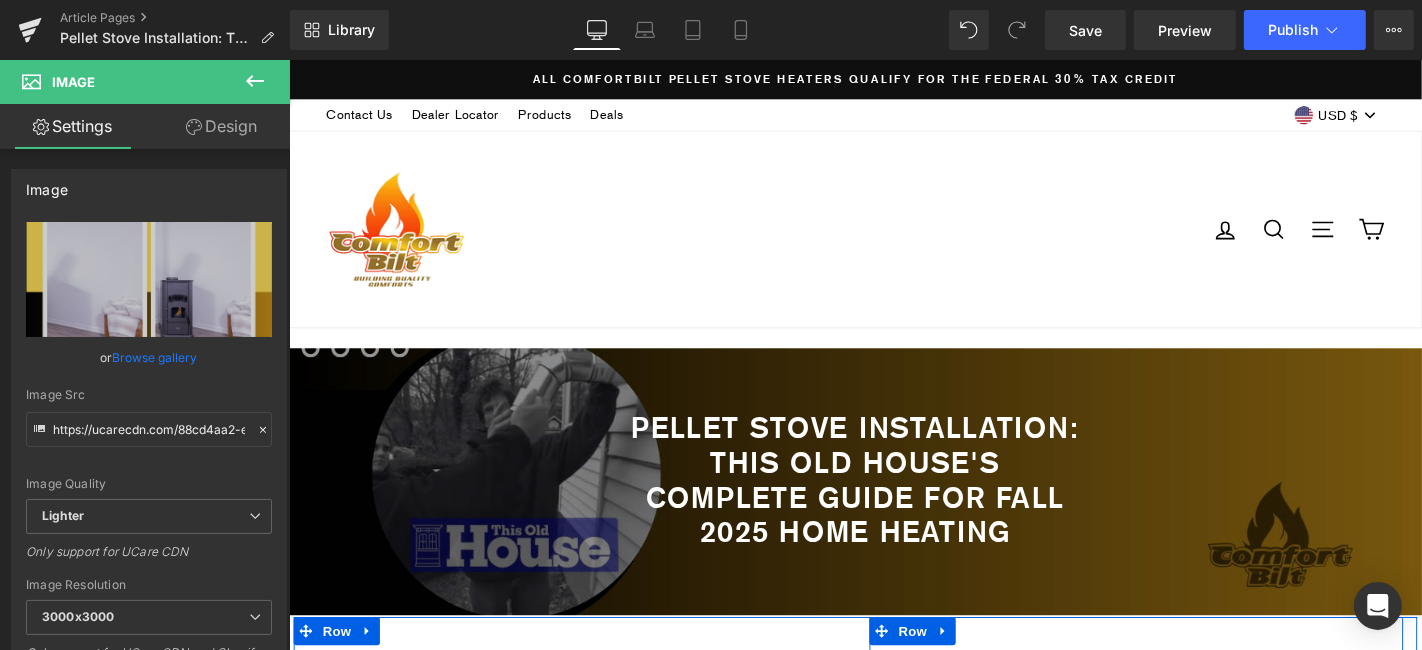 scroll, scrollTop: 555, scrollLeft: 0, axis: vertical 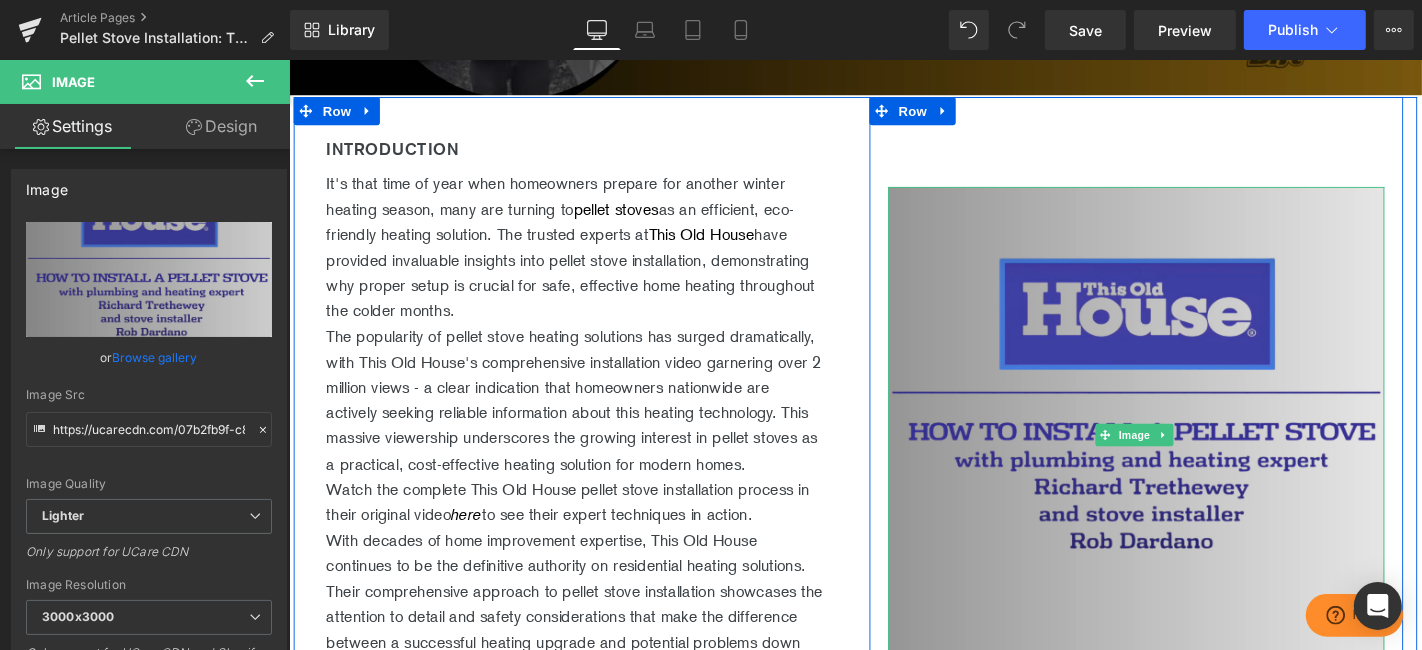 drag, startPoint x: 1226, startPoint y: 232, endPoint x: 1218, endPoint y: 363, distance: 131.24405 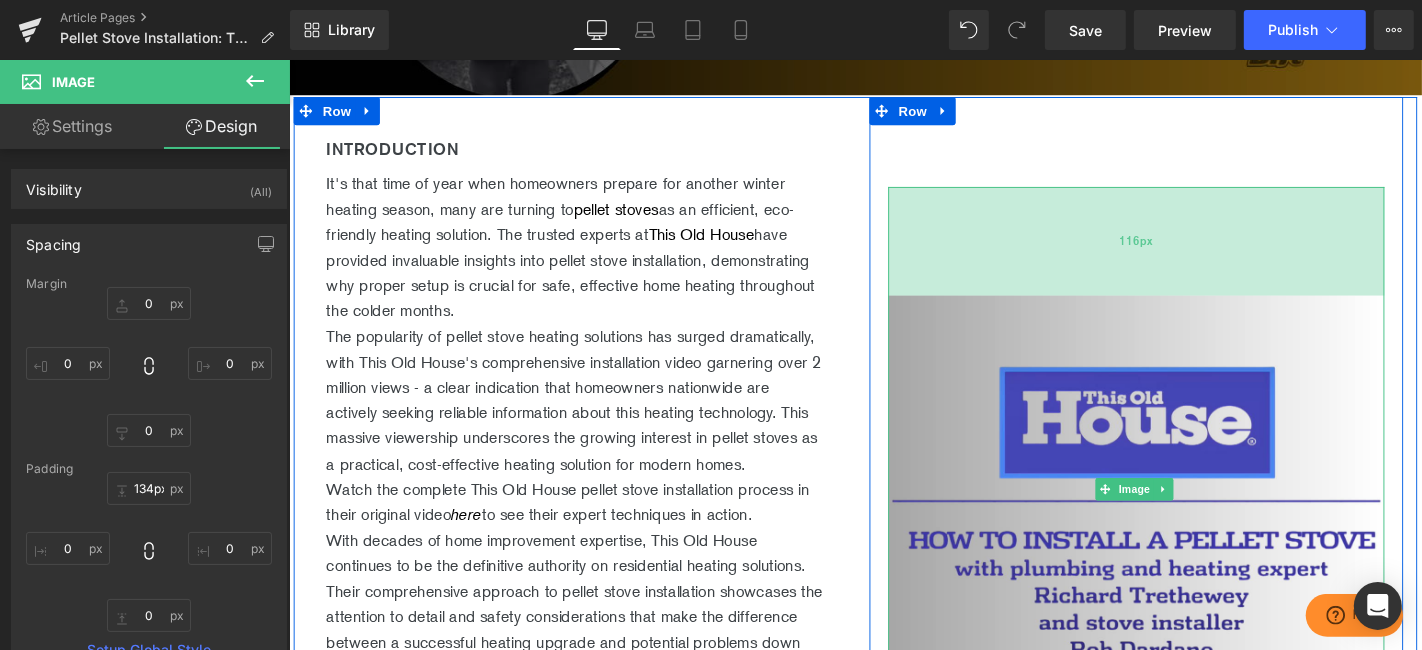 drag, startPoint x: 1197, startPoint y: 230, endPoint x: 1194, endPoint y: 367, distance: 137.03284 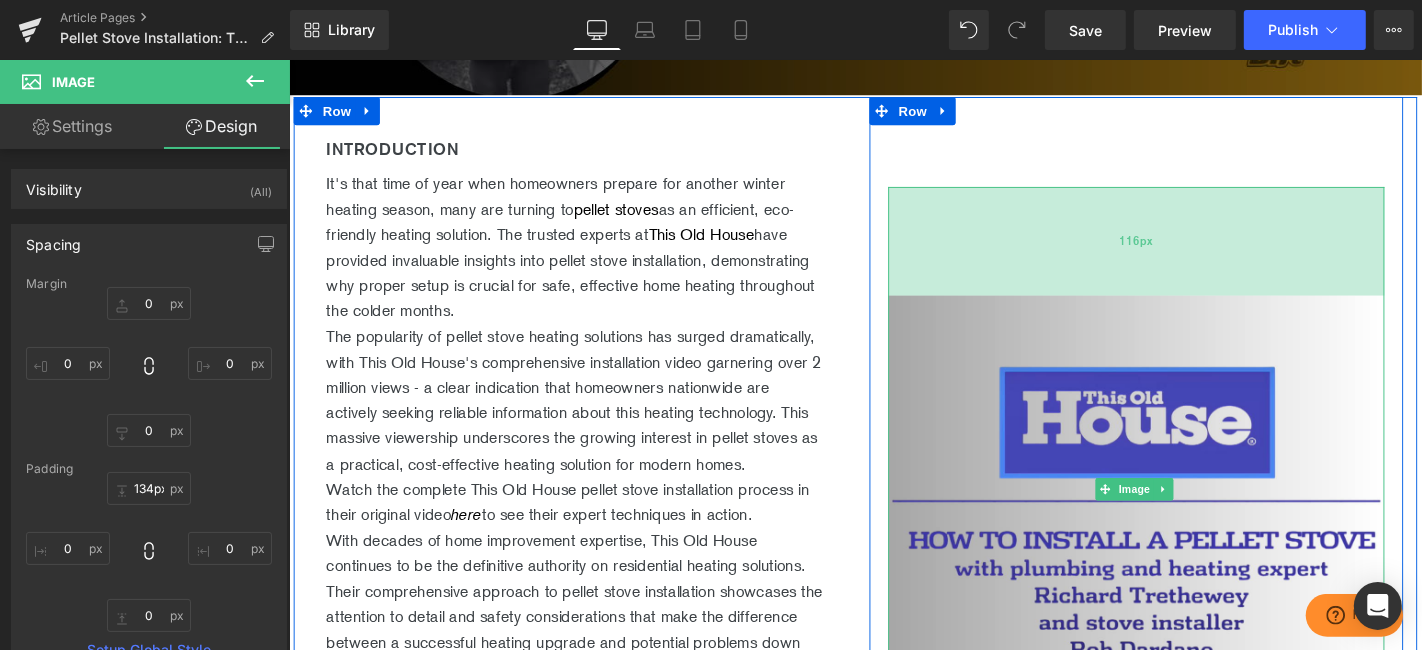 click on "116px" at bounding box center [1193, 253] 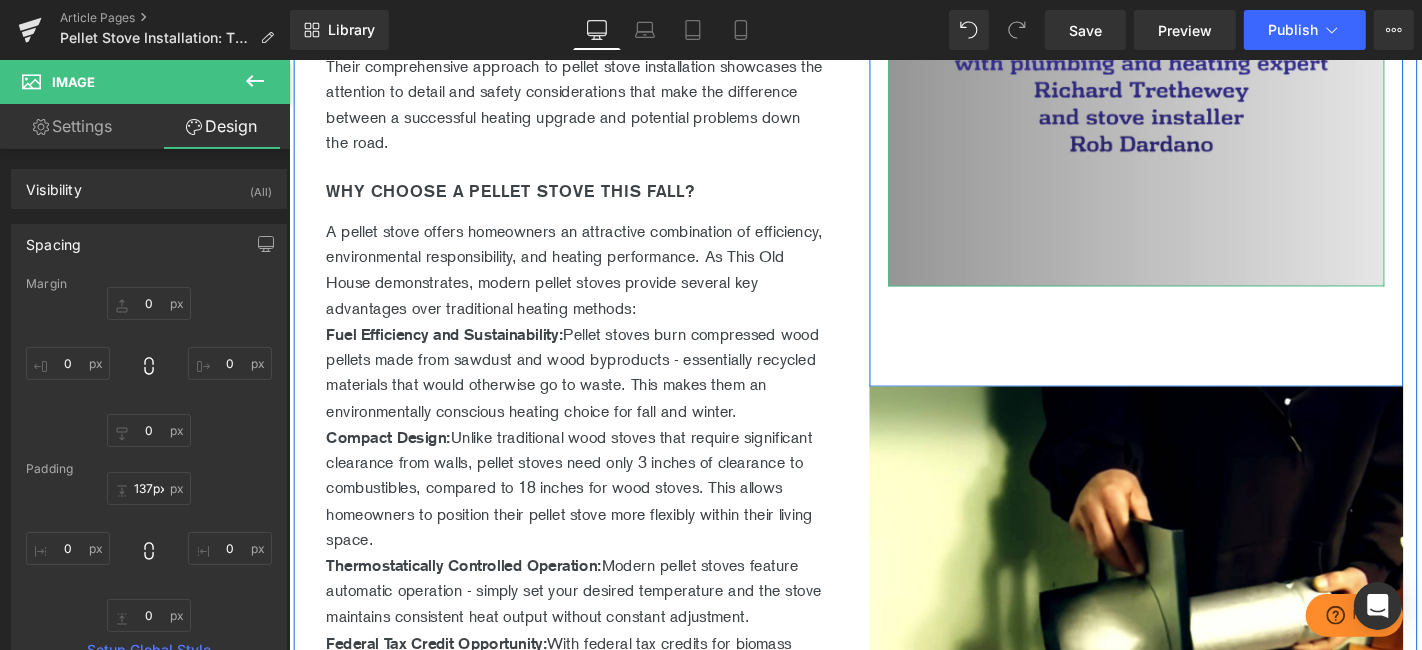 scroll, scrollTop: 1222, scrollLeft: 0, axis: vertical 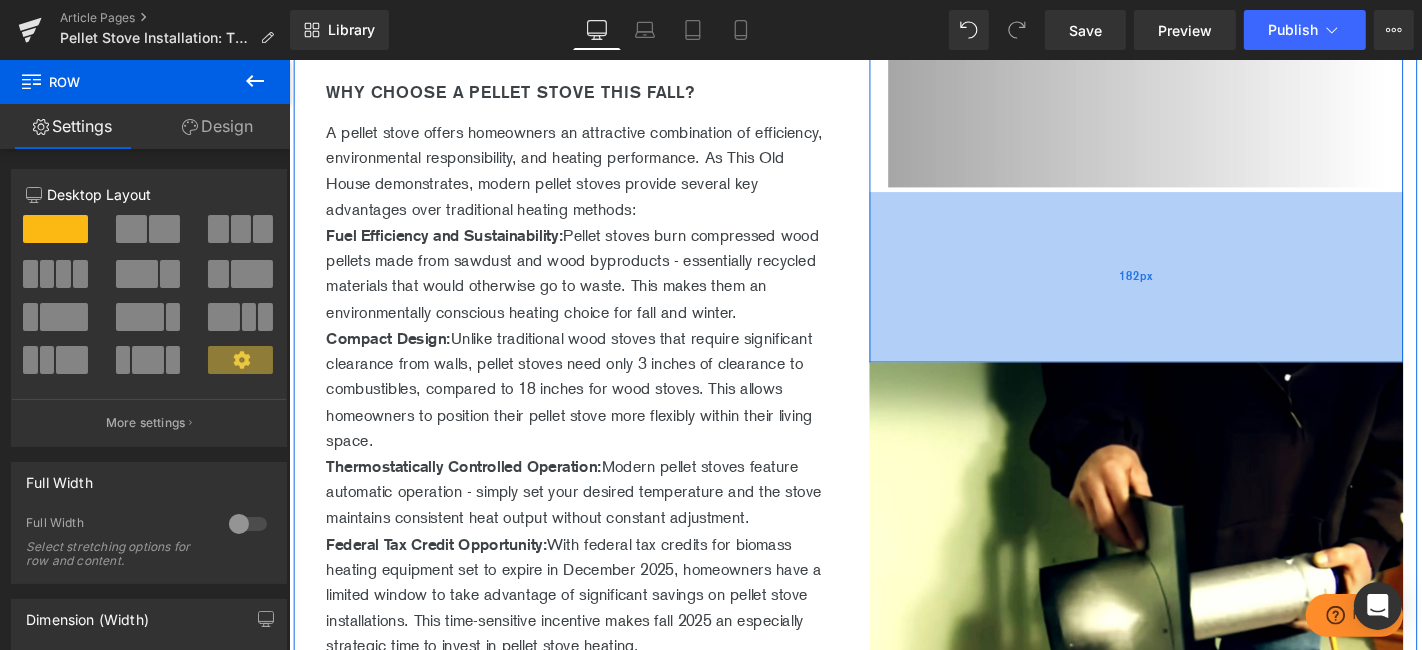 drag, startPoint x: 1195, startPoint y: 329, endPoint x: 1205, endPoint y: 412, distance: 83.60024 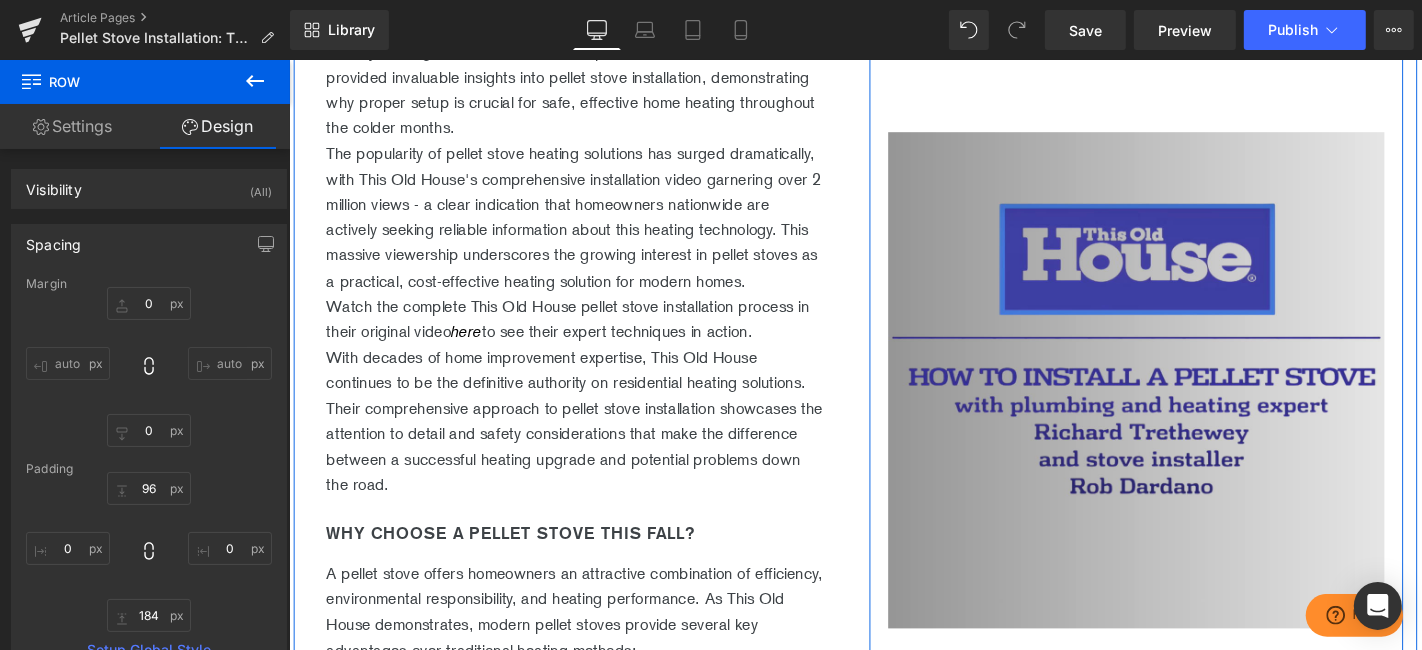 scroll, scrollTop: 555, scrollLeft: 0, axis: vertical 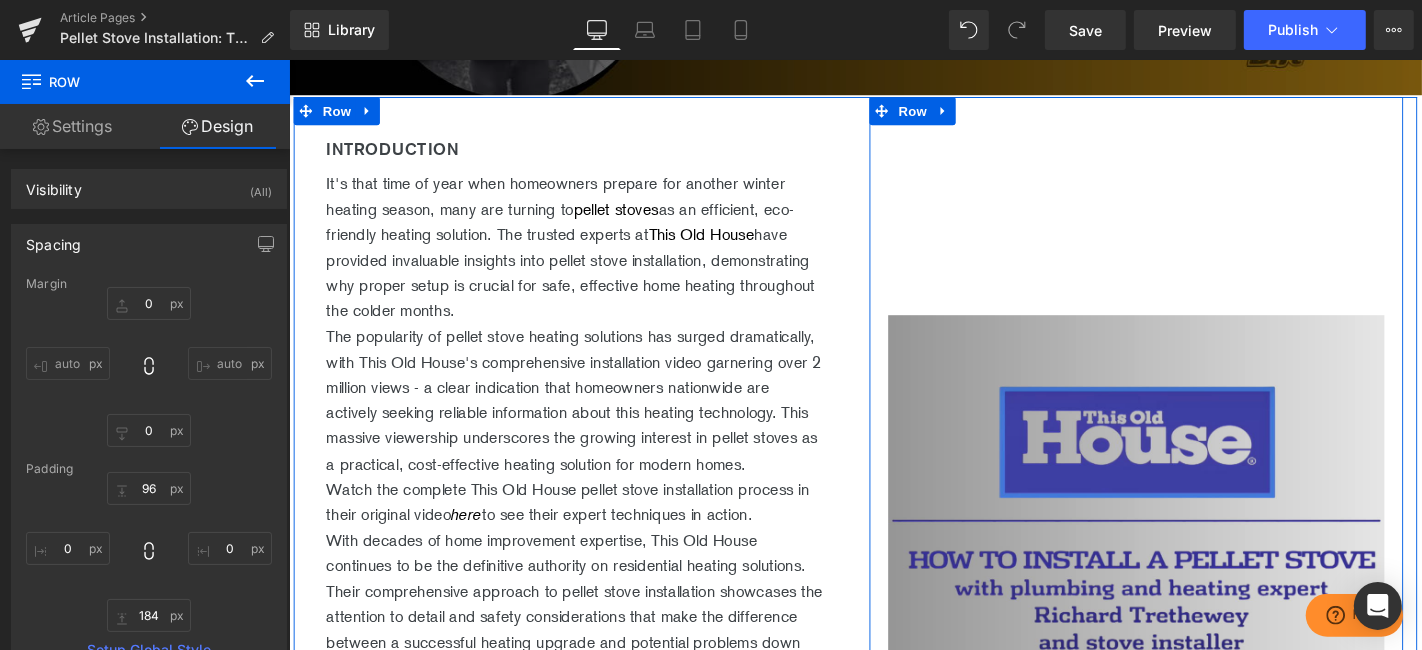 click on "Image   137px" at bounding box center [1193, 528] 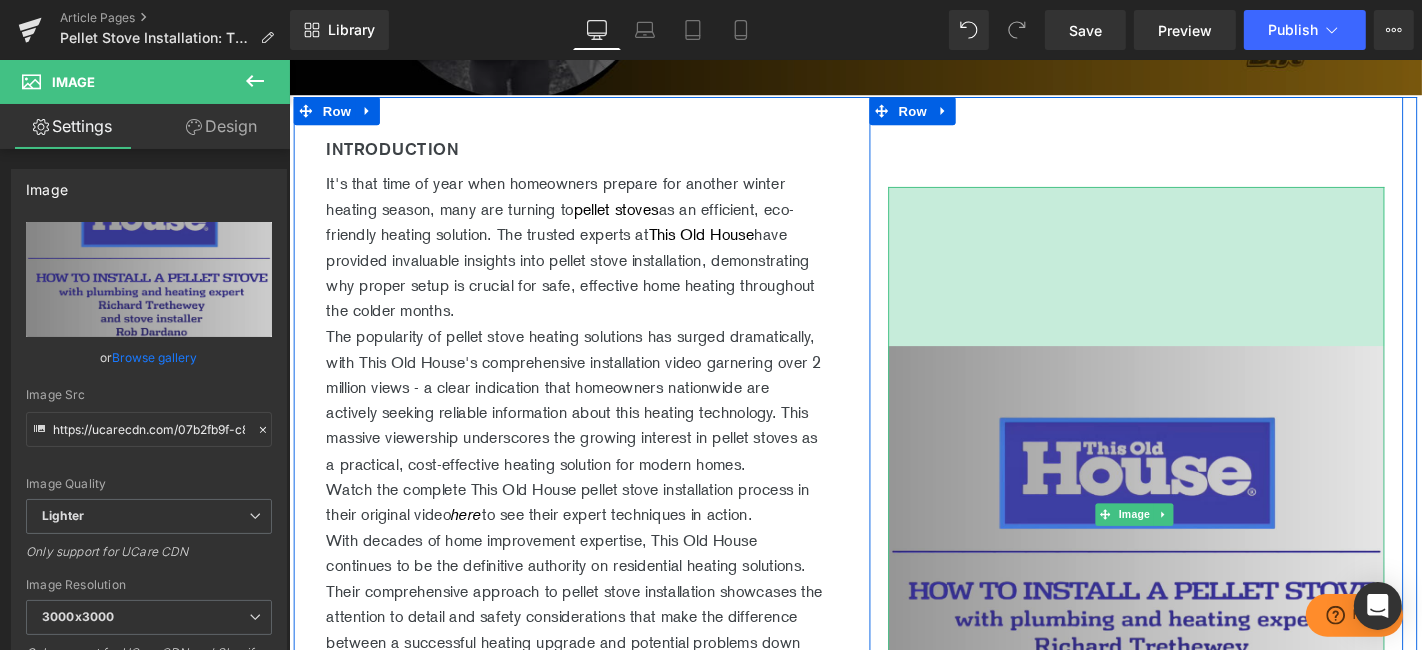 drag, startPoint x: 1133, startPoint y: 364, endPoint x: 1135, endPoint y: 534, distance: 170.01176 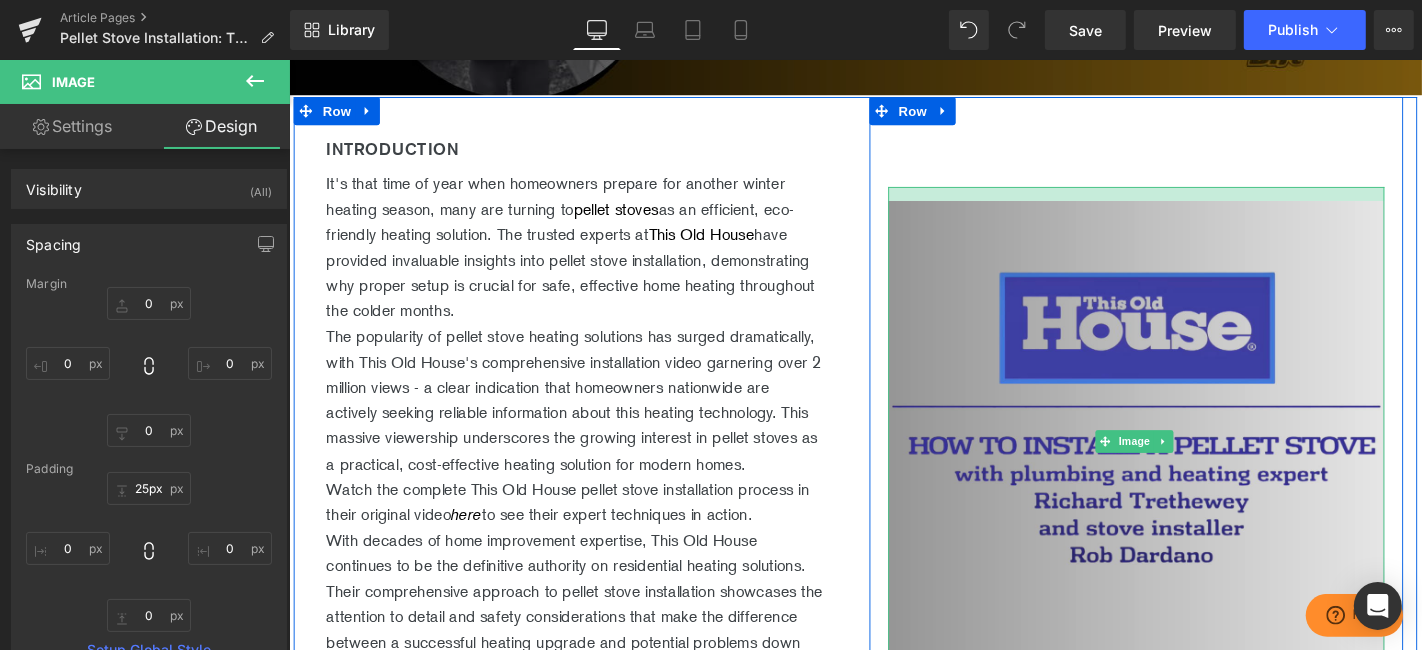 drag, startPoint x: 1182, startPoint y: 399, endPoint x: 1183, endPoint y: 424, distance: 25.019993 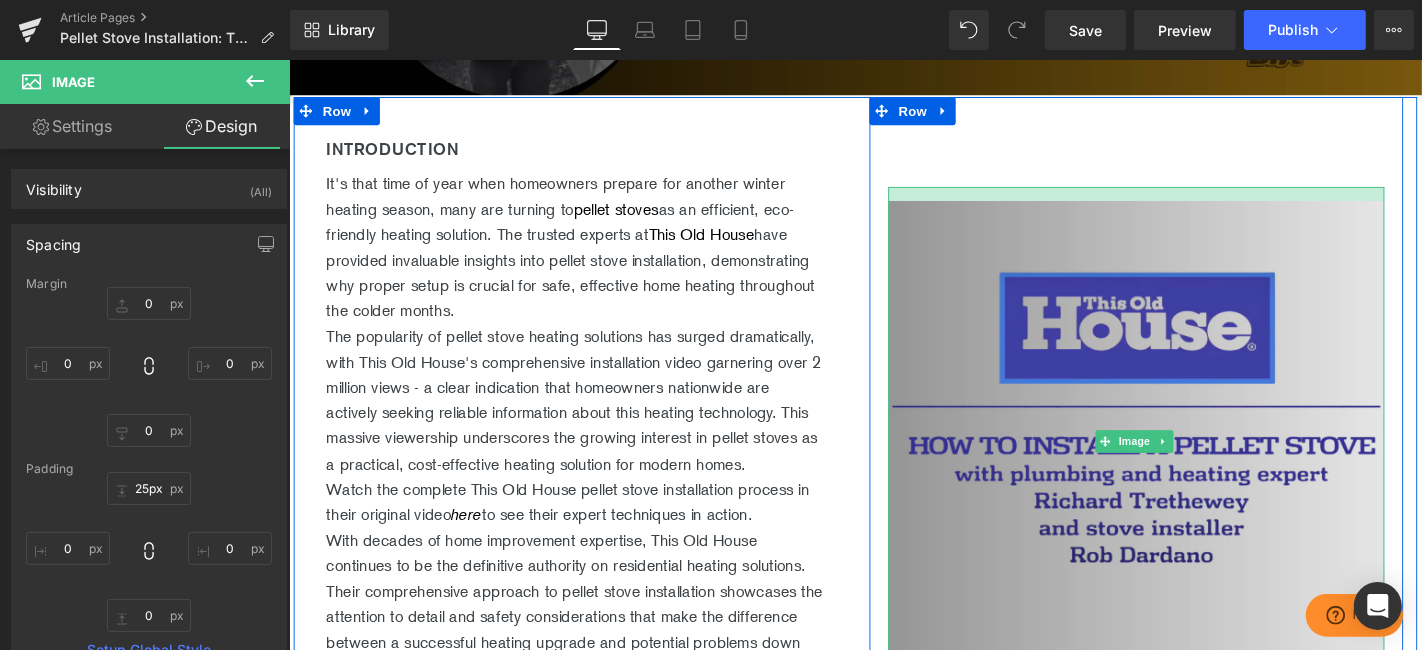click on "Image" at bounding box center (1193, 467) 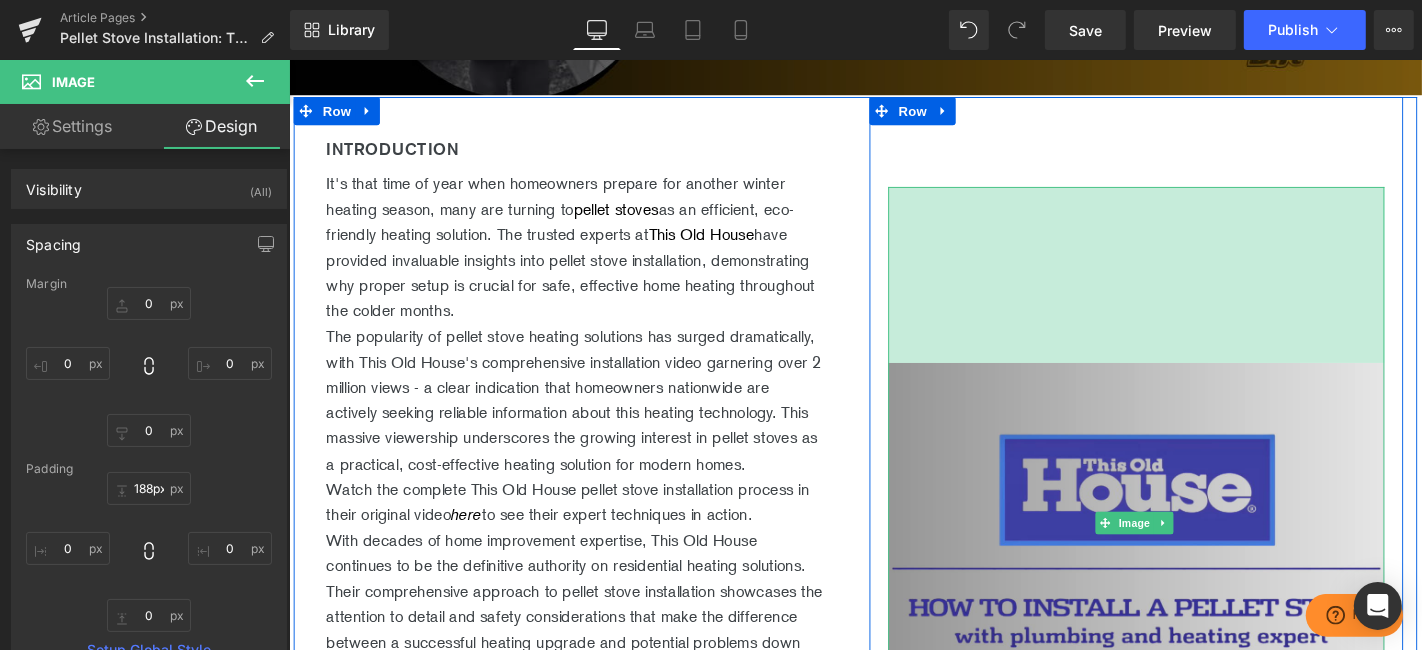 type on "185px" 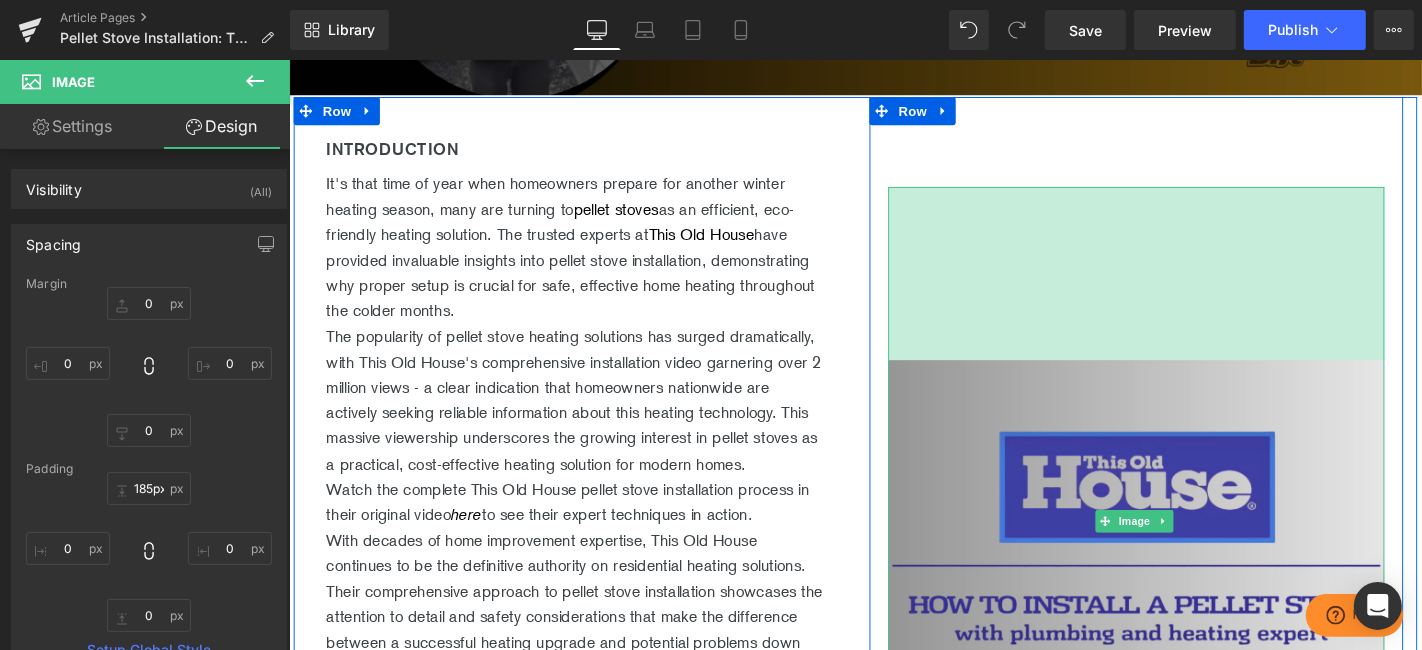 drag, startPoint x: 1152, startPoint y: 253, endPoint x: 1174, endPoint y: 438, distance: 186.30351 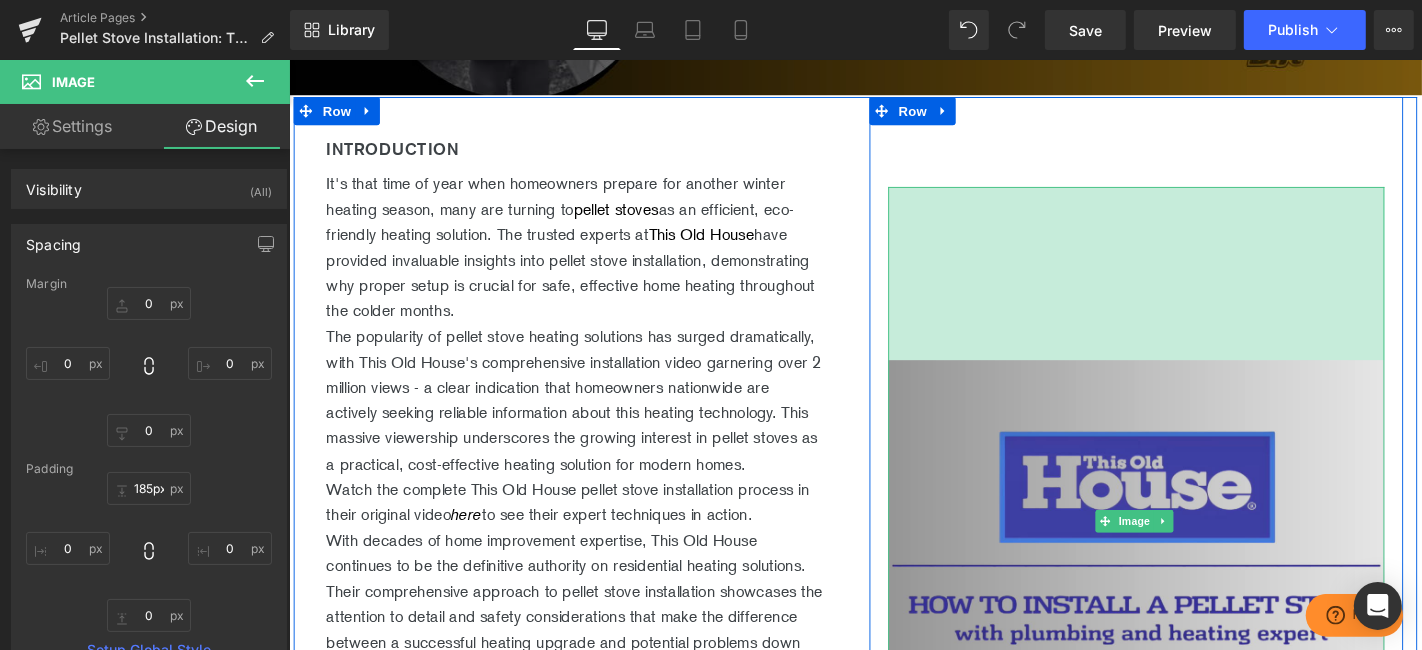 click on "Image   185px" at bounding box center (1193, 552) 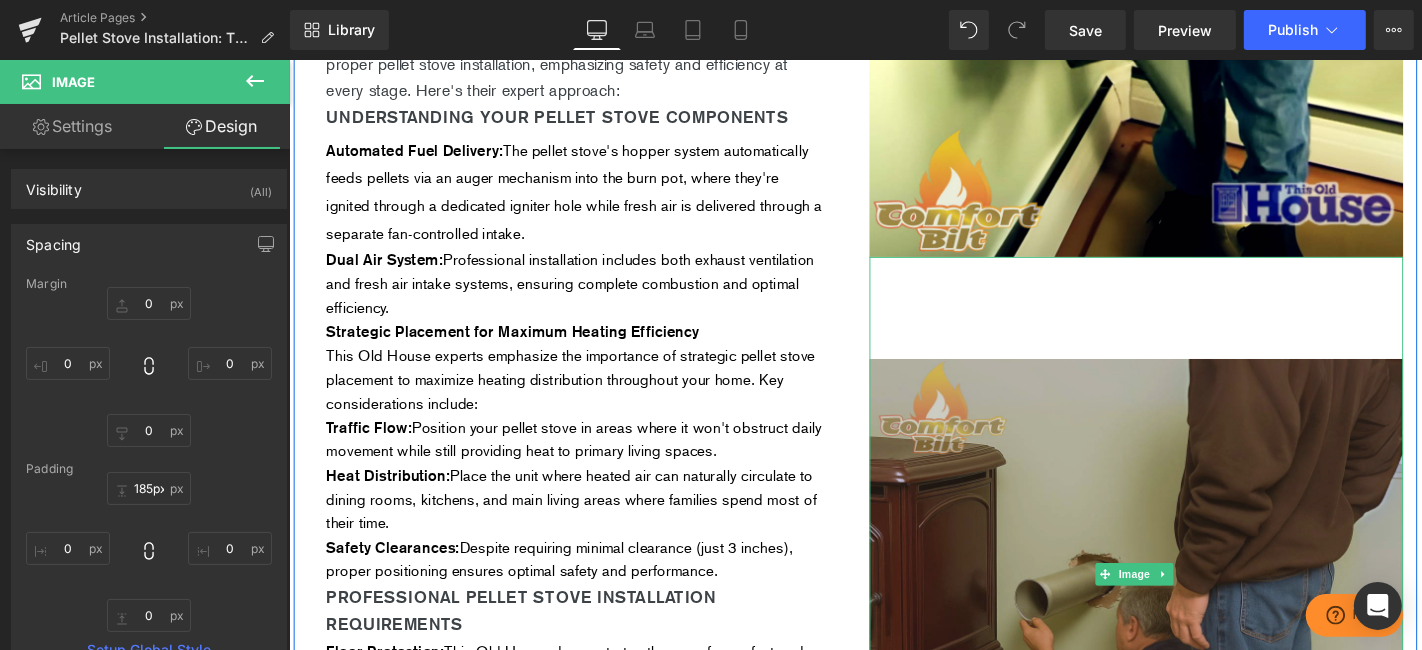 scroll, scrollTop: 2000, scrollLeft: 0, axis: vertical 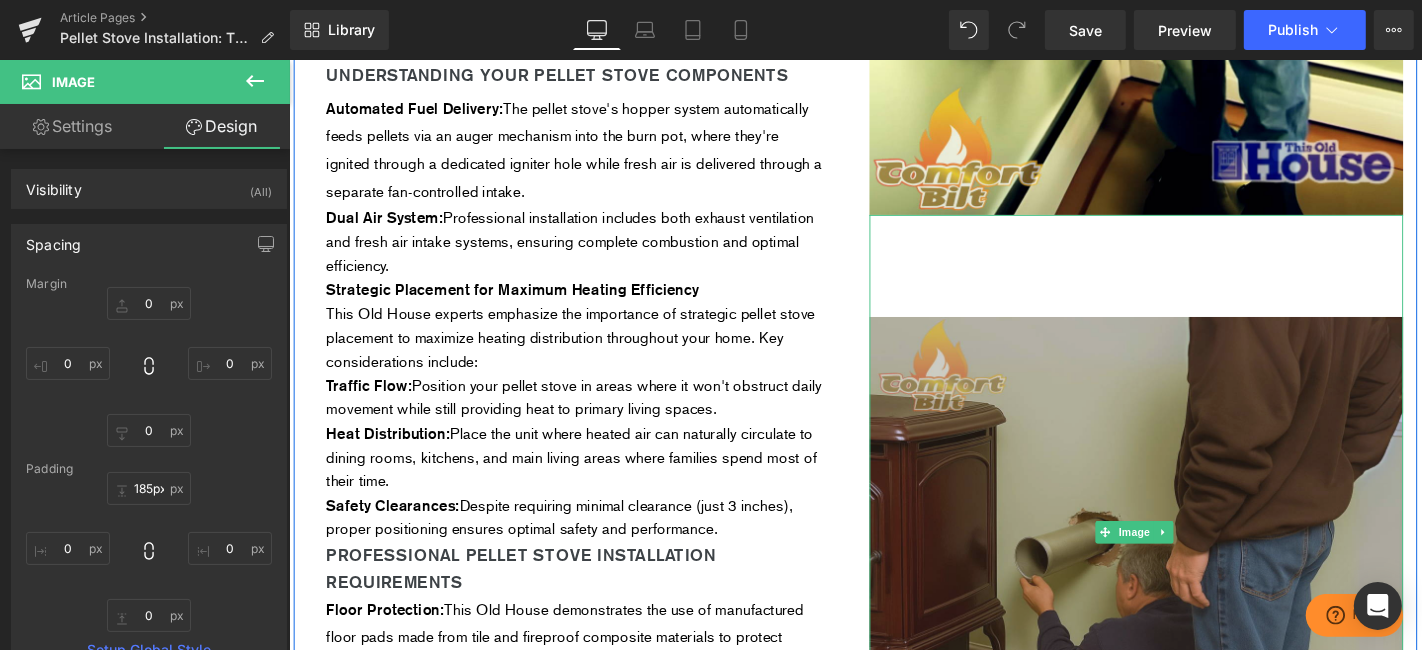 click at bounding box center [1193, 563] 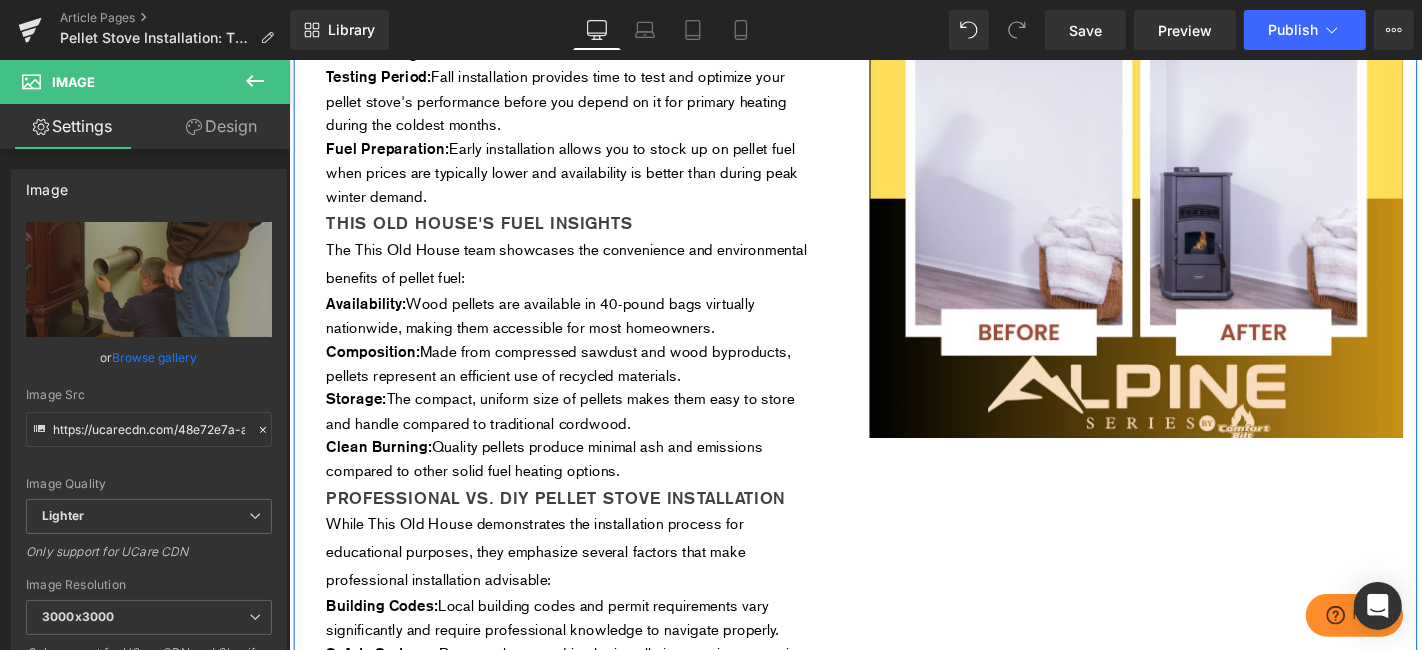 scroll, scrollTop: 4000, scrollLeft: 0, axis: vertical 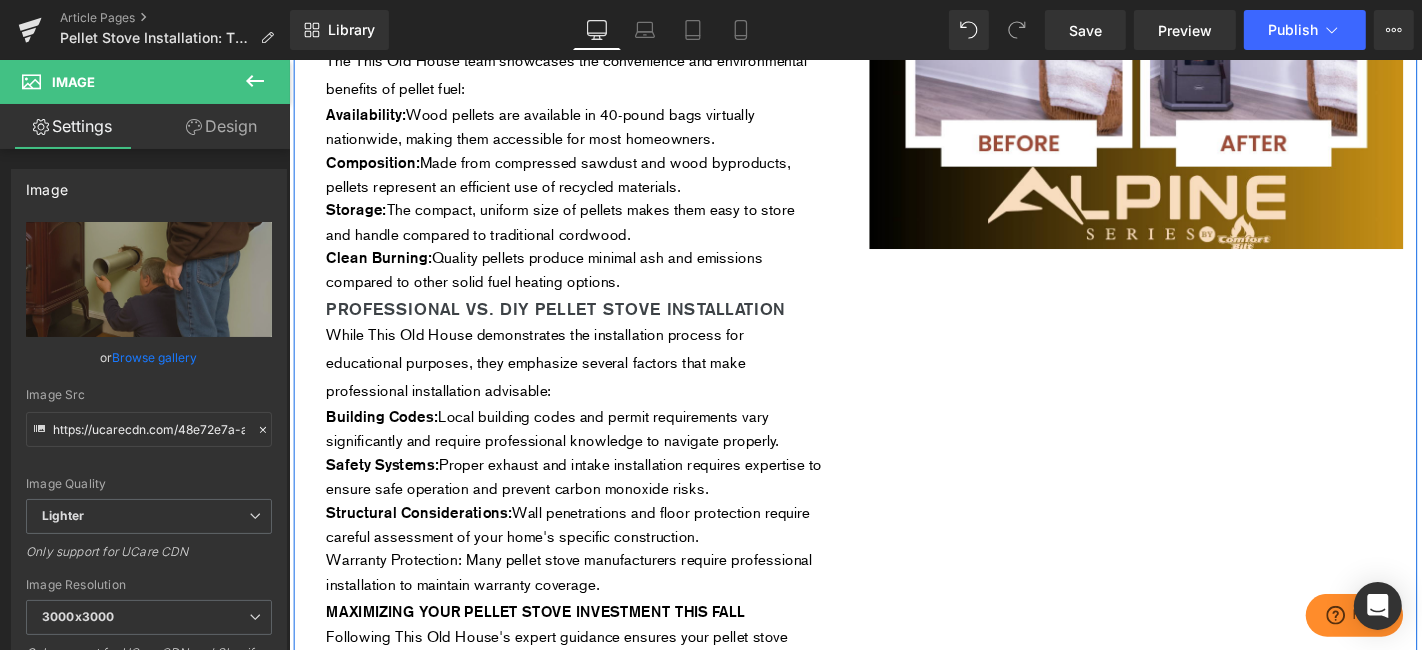 click on "Introduction Heading         It's that time of year when homeowners prepare for another winter heating season, many are turning to  pellet stoves  as an efficient, eco-friendly heating solution. The trusted experts at  This Old House  have provided invaluable insights into pellet stove installation, demonstrating why proper setup is crucial for safe, effective home heating throughout the colder months. The popularity of pellet stove heating solutions has surged dramatically, with This Old House's comprehensive installation video garnering over 2 million views - a clear indication that homeowners nationwide are actively seeking reliable information about this heating technology. This massive viewership underscores the growing interest in pellet stoves as a practical, cost-effective heating solution for modern homes. Watch the complete This Old House pellet stove installation process in their original video  here  to see their expert techniques in action. Text Block         Row         Heading" at bounding box center (893, -805) 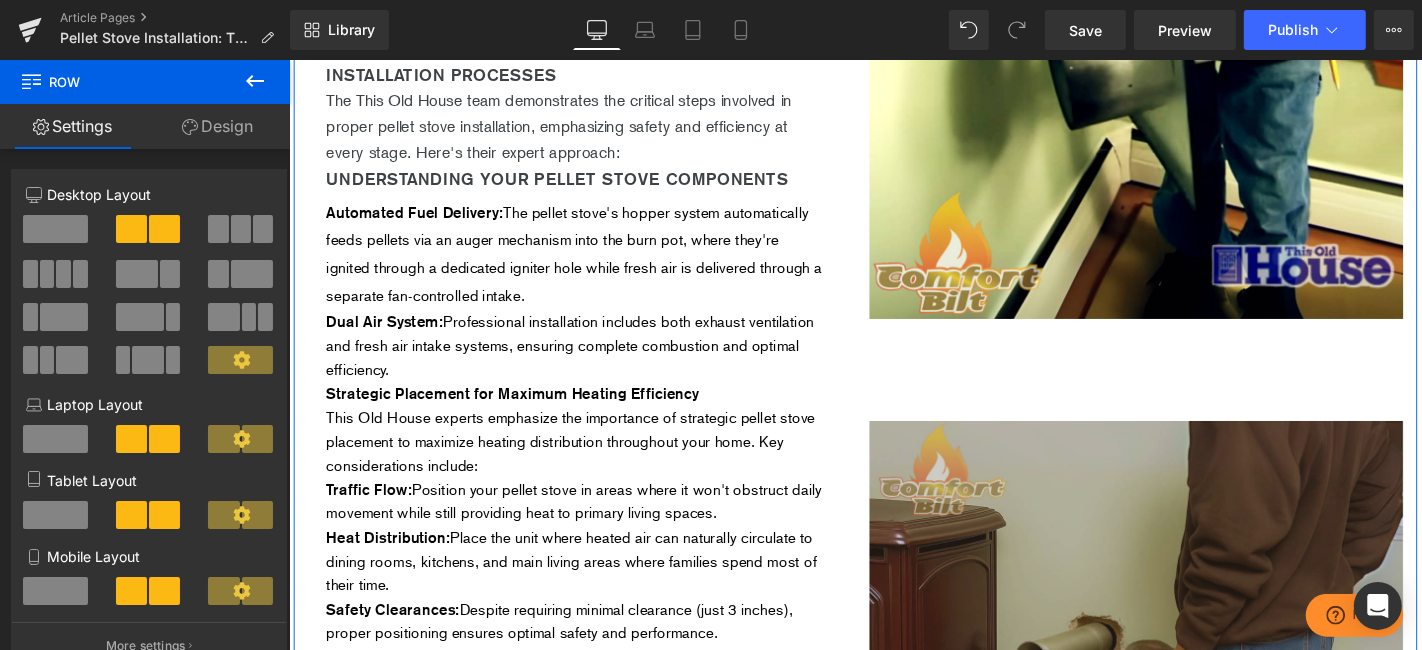 scroll, scrollTop: 2000, scrollLeft: 0, axis: vertical 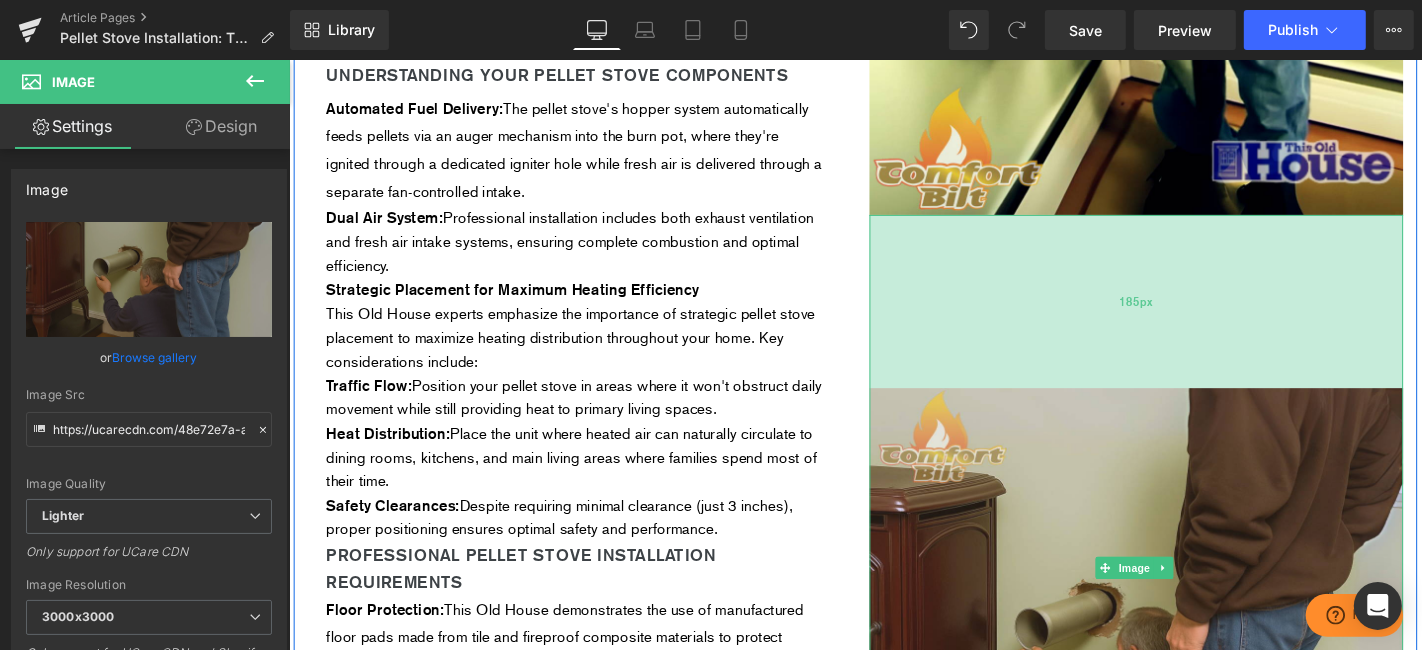 drag, startPoint x: 1227, startPoint y: 255, endPoint x: 1226, endPoint y: 331, distance: 76.00658 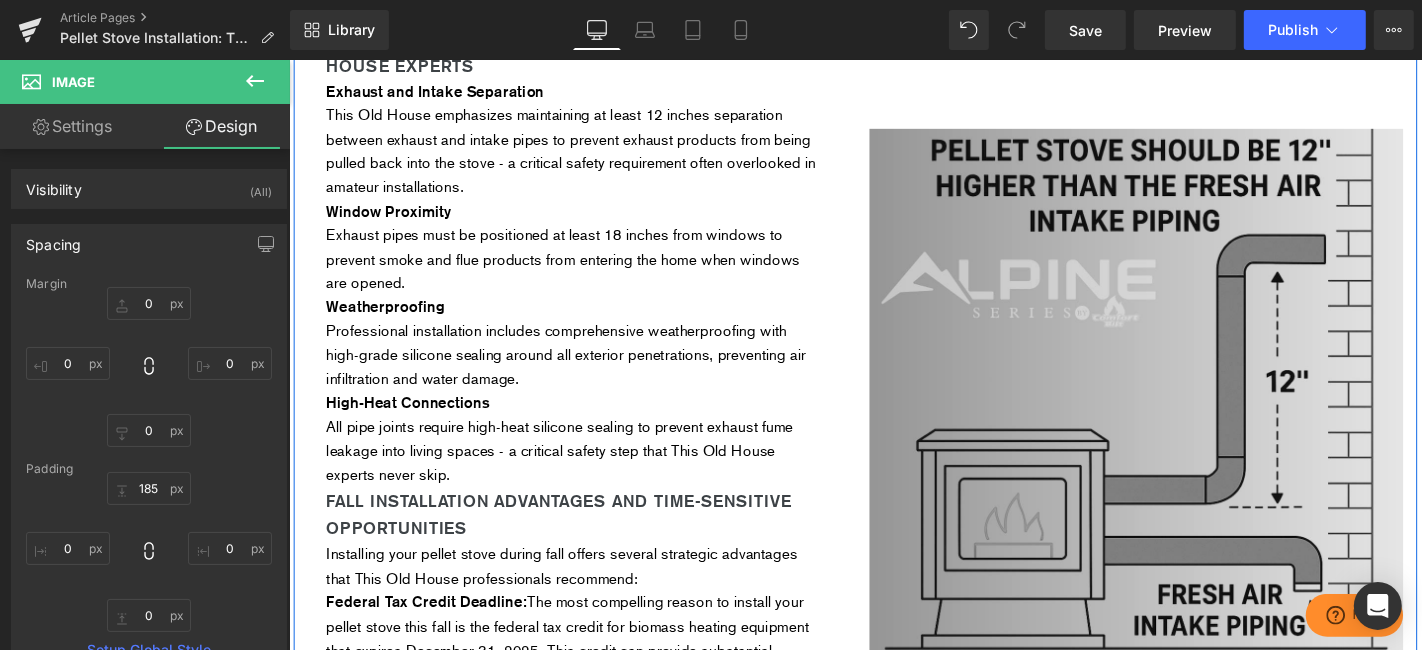 scroll, scrollTop: 2777, scrollLeft: 0, axis: vertical 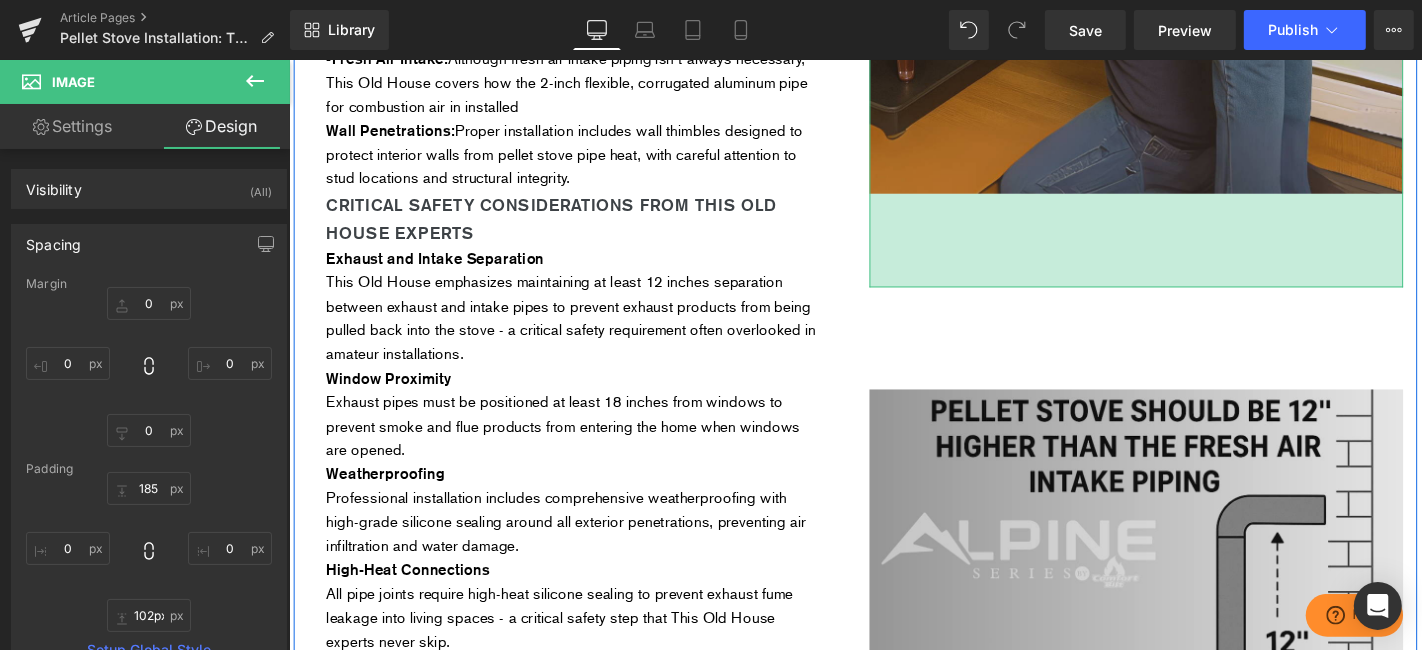 type on "103px" 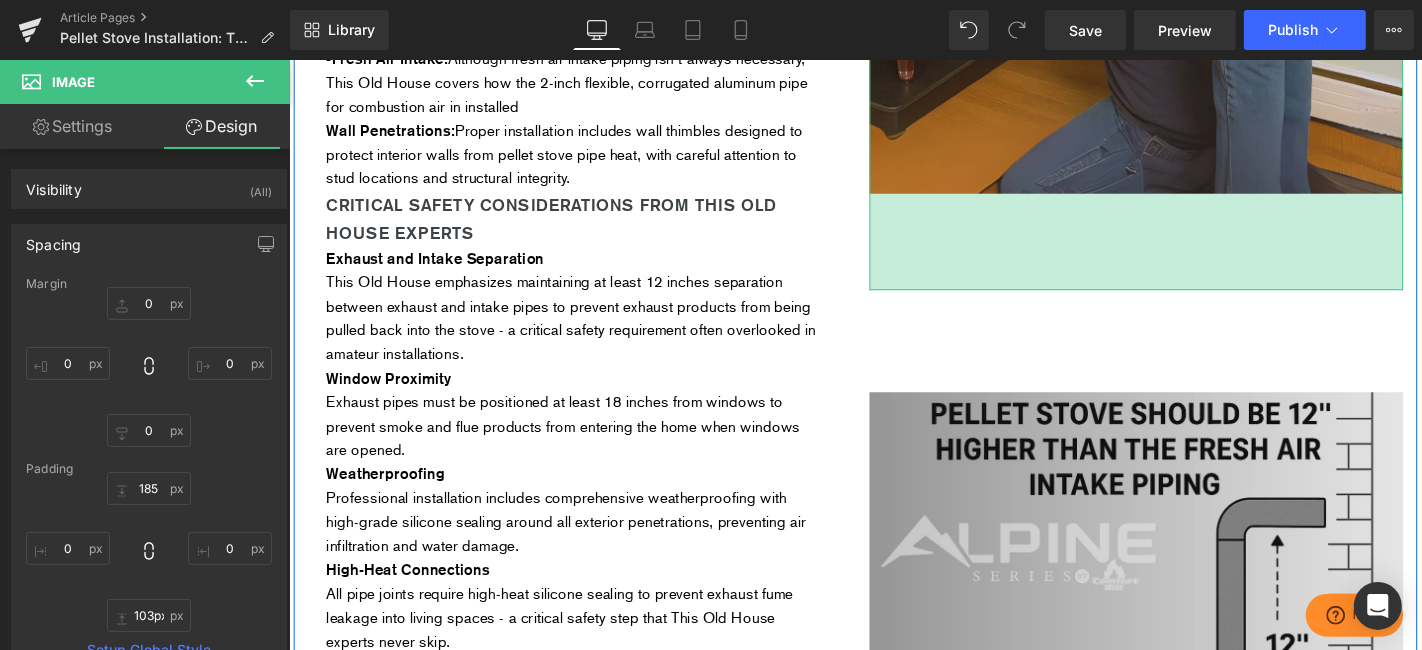 drag, startPoint x: 1240, startPoint y: 222, endPoint x: 1248, endPoint y: 326, distance: 104.307236 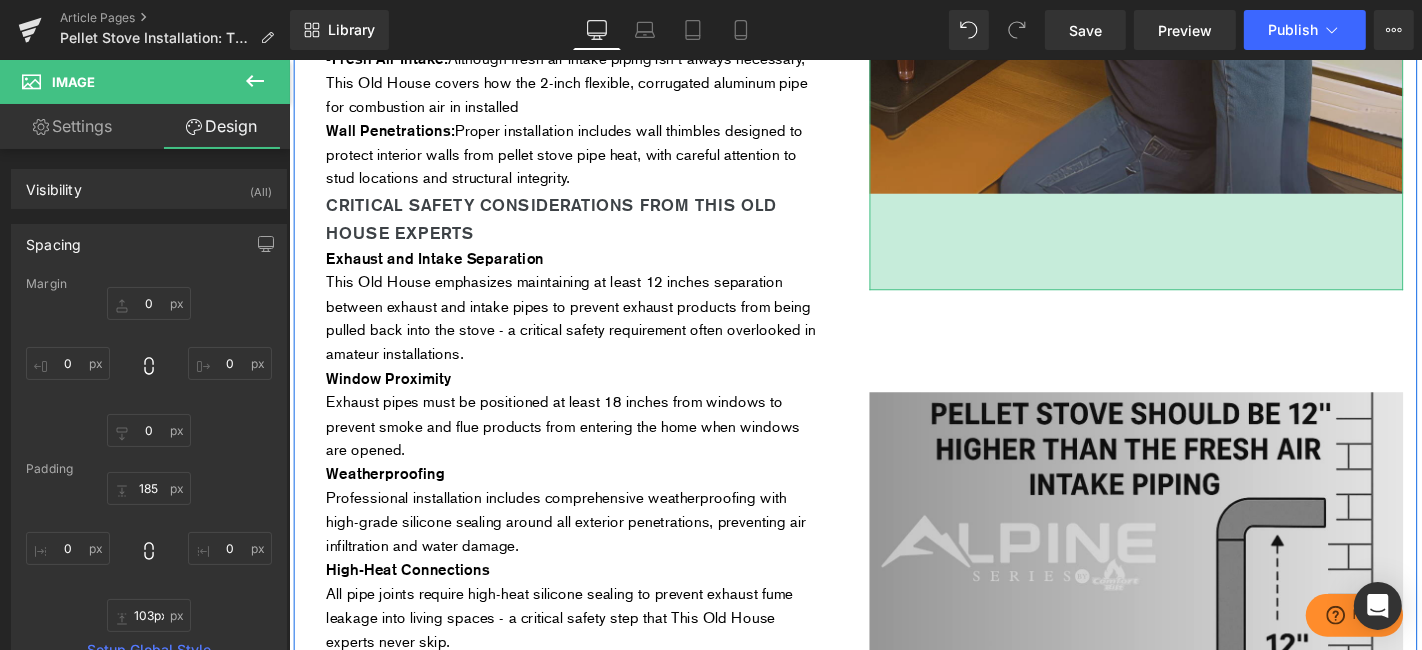 click on "103px" at bounding box center [1193, 253] 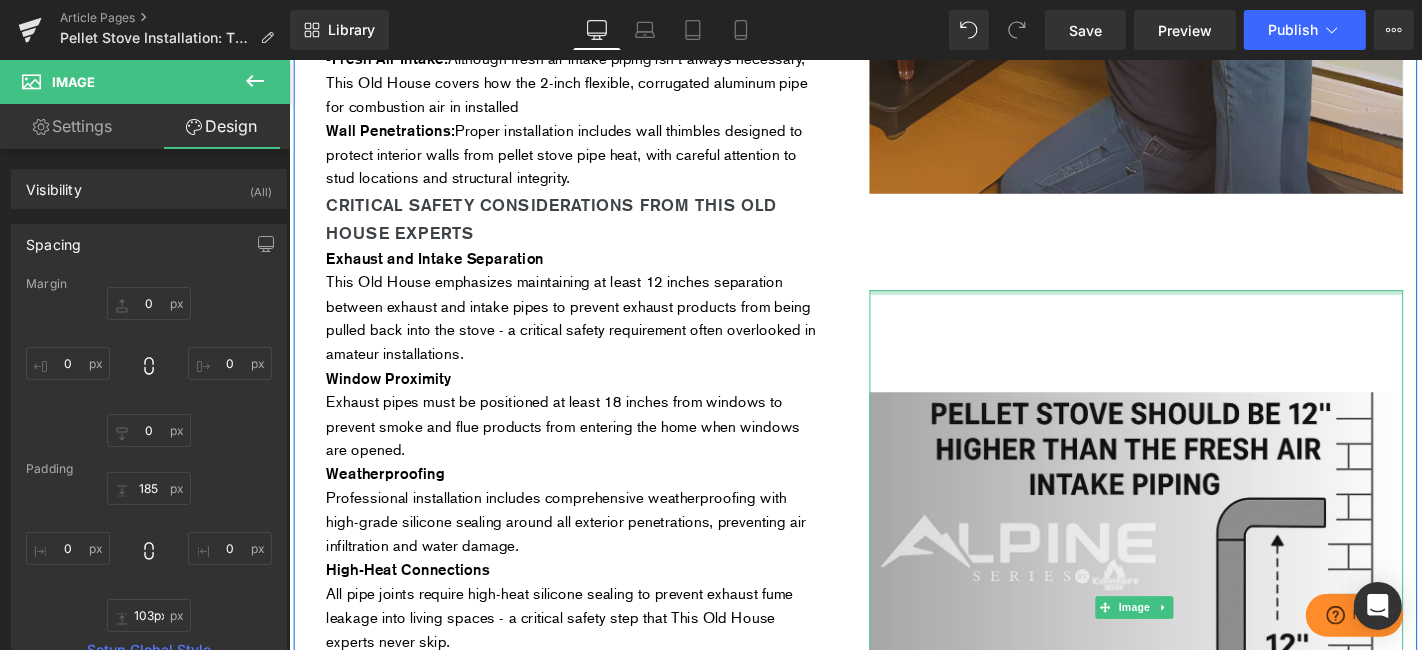 click at bounding box center [1193, 307] 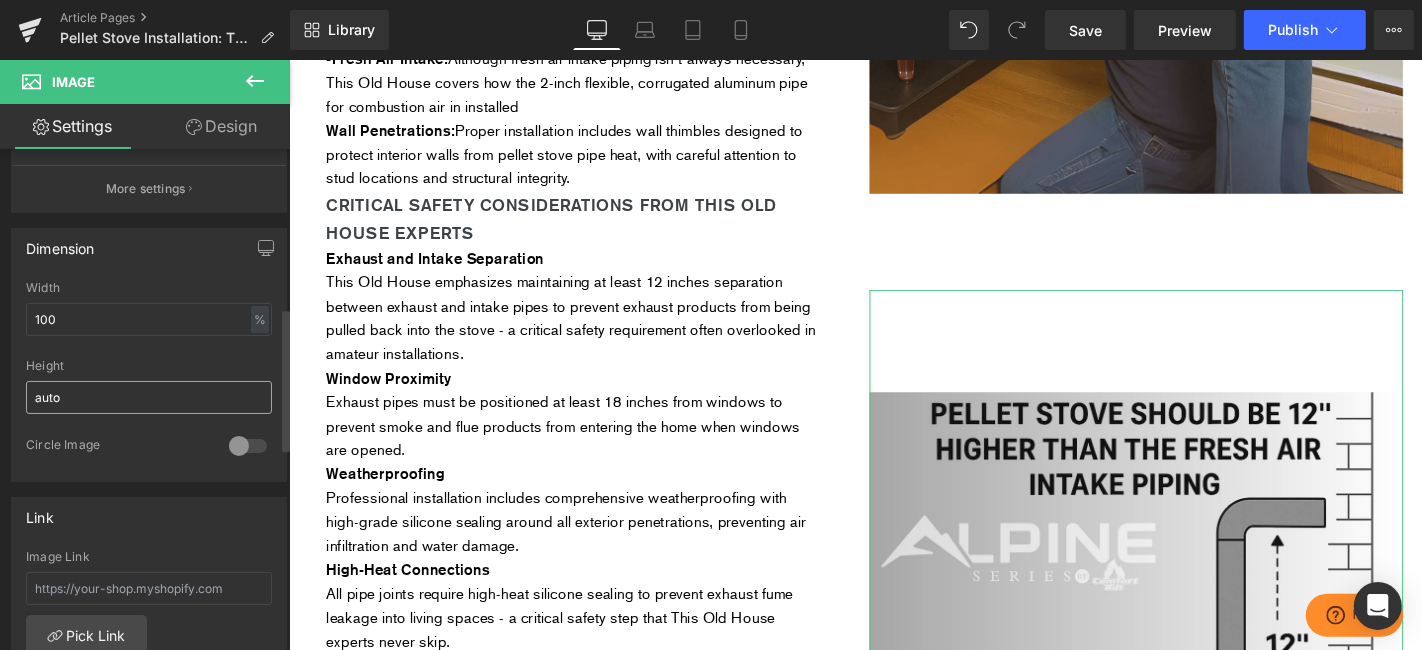 scroll, scrollTop: 555, scrollLeft: 0, axis: vertical 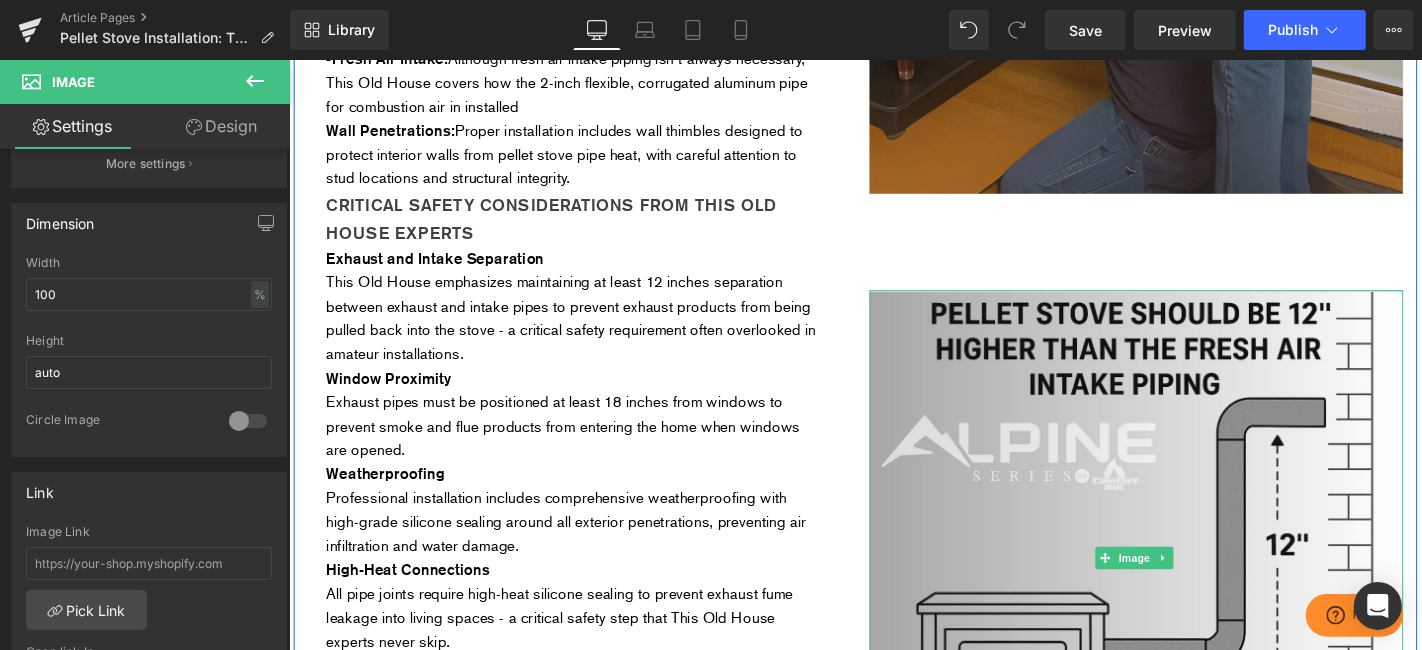 drag, startPoint x: 1121, startPoint y: 332, endPoint x: 1120, endPoint y: 225, distance: 107.00467 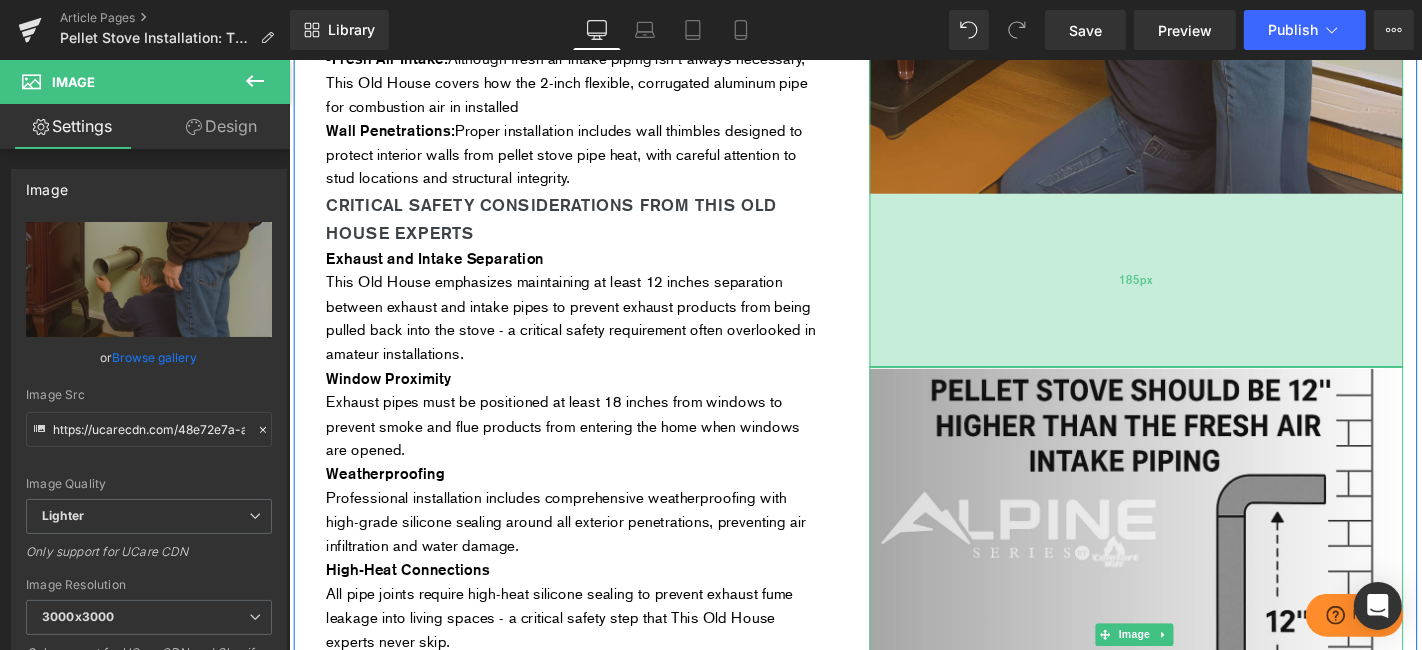 drag, startPoint x: 991, startPoint y: 228, endPoint x: 986, endPoint y: 311, distance: 83.15047 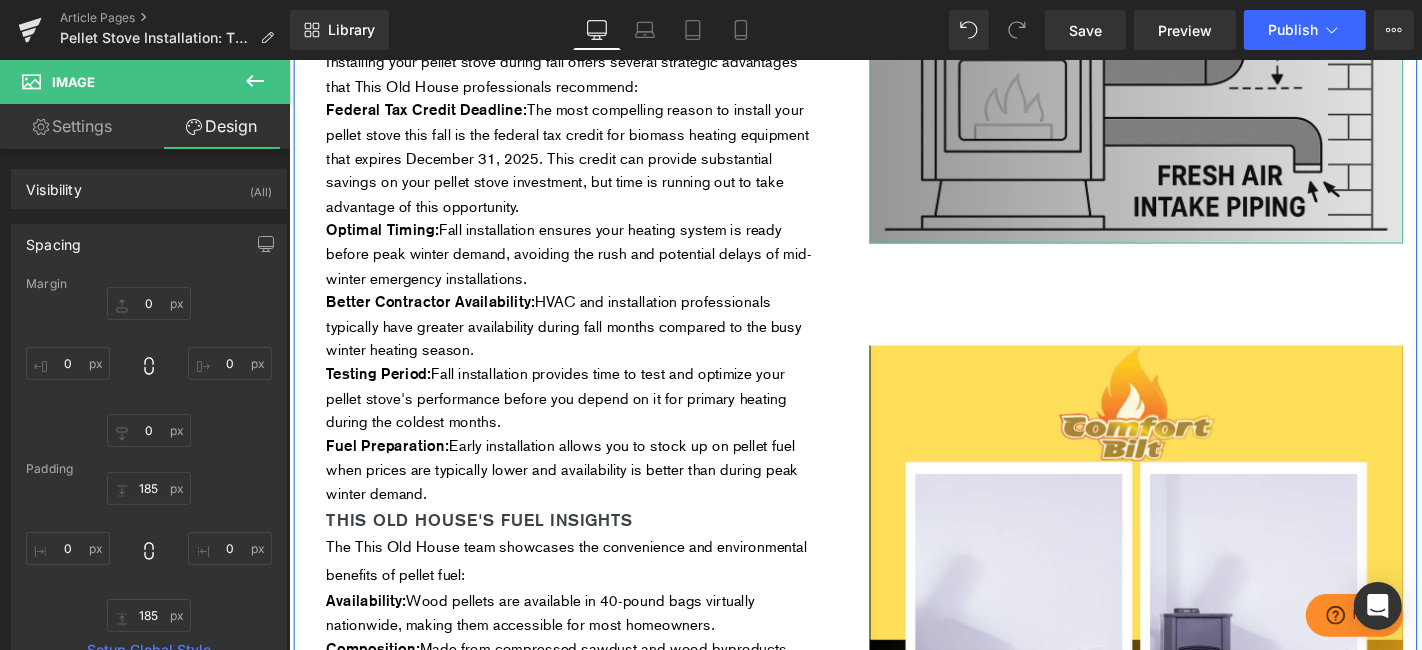 scroll, scrollTop: 3666, scrollLeft: 0, axis: vertical 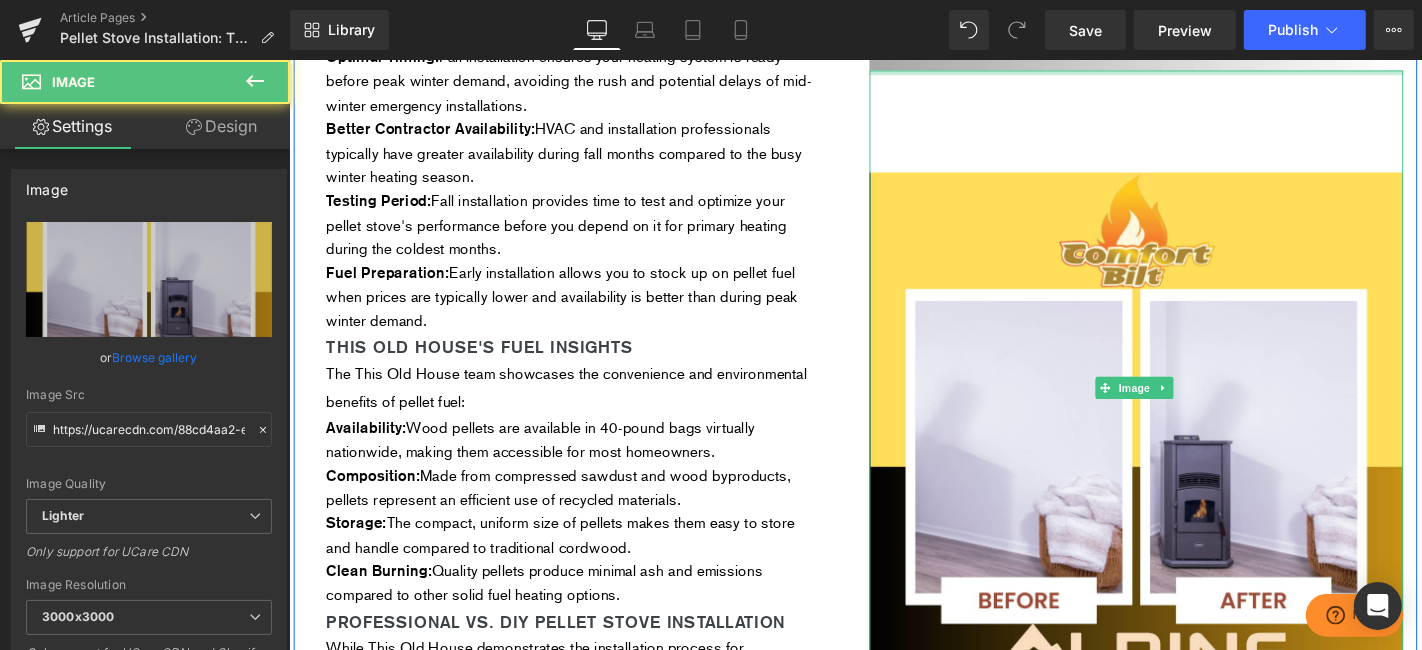 click at bounding box center [1193, 72] 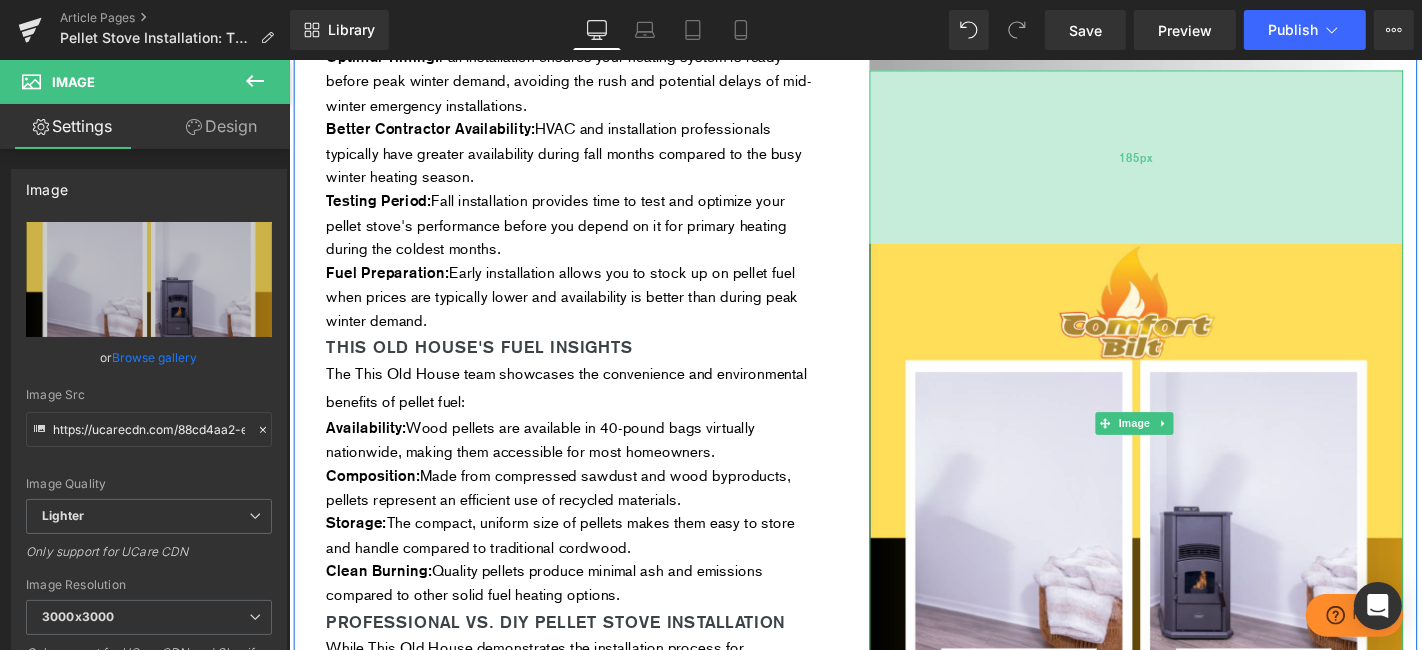 drag, startPoint x: 1172, startPoint y: 93, endPoint x: 1165, endPoint y: 169, distance: 76.321686 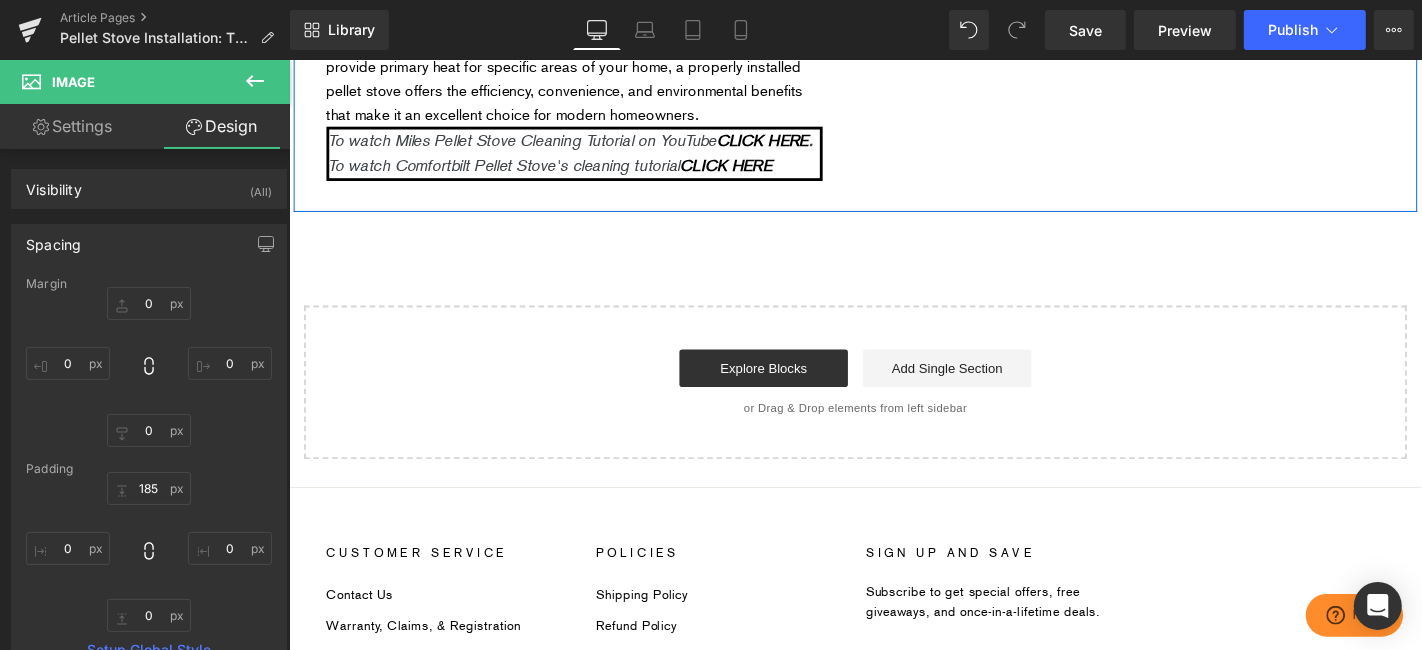 scroll, scrollTop: 6000, scrollLeft: 0, axis: vertical 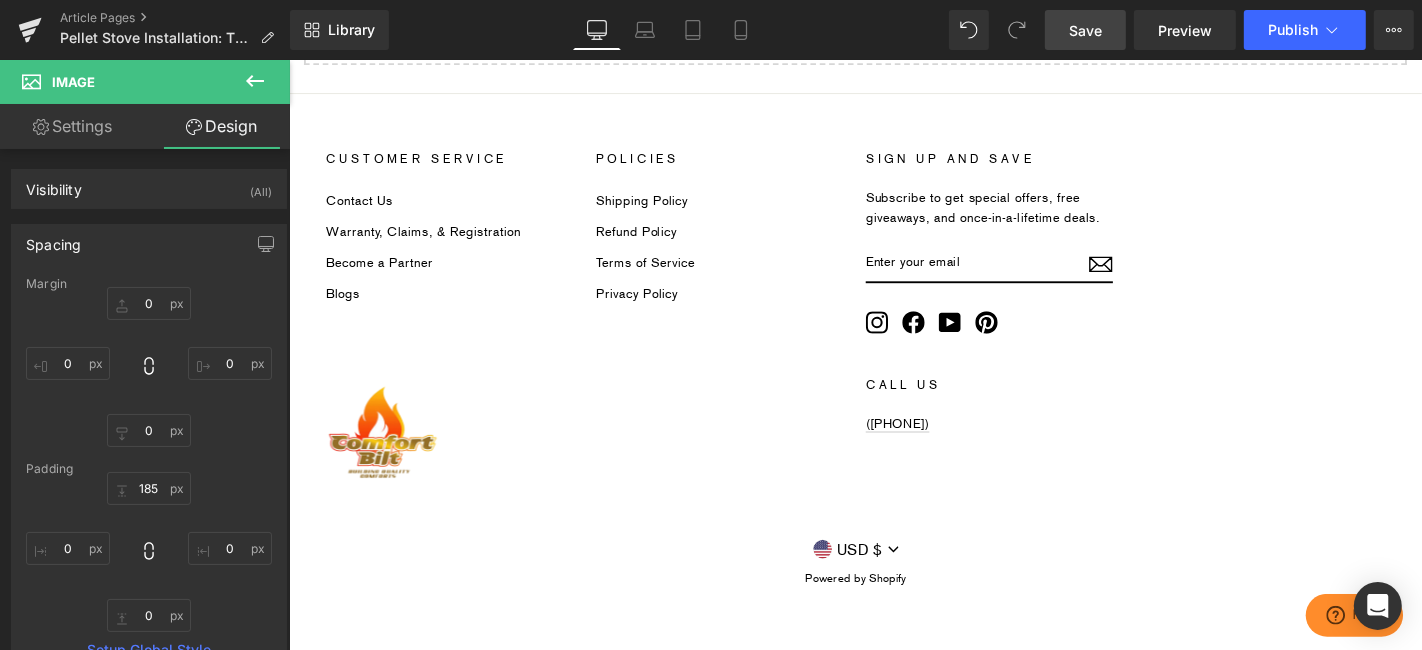click on "Save" at bounding box center (1085, 30) 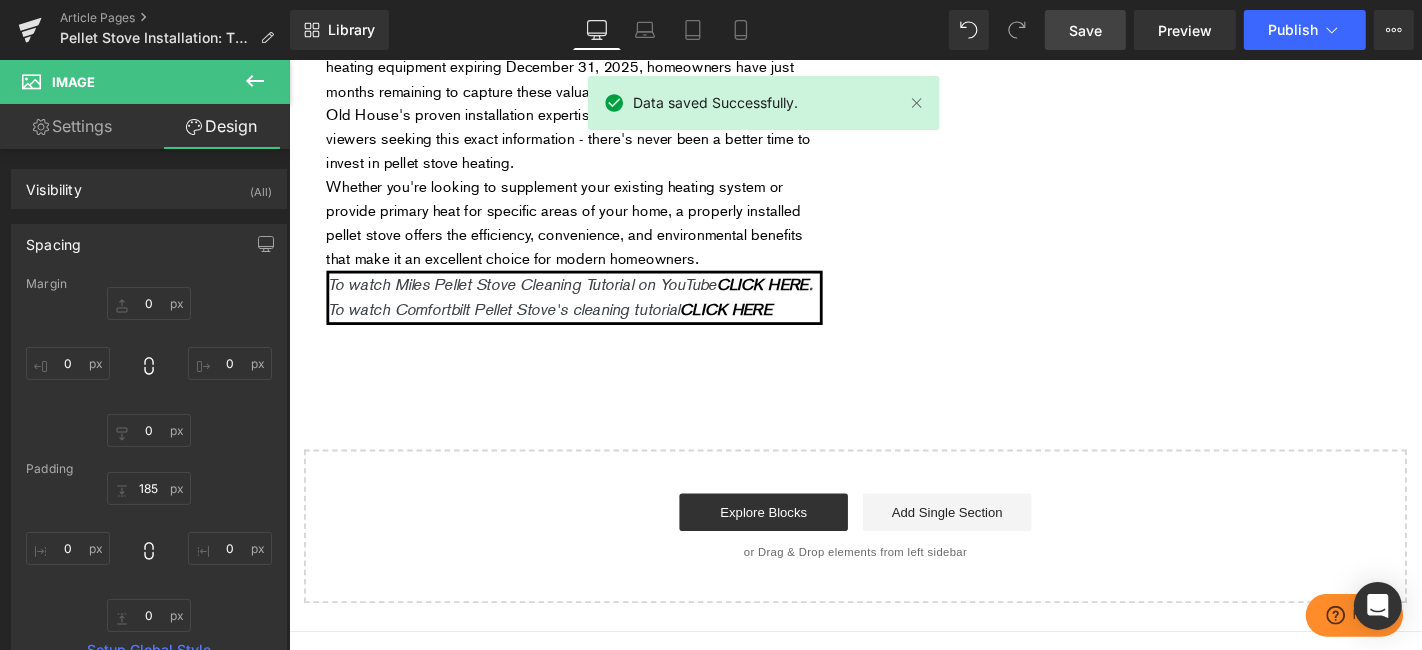 scroll, scrollTop: 5555, scrollLeft: 0, axis: vertical 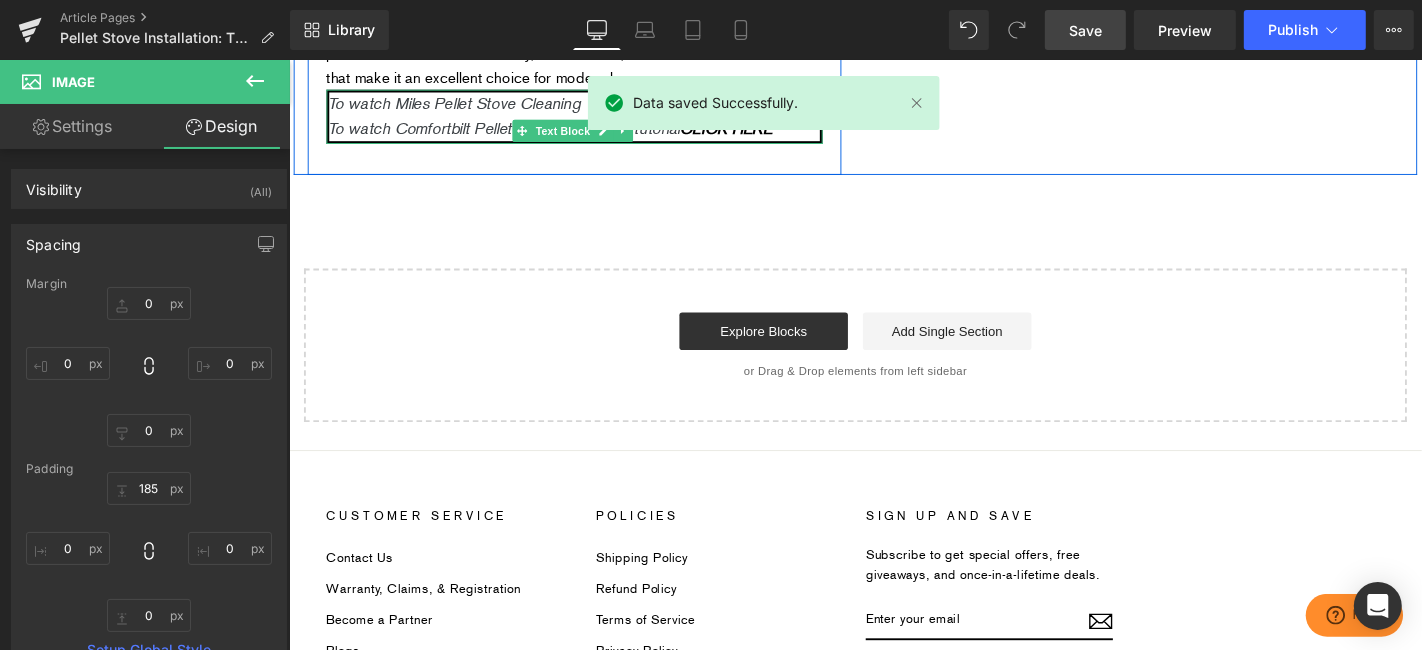 click on "To watch Miles Pellet Stove Cleaning Tutorial on YouTube CLICK HERE ." at bounding box center (593, 107) 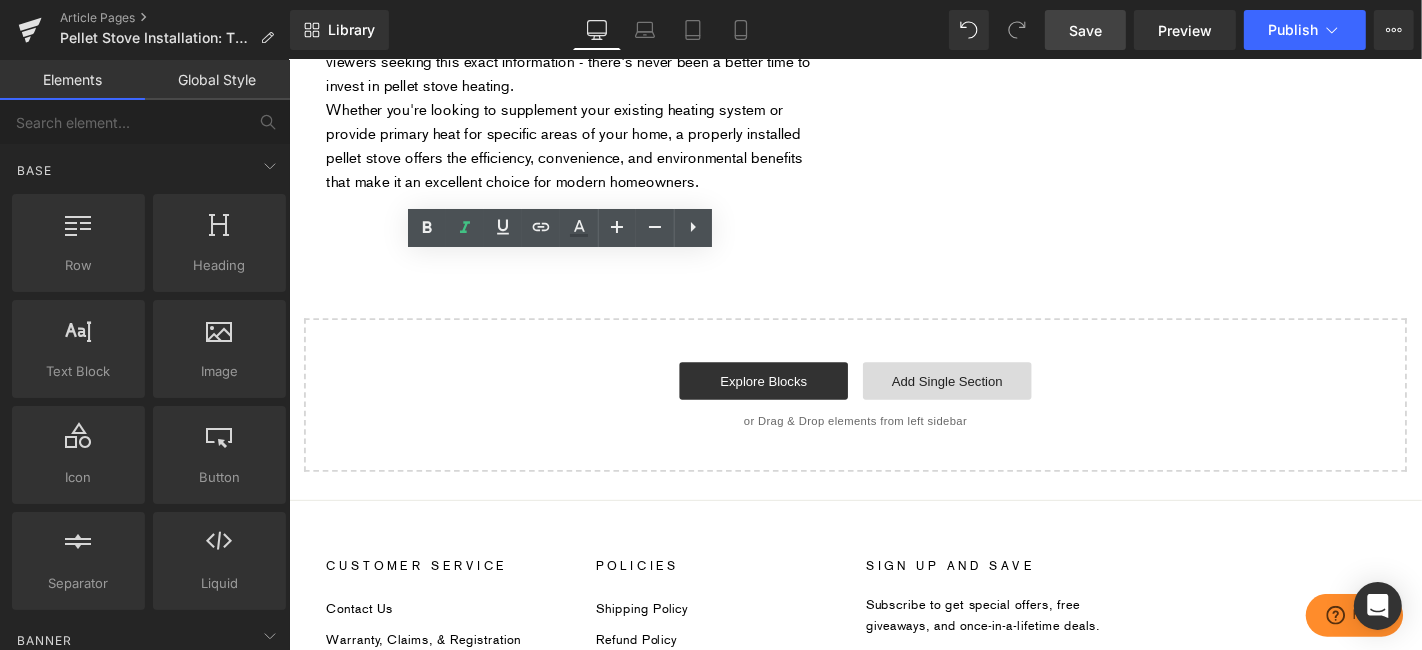 scroll, scrollTop: 5555, scrollLeft: 0, axis: vertical 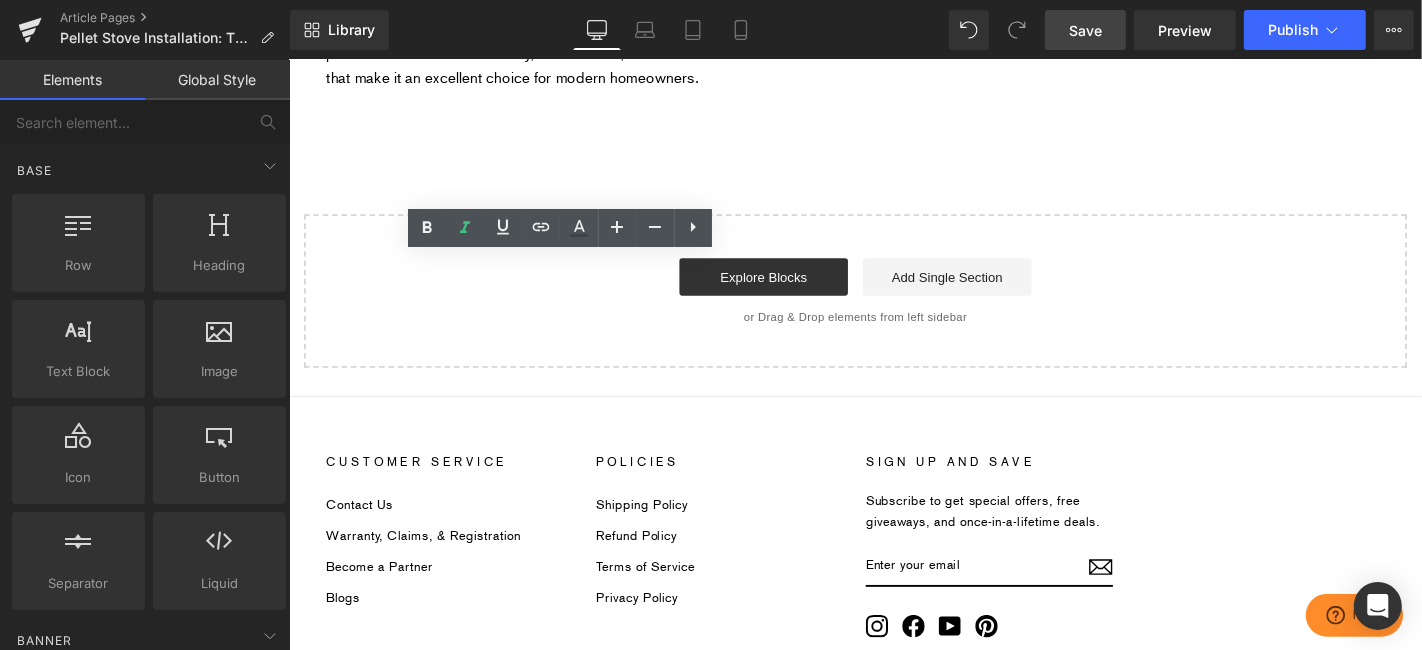 click on "Pellet Stove Installation: This Old House's Complete Guide for Fall 2025 Home Heating Heading
Row
Hero Banner         Row         Introduction Heading         It's that time of year when homeowners prepare for another winter heating season, many are turning to  pellet stoves  as an efficient, eco-friendly heating solution. The trusted experts at  This Old House  have provided invaluable insights into pellet stove installation, demonstrating why proper setup is crucial for safe, effective home heating throughout the colder months. here  to see their expert techniques in action. Text Block         Row         Heading" at bounding box center (893, -2411) 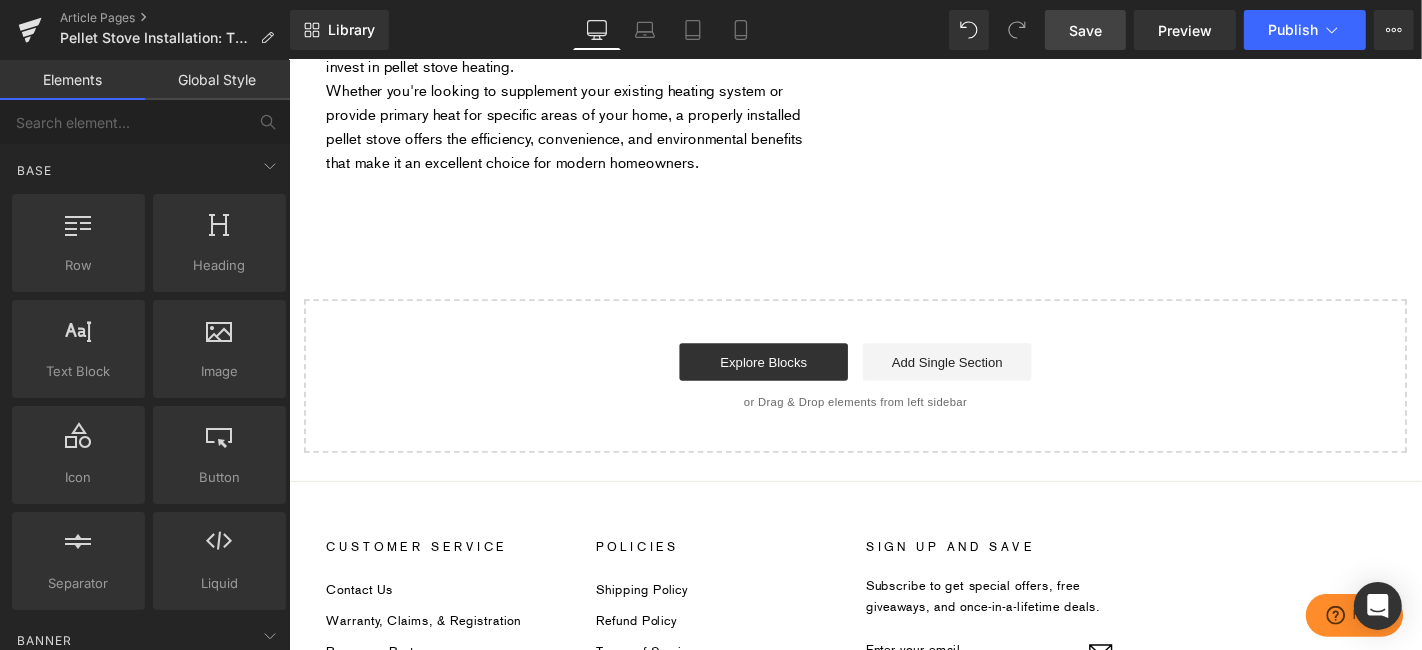 scroll, scrollTop: 5444, scrollLeft: 0, axis: vertical 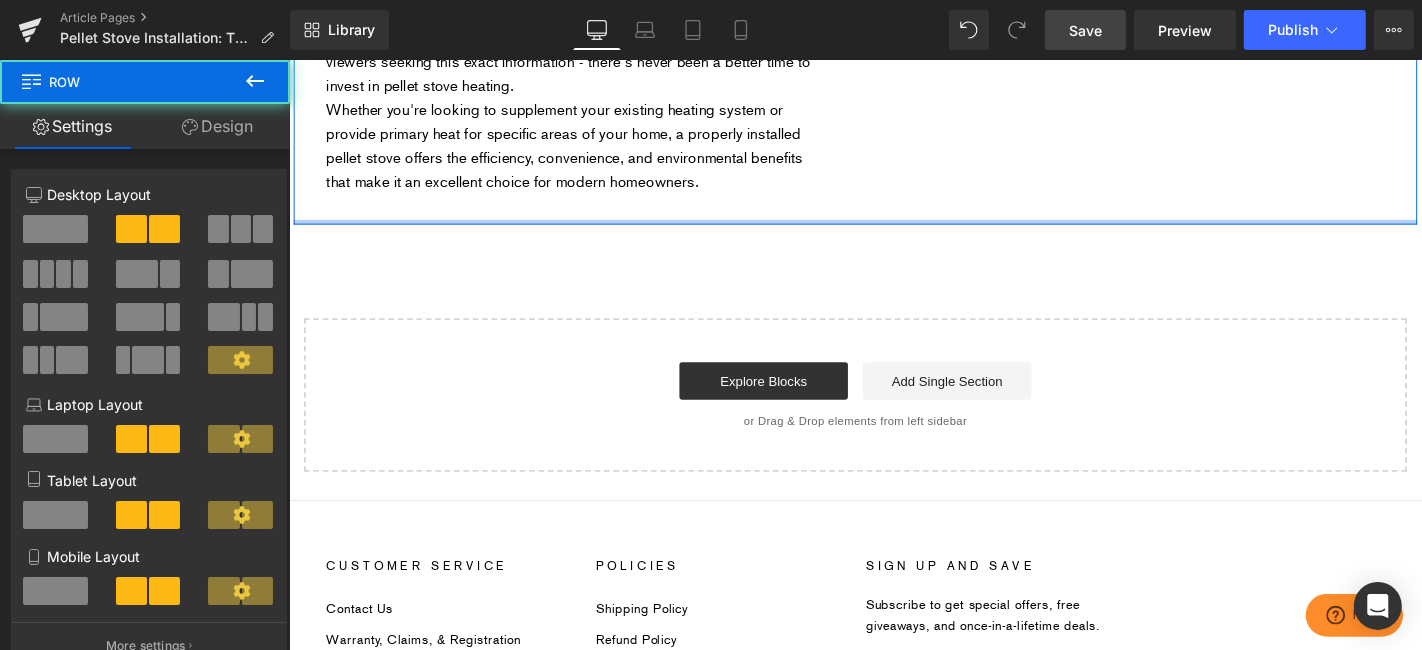 click on "Introduction Heading         It's that time of year when homeowners prepare for another winter heating season, many are turning to  pellet stoves  as an efficient, eco-friendly heating solution. The trusted experts at  This Old House  have provided invaluable insights into pellet stove installation, demonstrating why proper setup is crucial for safe, effective home heating throughout the colder months. The popularity of pellet stove heating solutions has surged dramatically, with This Old House's comprehensive installation video garnering over 2 million views - a clear indication that homeowners nationwide are actively seeking reliable information about this heating technology. This massive viewership underscores the growing interest in pellet stoves as a practical, cost-effective heating solution for modern homes. Watch the complete This Old House pellet stove installation process in their original video  here  to see their expert techniques in action. Text Block         Row         Heading" at bounding box center (893, -2277) 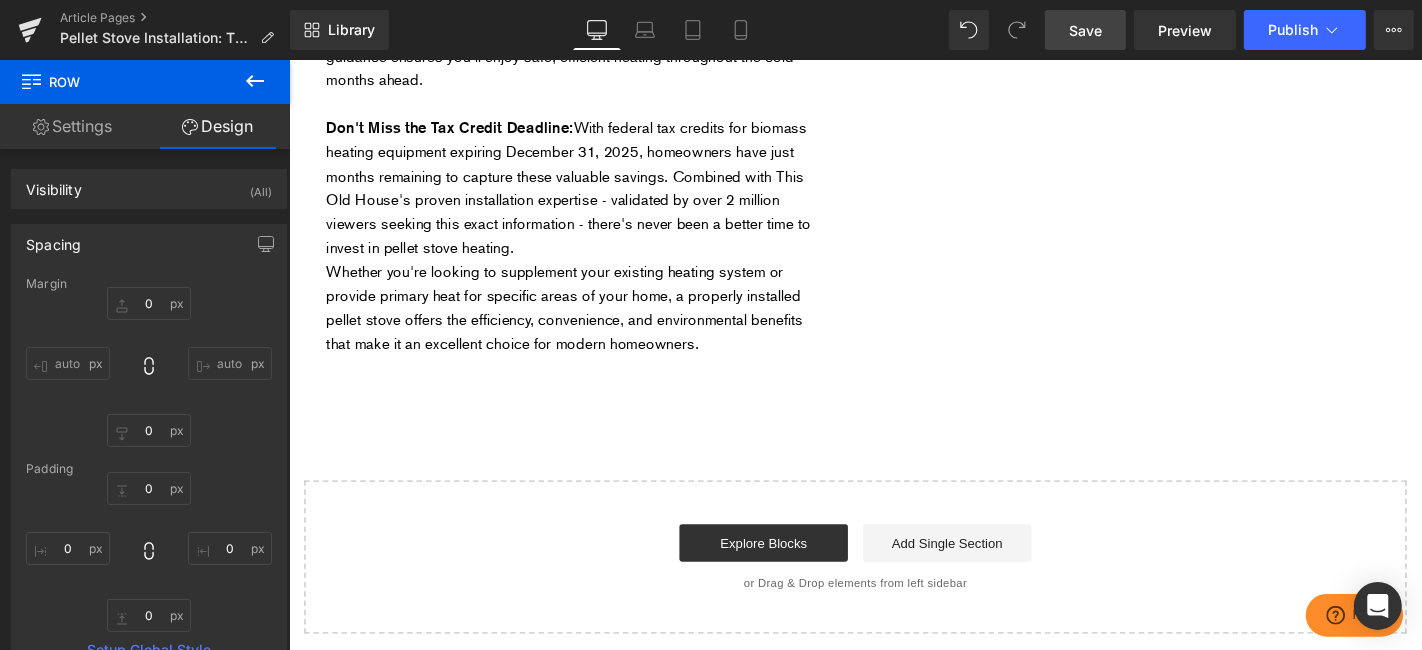 scroll, scrollTop: 5000, scrollLeft: 0, axis: vertical 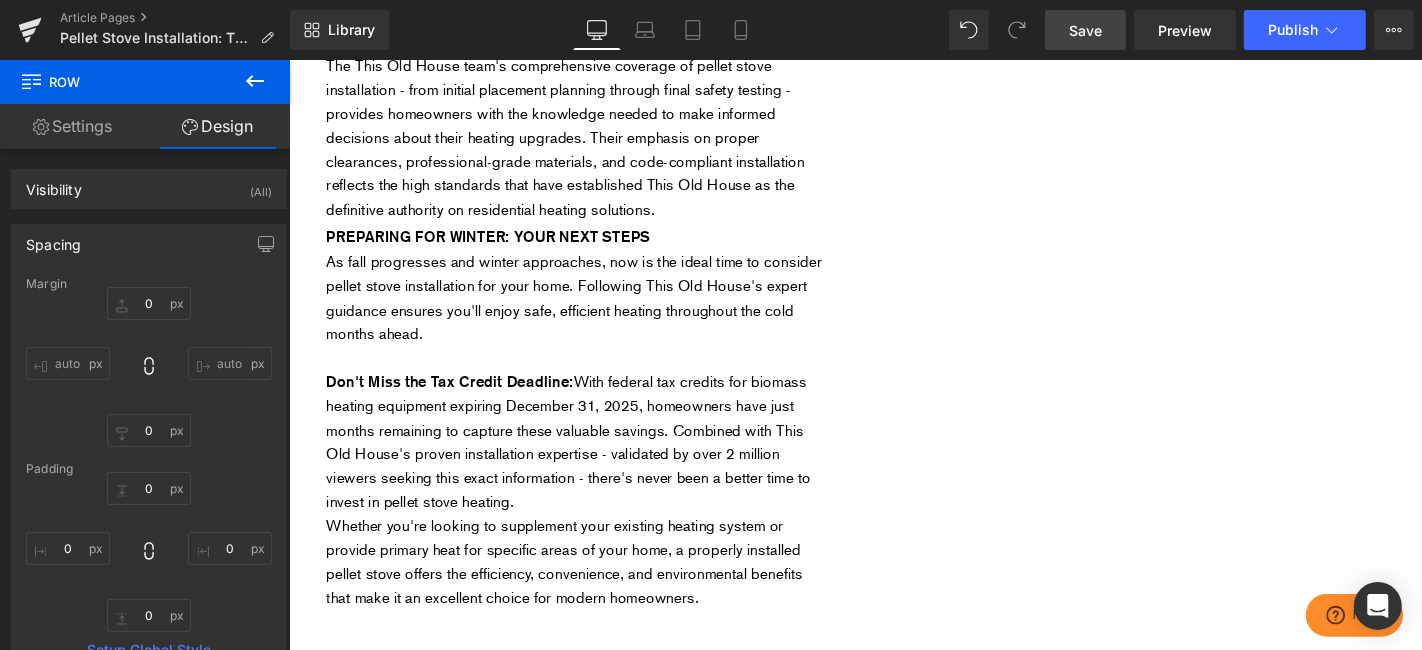 click on "Save" at bounding box center (1085, 30) 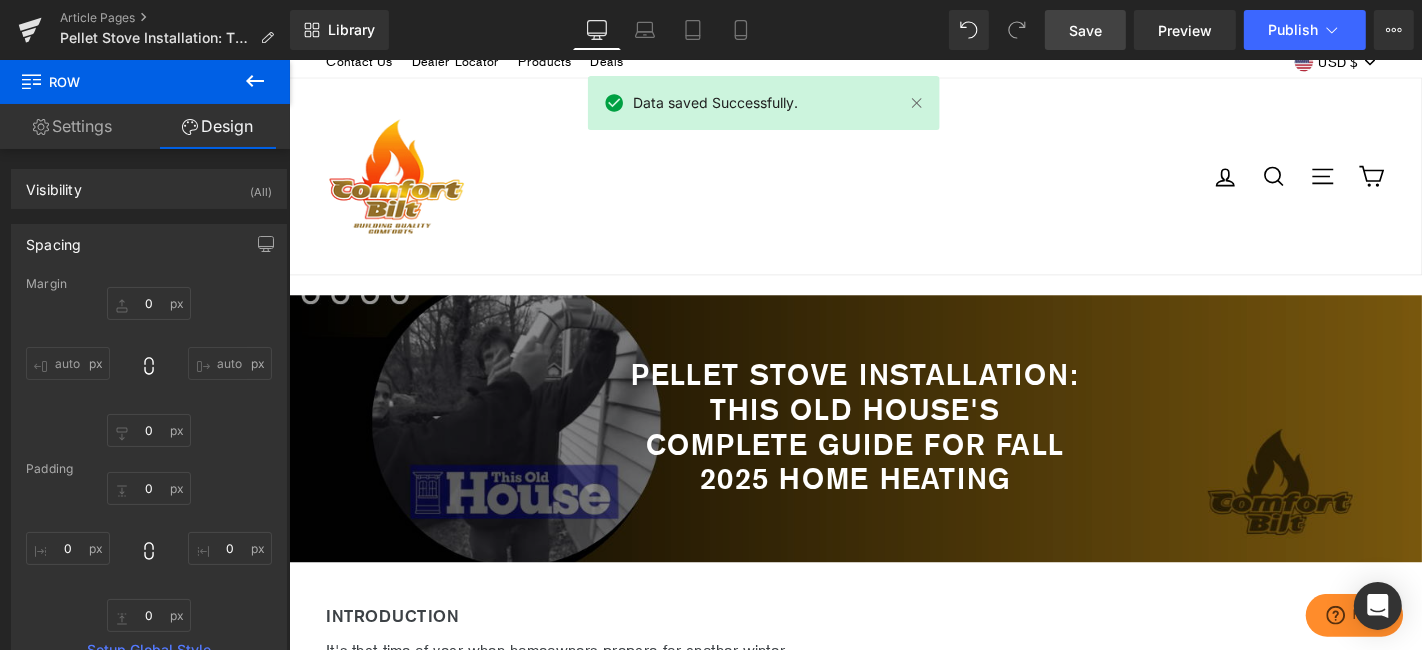 scroll, scrollTop: 0, scrollLeft: 0, axis: both 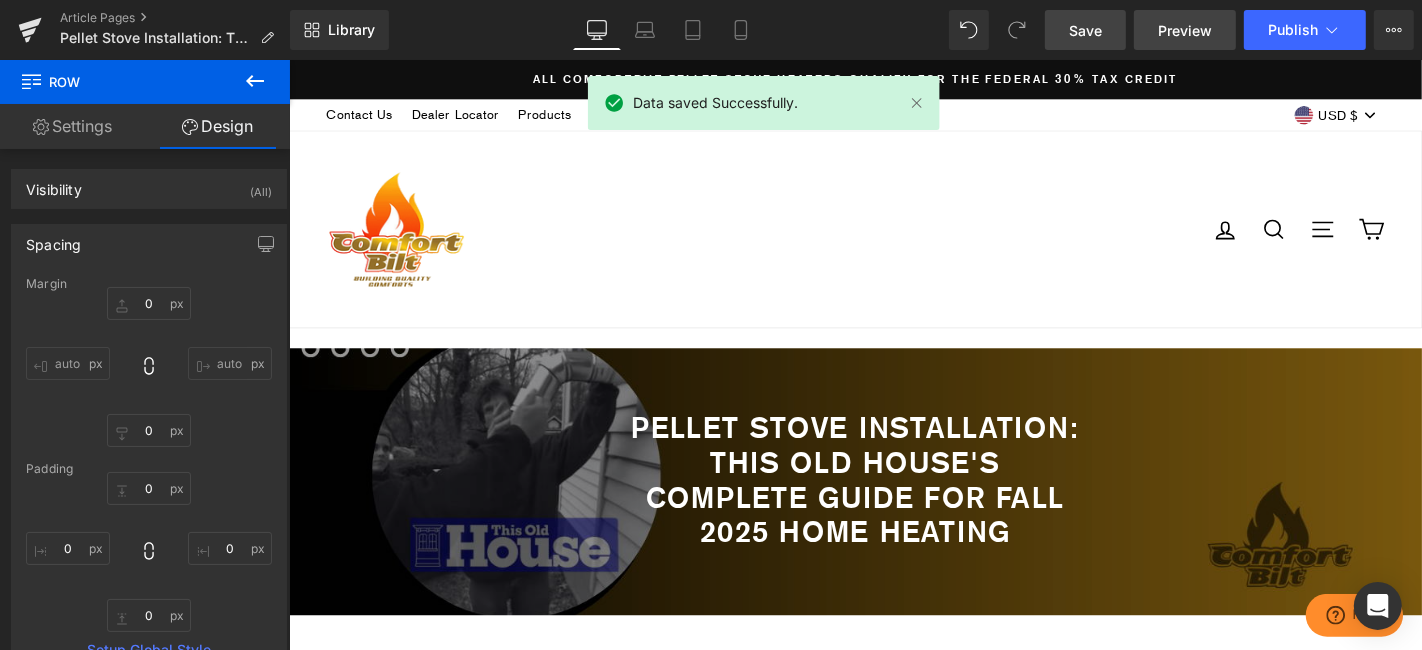 click on "Preview" at bounding box center [1185, 30] 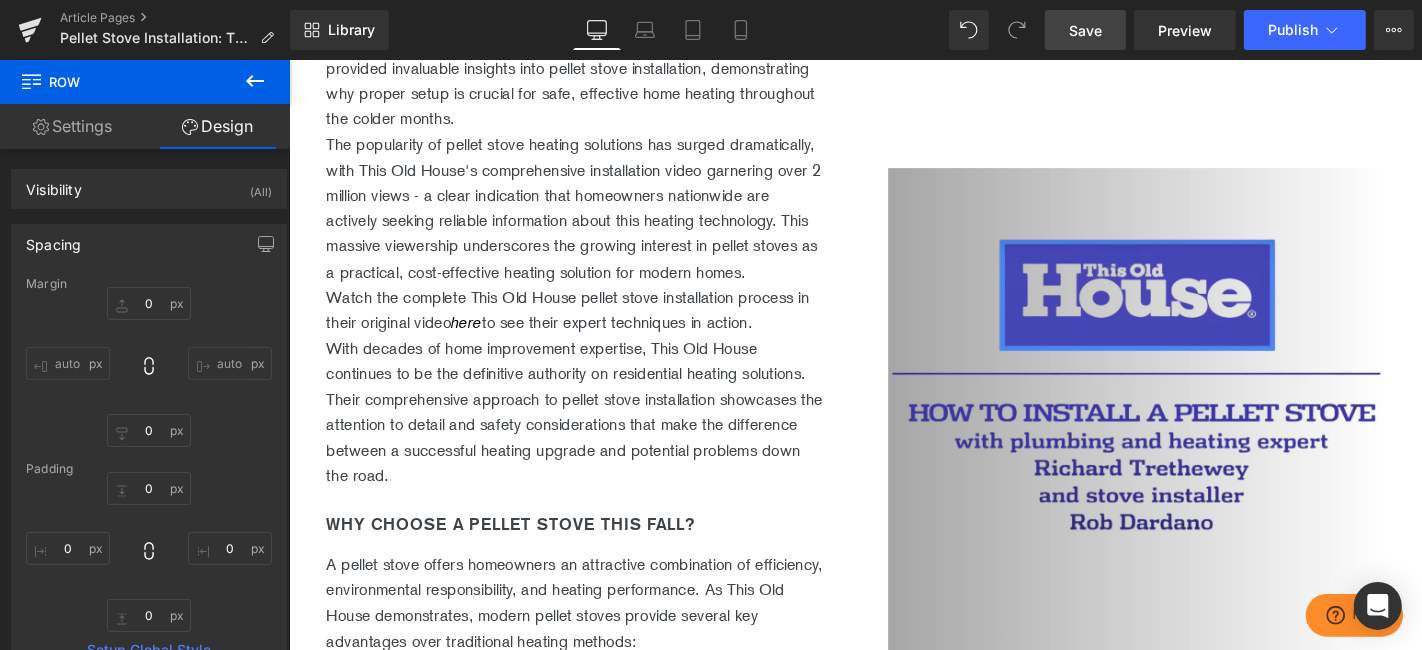 scroll, scrollTop: 777, scrollLeft: 0, axis: vertical 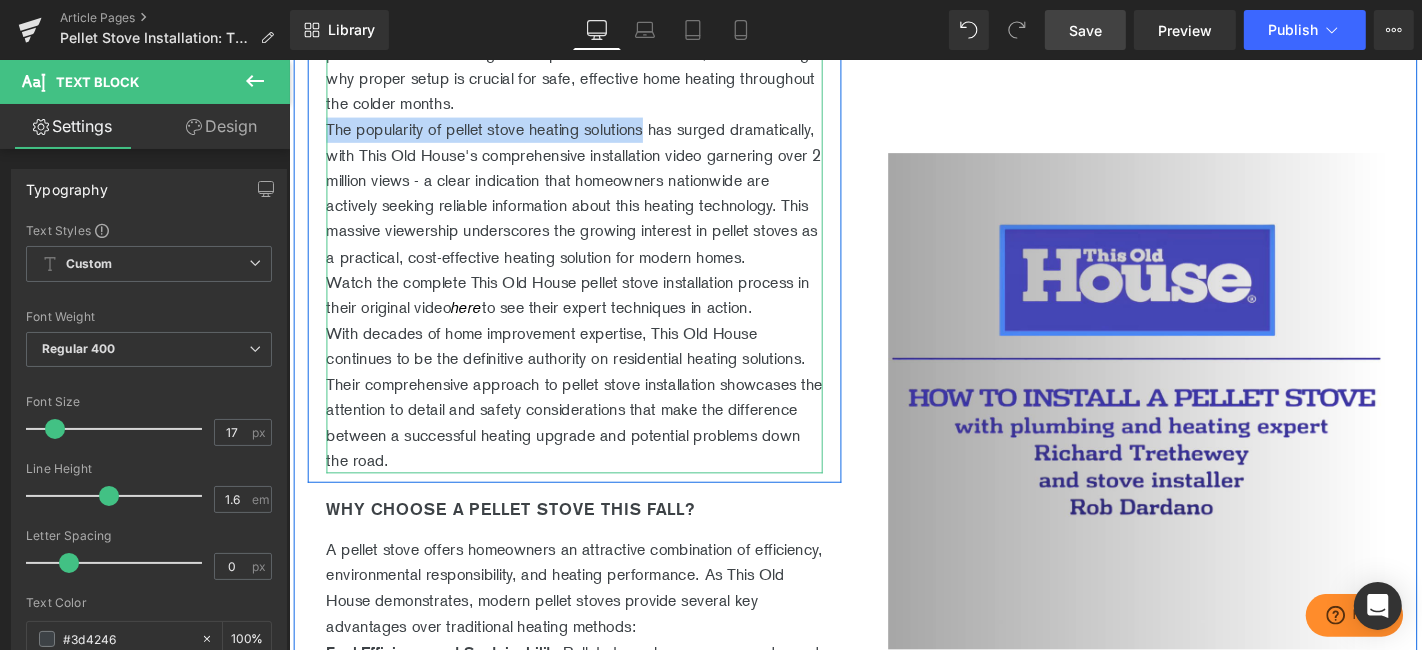 drag, startPoint x: 670, startPoint y: 169, endPoint x: 327, endPoint y: 171, distance: 343.00583 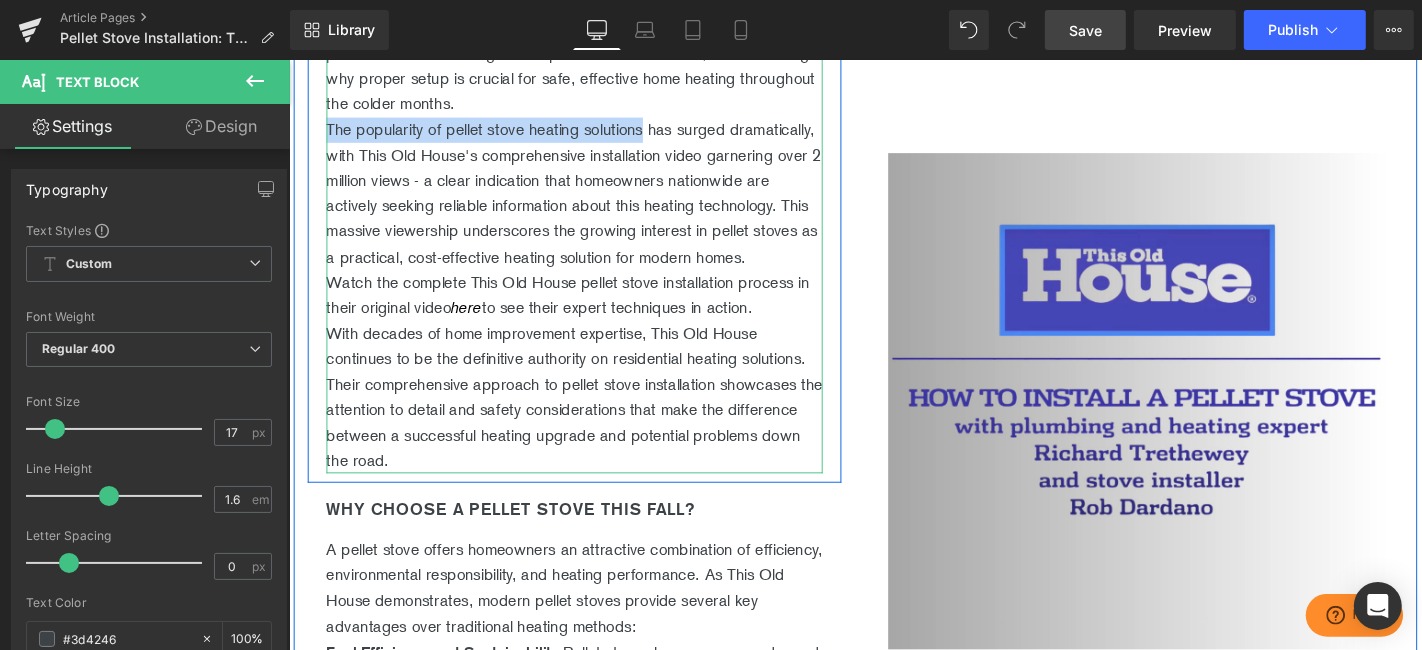 click on "The popularity of pellet stove heating solutions has surged dramatically, with This Old House's comprehensive installation video garnering over 2 million views - a clear indication that homeowners nationwide are actively seeking reliable information about this heating technology. This massive viewership underscores the growing interest in pellet stoves as a practical, cost-effective heating solution for modern homes." at bounding box center (593, 201) 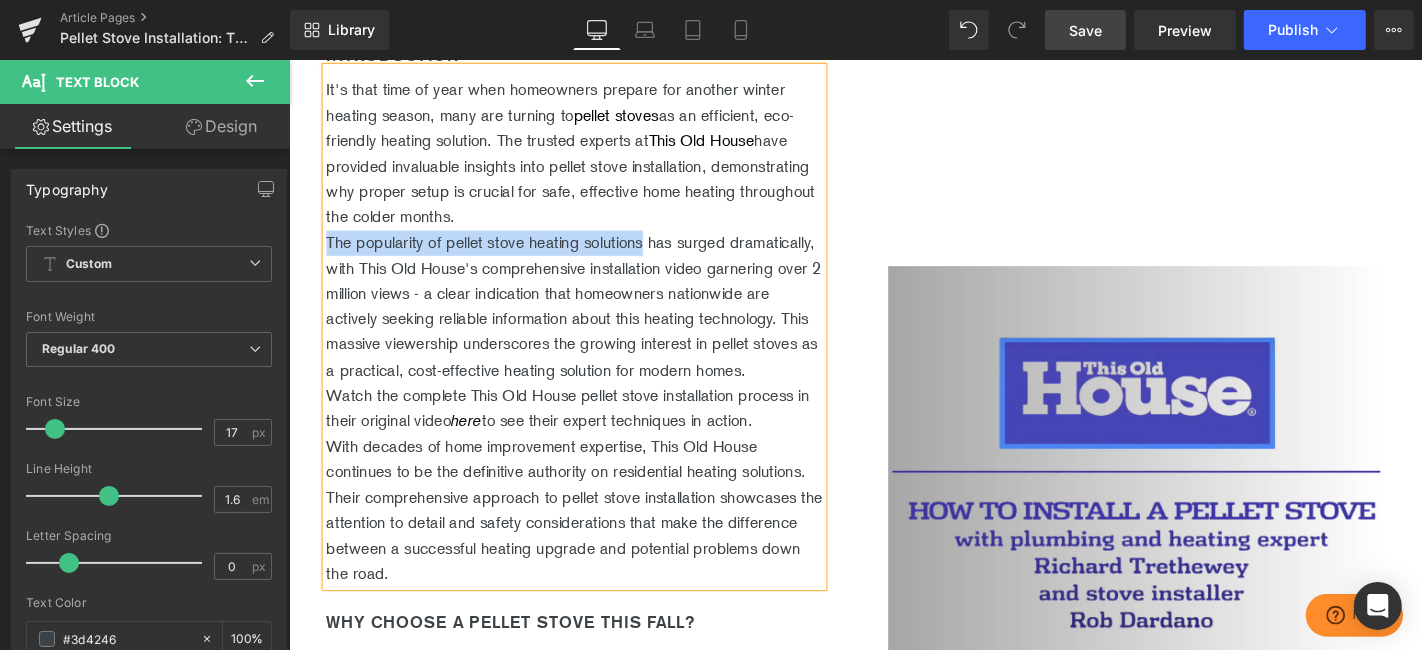 scroll, scrollTop: 657, scrollLeft: 0, axis: vertical 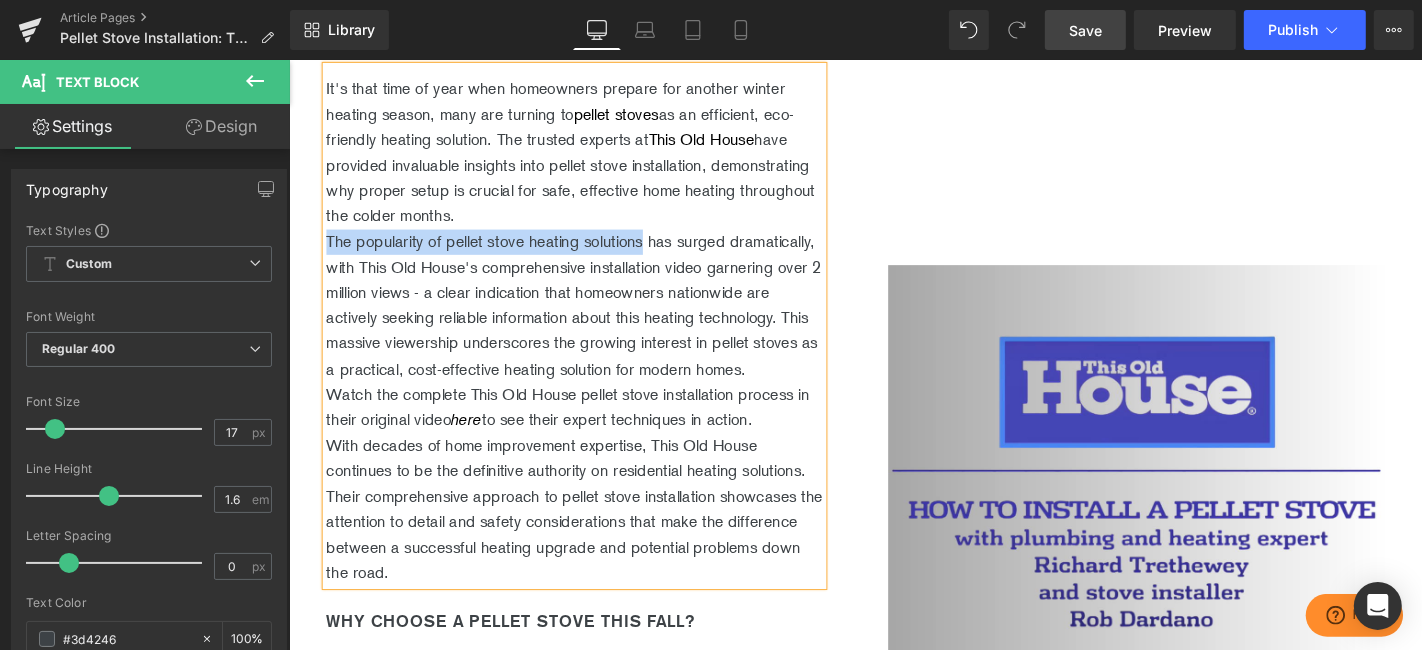 click on "It's that time of year when homeowners prepare for another winter heating season, many are turning to  pellet stoves  as an efficient, eco-friendly heating solution. The trusted experts at  [COMPANY]  have provided invaluable insights into pellet stove installation, demonstrating why proper setup is crucial for safe, effective home heating throughout the colder months. The popularity of pellet stove heating solutions has surged dramatically, with [COMPANY]'s comprehensive installation video garnering over 2 million views - a clear indication that homeowners nationwide are actively seeking reliable information about this heating technology. This massive viewership underscores the growing interest in pellet stoves as a practical, cost-effective heating solution for modern homes. Watch the complete [COMPANY] pellet stove installation process in their original video  here  to see their expert techniques in action." at bounding box center [593, 343] 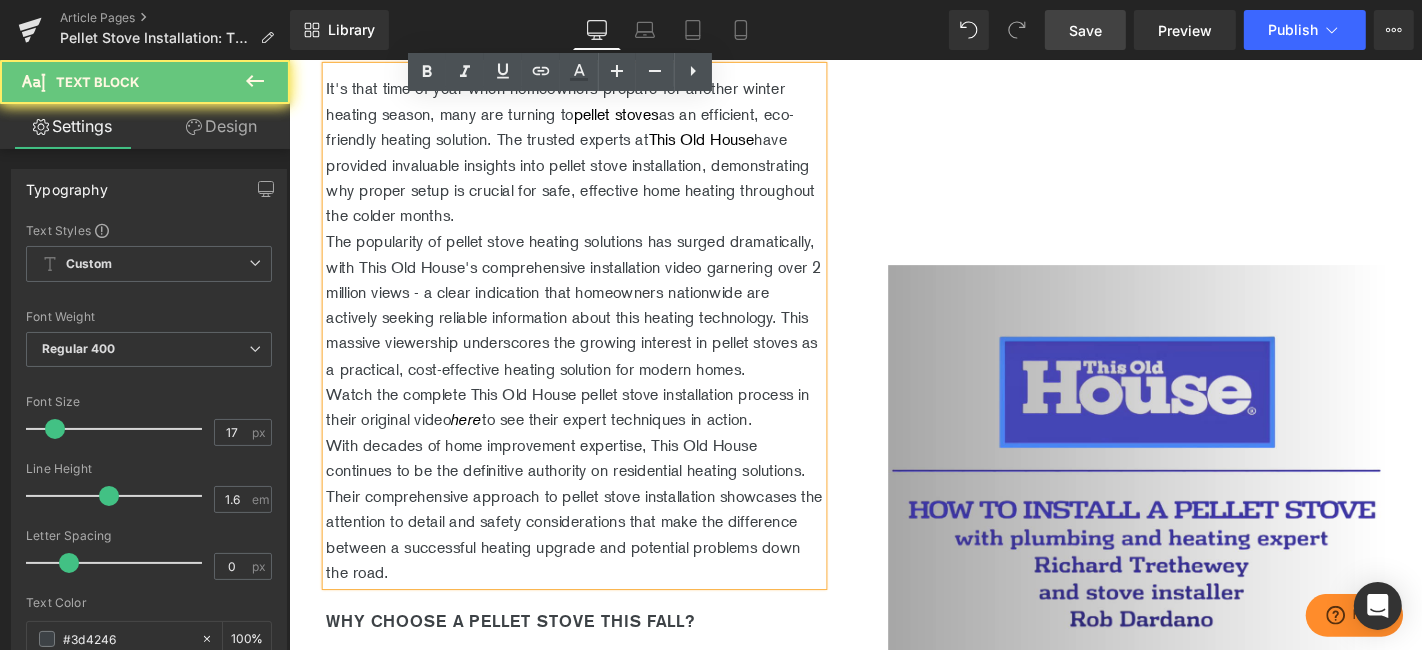 click on "The popularity of pellet stove heating solutions has surged dramatically, with This Old House's comprehensive installation video garnering over 2 million views - a clear indication that homeowners nationwide are actively seeking reliable information about this heating technology. This massive viewership underscores the growing interest in pellet stoves as a practical, cost-effective heating solution for modern homes." at bounding box center (593, 321) 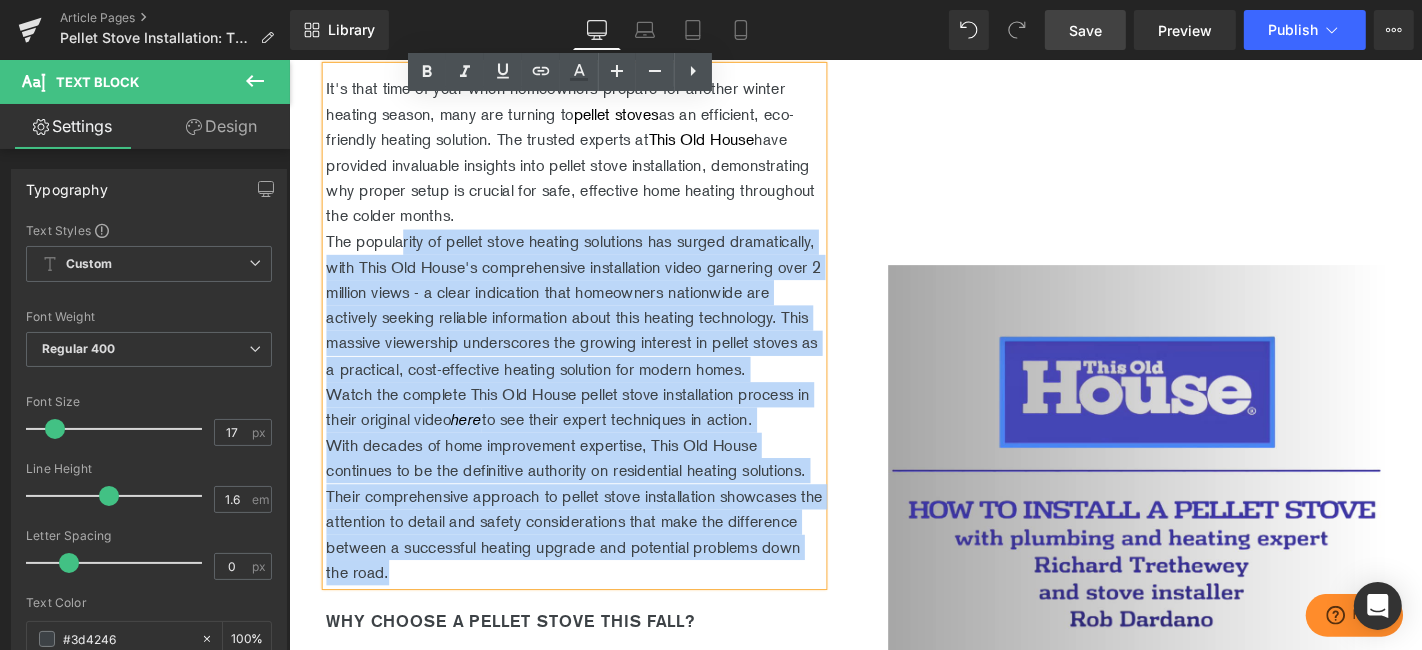 drag, startPoint x: 321, startPoint y: 288, endPoint x: 418, endPoint y: 286, distance: 97.020615 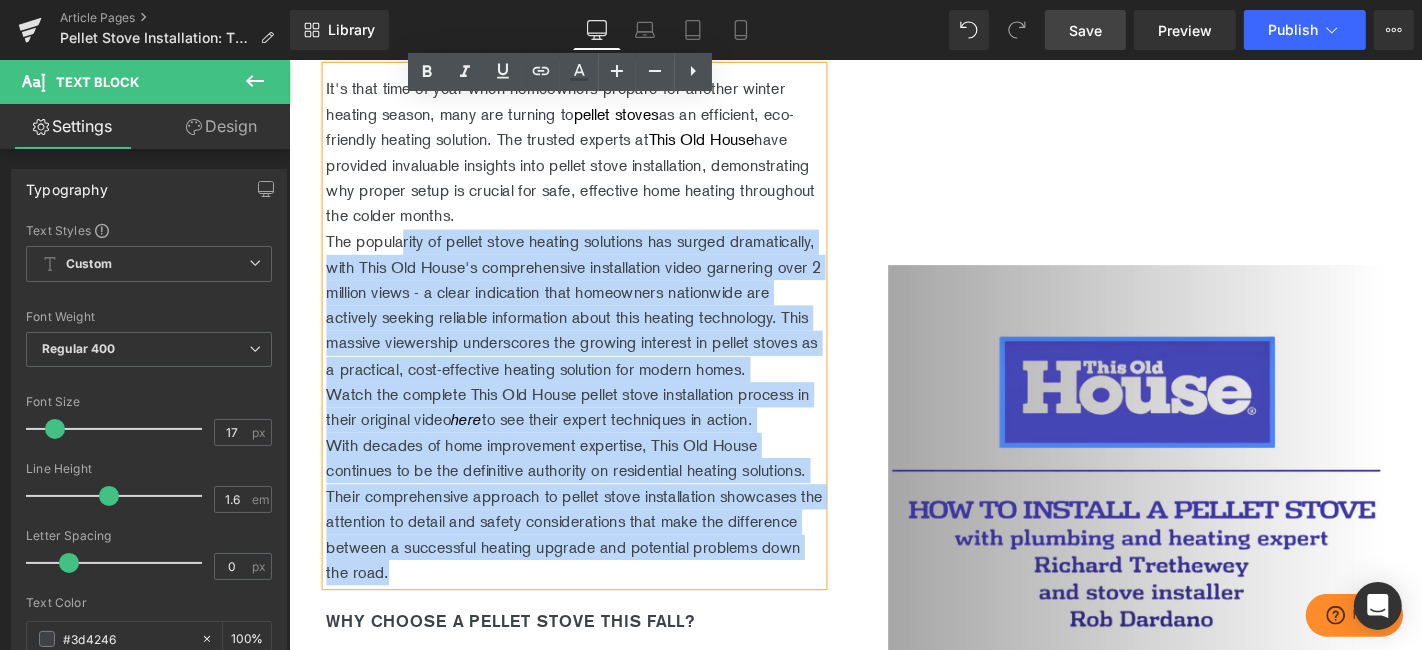 click on "It's that time of year when homeowners prepare for another winter heating season, many are turning to  pellet stoves  as an efficient, eco-friendly heating solution. The trusted experts at  [COMPANY]  have provided invaluable insights into pellet stove installation, demonstrating why proper setup is crucial for safe, effective home heating throughout the colder months. The popularity of pellet stove heating solutions has surged dramatically, with [COMPANY]'s comprehensive installation video garnering over 2 million views - a clear indication that homeowners nationwide are actively seeking reliable information about this heating technology. This massive viewership underscores the growing interest in pellet stoves as a practical, cost-effective heating solution for modern homes. Watch the complete [COMPANY] pellet stove installation process in their original video  here  to see their expert techniques in action." at bounding box center (593, 343) 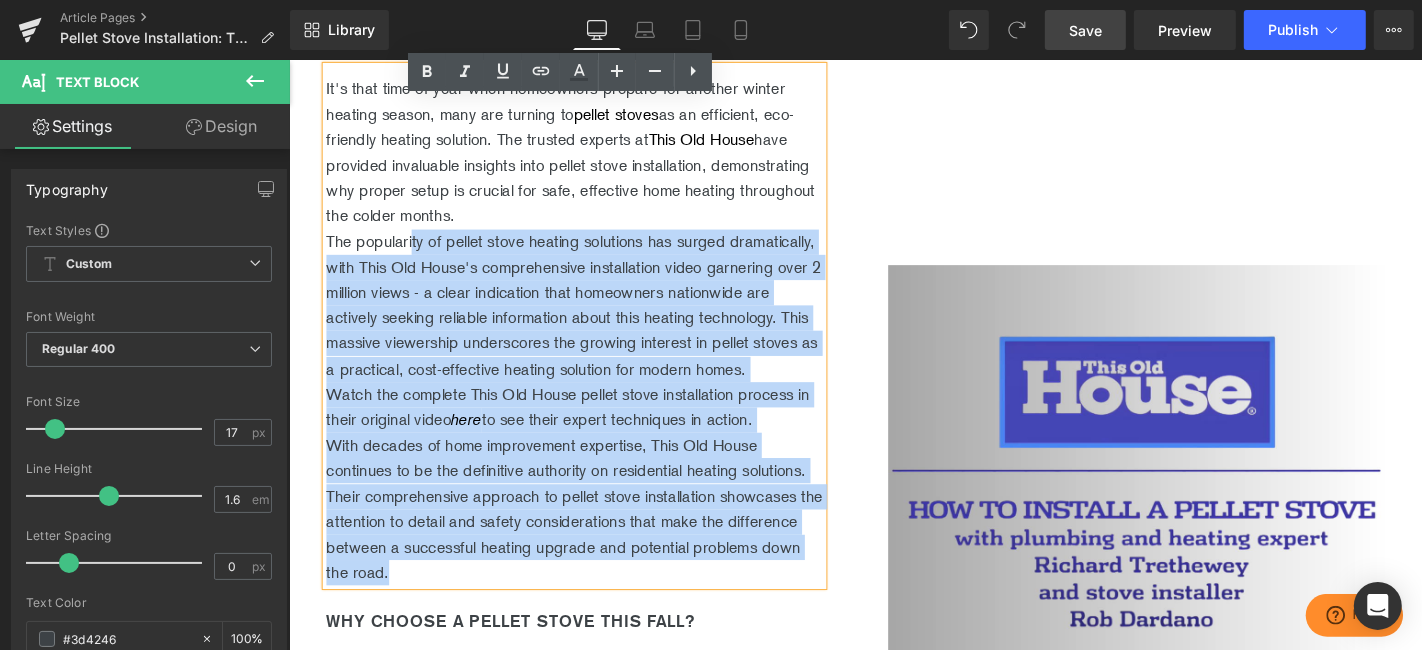 click on "The popularity of pellet stove heating solutions has surged dramatically, with This Old House's comprehensive installation video garnering over 2 million views - a clear indication that homeowners nationwide are actively seeking reliable information about this heating technology. This massive viewership underscores the growing interest in pellet stoves as a practical, cost-effective heating solution for modern homes." at bounding box center (593, 321) 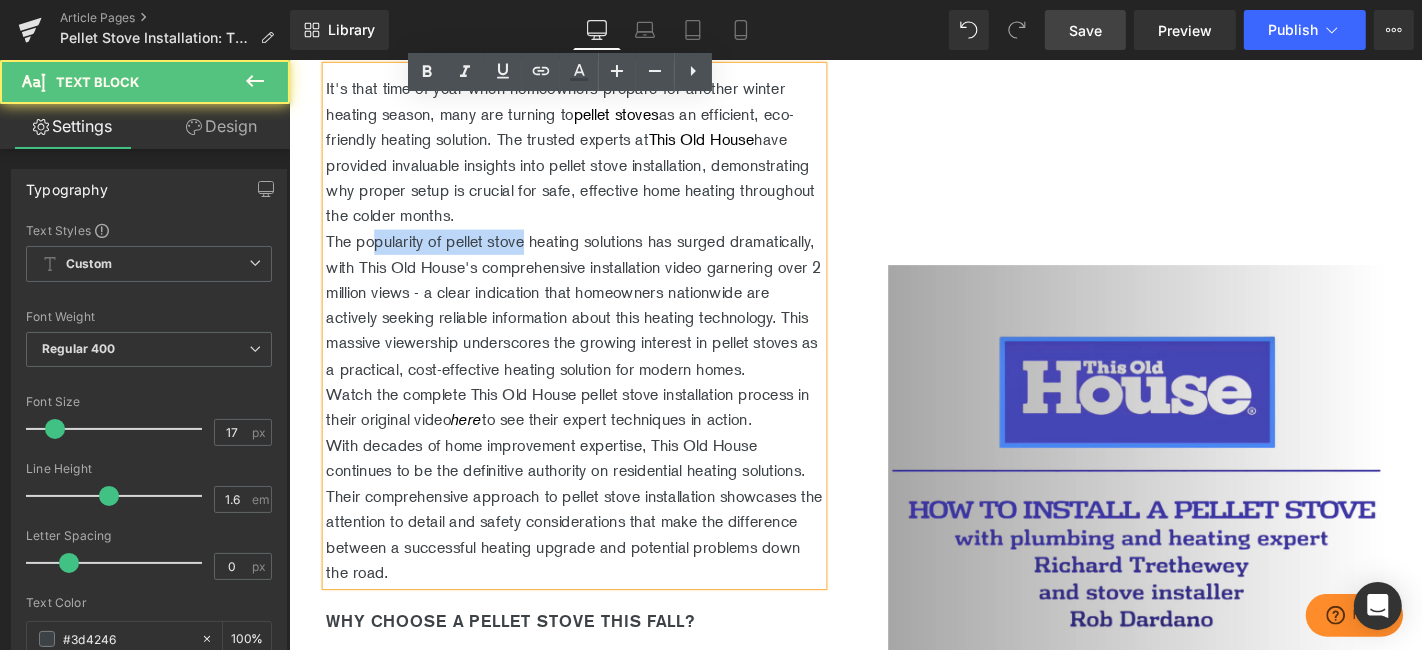 drag, startPoint x: 537, startPoint y: 286, endPoint x: 373, endPoint y: 284, distance: 164.01219 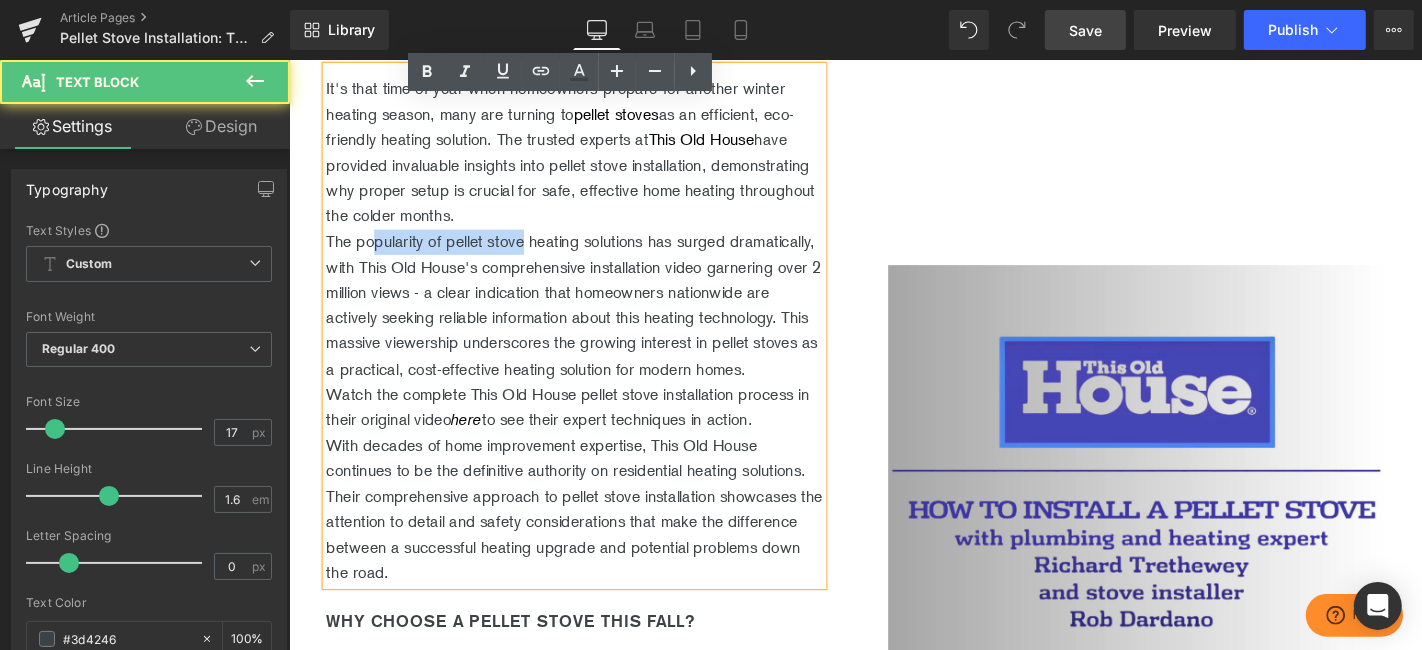 click on "The popularity of pellet stove heating solutions has surged dramatically, with This Old House's comprehensive installation video garnering over 2 million views - a clear indication that homeowners nationwide are actively seeking reliable information about this heating technology. This massive viewership underscores the growing interest in pellet stoves as a practical, cost-effective heating solution for modern homes." at bounding box center (593, 321) 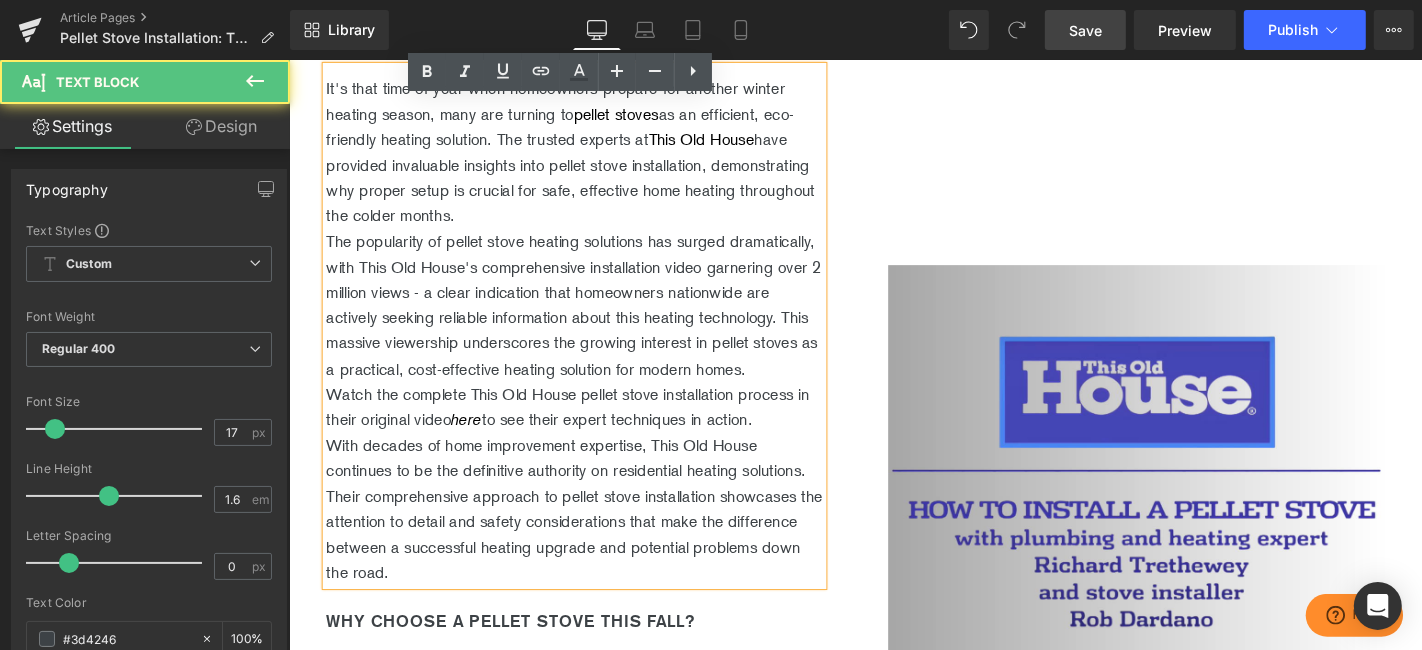 click on "The popularity of pellet stove heating solutions has surged dramatically, with This Old House's comprehensive installation video garnering over 2 million views - a clear indication that homeowners nationwide are actively seeking reliable information about this heating technology. This massive viewership underscores the growing interest in pellet stoves as a practical, cost-effective heating solution for modern homes." at bounding box center (593, 321) 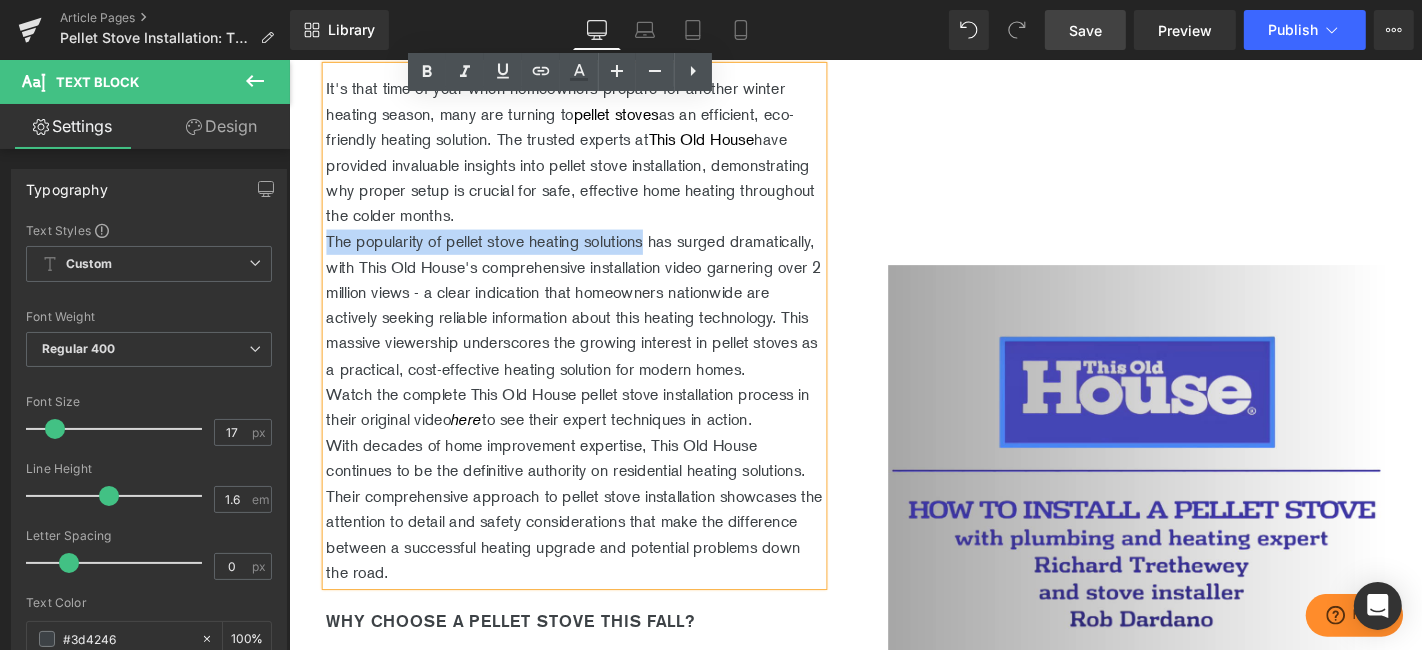 drag, startPoint x: 670, startPoint y: 289, endPoint x: 327, endPoint y: 288, distance: 343.00146 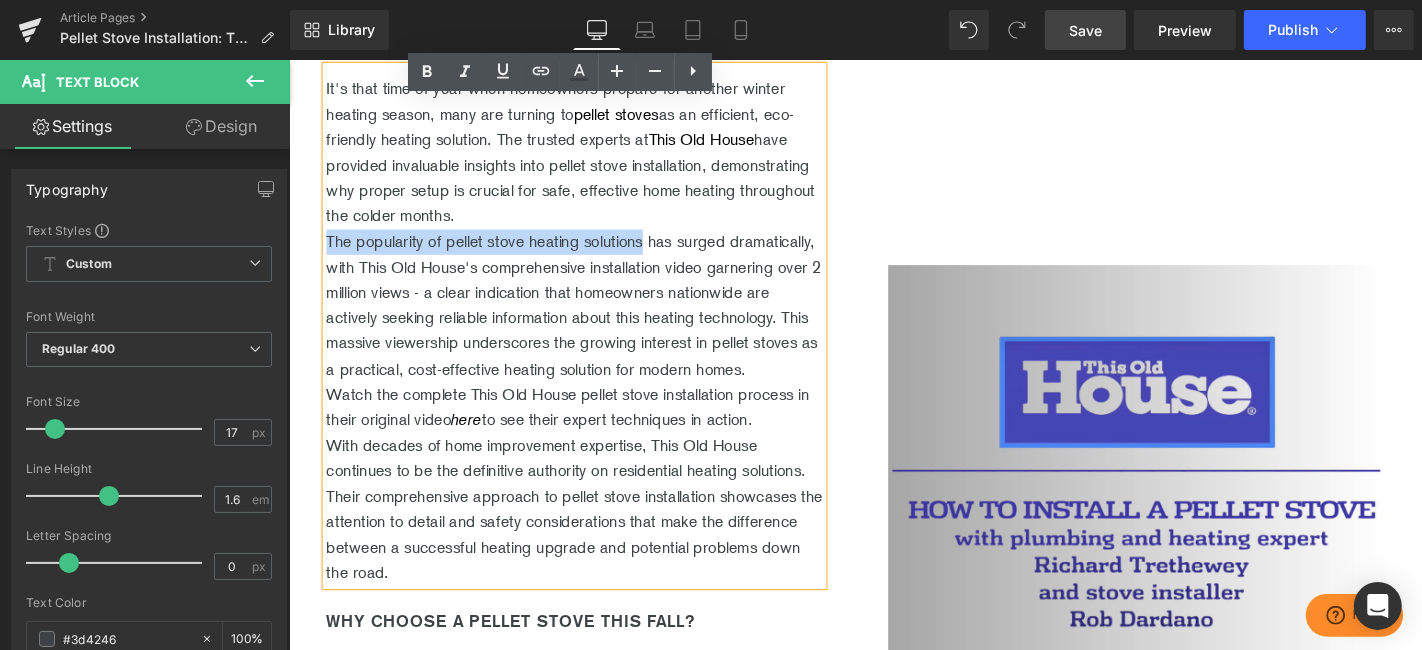 click on "The popularity of pellet stove heating solutions has surged dramatically, with This Old House's comprehensive installation video garnering over 2 million views - a clear indication that homeowners nationwide are actively seeking reliable information about this heating technology. This massive viewership underscores the growing interest in pellet stoves as a practical, cost-effective heating solution for modern homes." at bounding box center (593, 321) 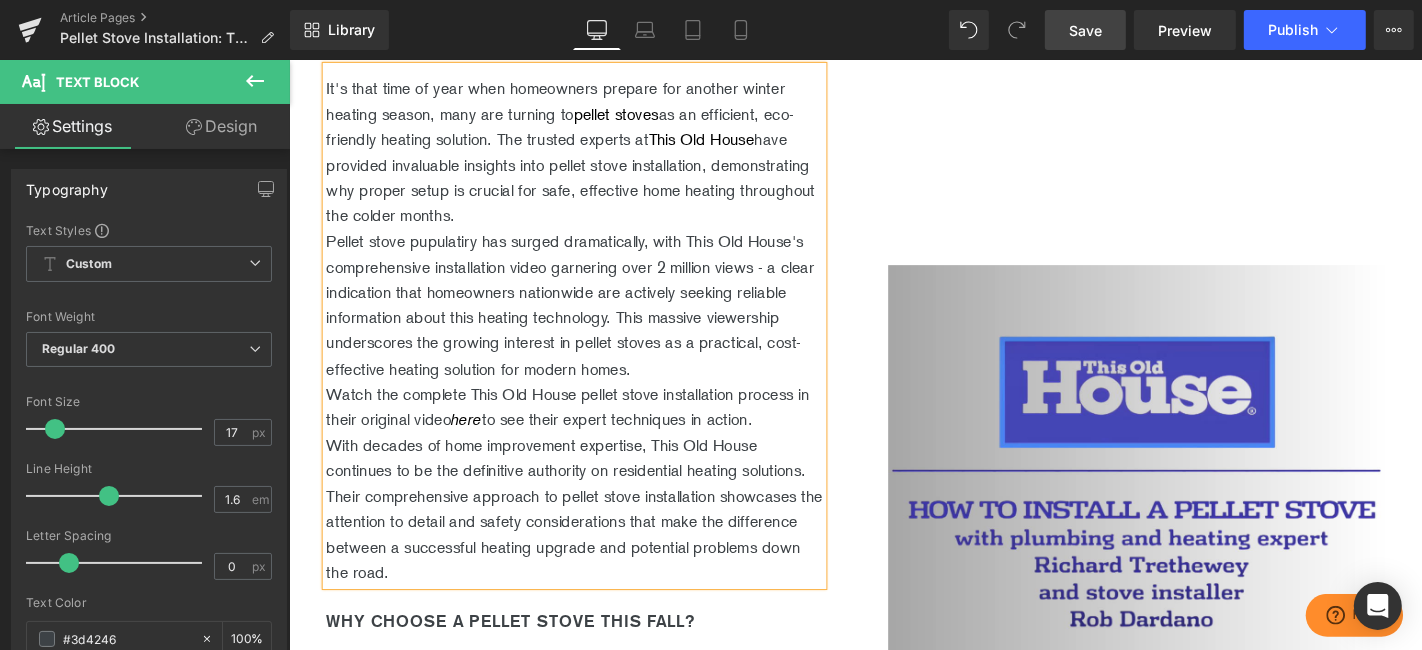 click on "Pellet stove pupulatiry has surged dramatically, with This Old House's comprehensive installation video garnering over 2 million views - a clear indication that homeowners nationwide are actively seeking reliable information about this heating technology. This massive viewership underscores the growing interest in pellet stoves as a practical, cost-effective heating solution for modern homes." at bounding box center [593, 321] 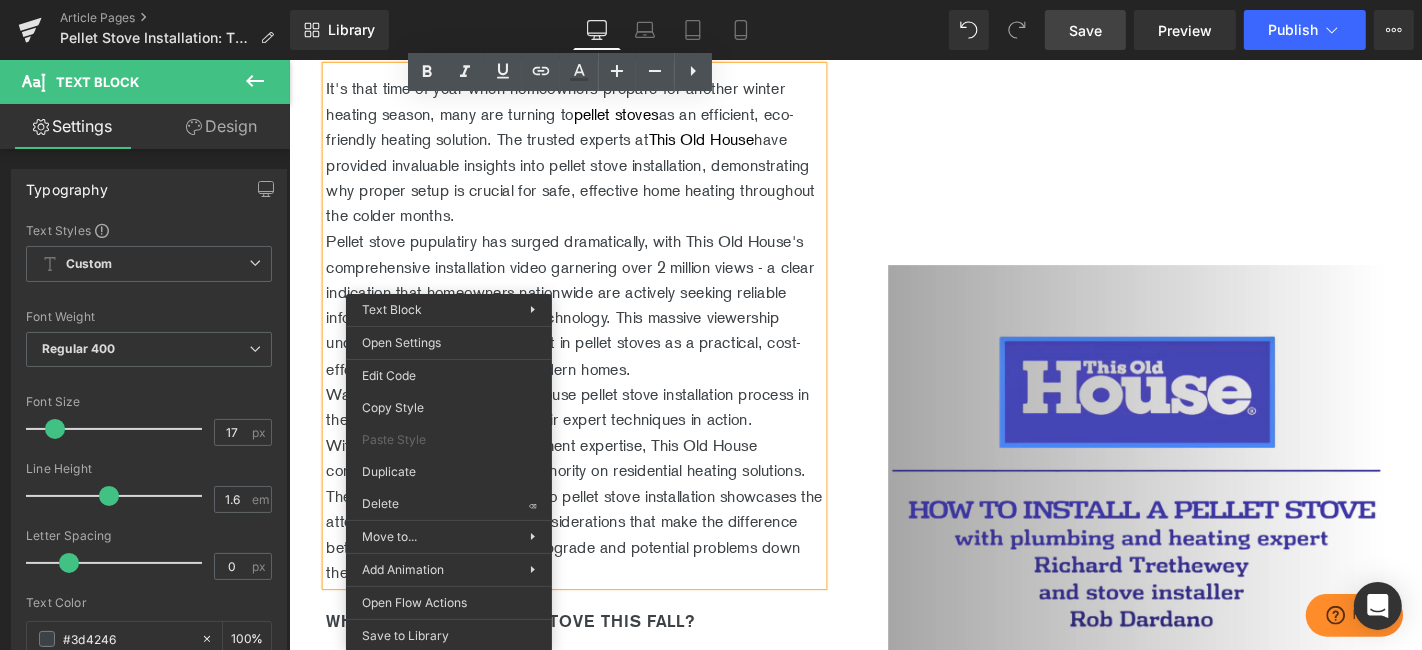 click on "Pellet stove pupulatiry has surged dramatically, with This Old House's comprehensive installation video garnering over 2 million views - a clear indication that homeowners nationwide are actively seeking reliable information about this heating technology. This massive viewership underscores the growing interest in pellet stoves as a practical, cost-effective heating solution for modern homes." at bounding box center [593, 321] 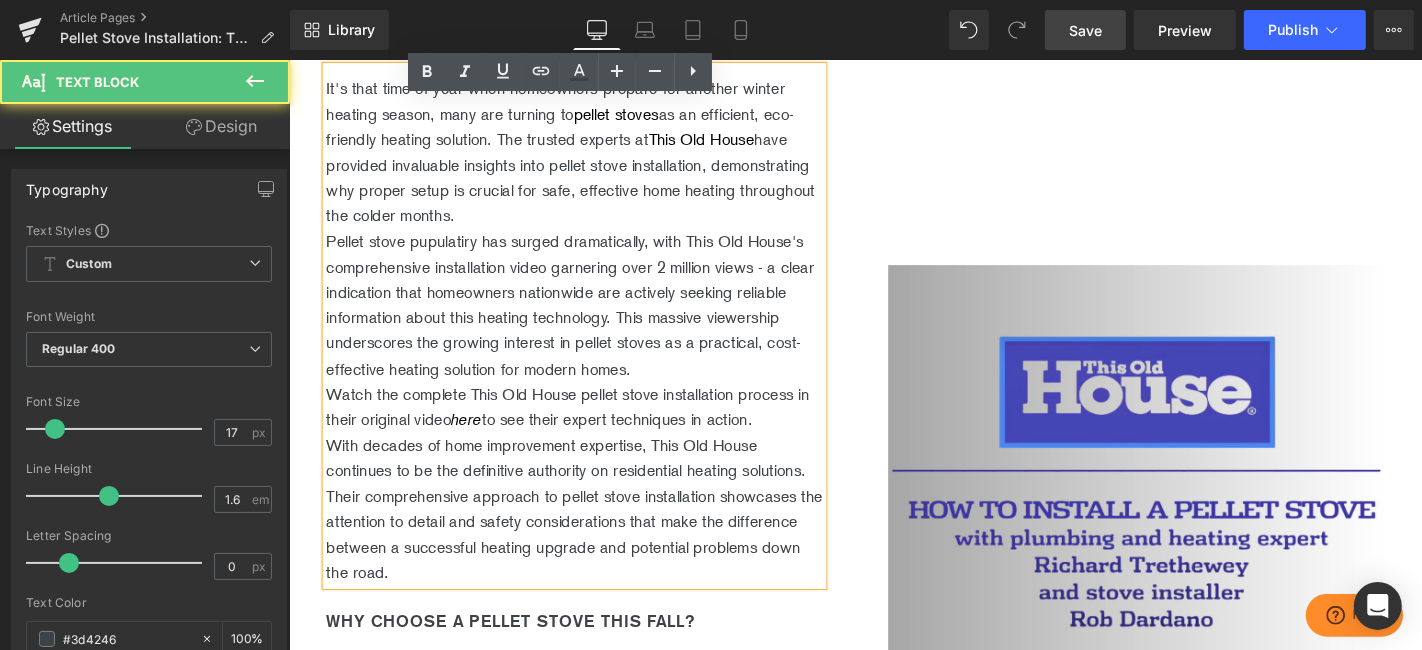 click on "Pellet stove pupulatiry has surged dramatically, with This Old House's comprehensive installation video garnering over 2 million views - a clear indication that homeowners nationwide are actively seeking reliable information about this heating technology. This massive viewership underscores the growing interest in pellet stoves as a practical, cost-effective heating solution for modern homes." at bounding box center (593, 321) 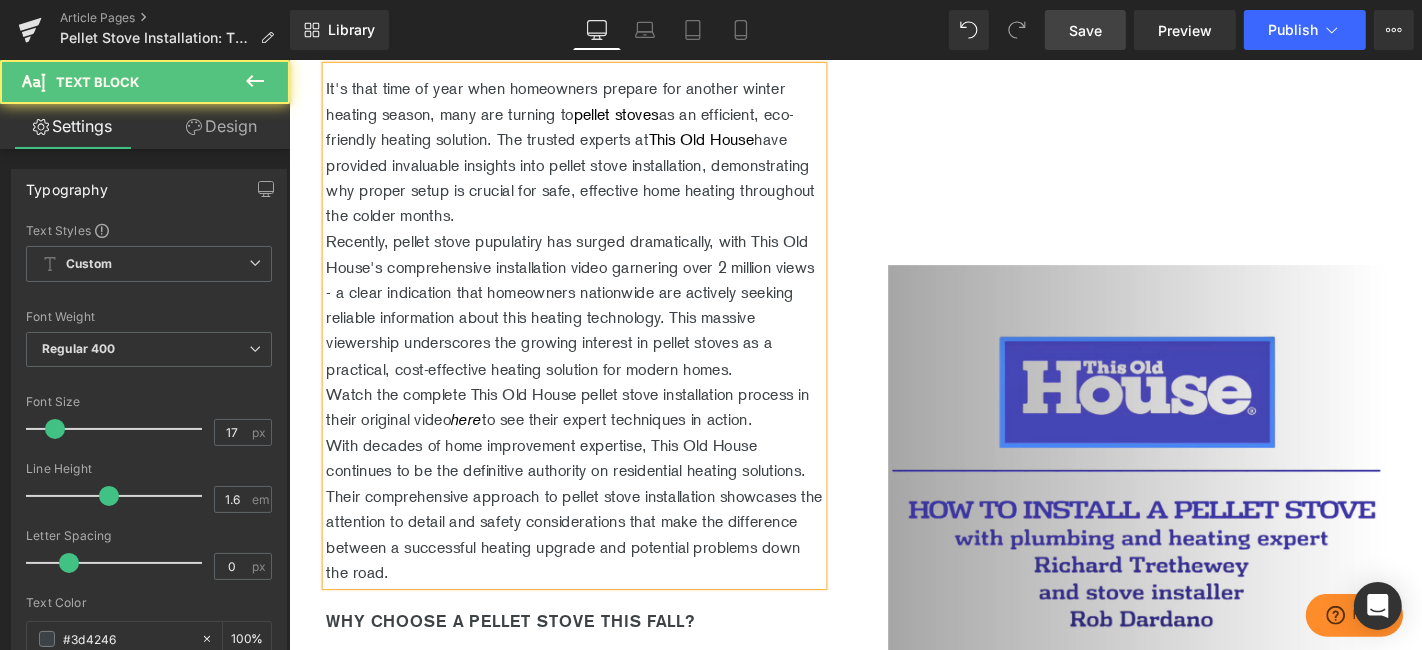 click on "Recently, pellet stove pupulatiry has surged dramatically, with This Old House's comprehensive installation video garnering over 2 million views - a clear indication that homeowners nationwide are actively seeking reliable information about this heating technology. This massive viewership underscores the growing interest in pellet stoves as a practical, cost-effective heating solution for modern homes." at bounding box center (593, 321) 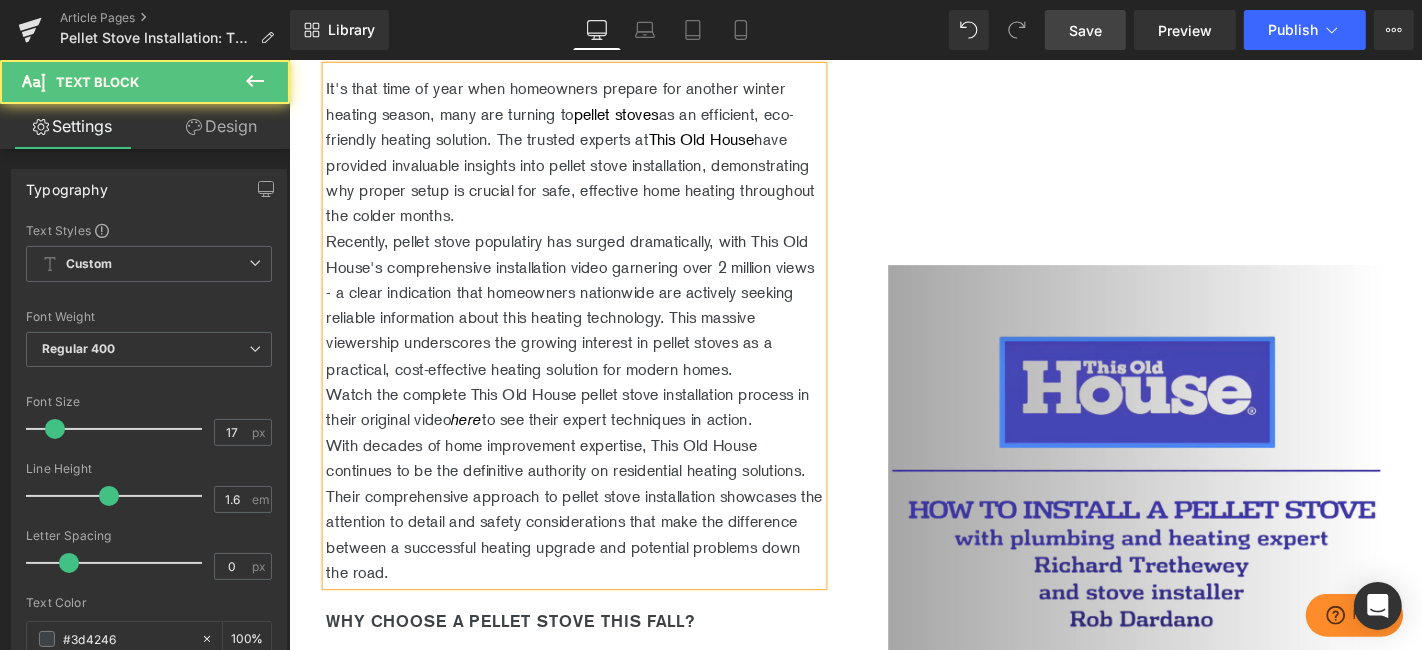 click on "Recently, pellet stove populatiry has surged dramatically, with This Old House's comprehensive installation video garnering over 2 million views - a clear indication that homeowners nationwide are actively seeking reliable information about this heating technology. This massive viewership underscores the growing interest in pellet stoves as a practical, cost-effective heating solution for modern homes." at bounding box center (593, 321) 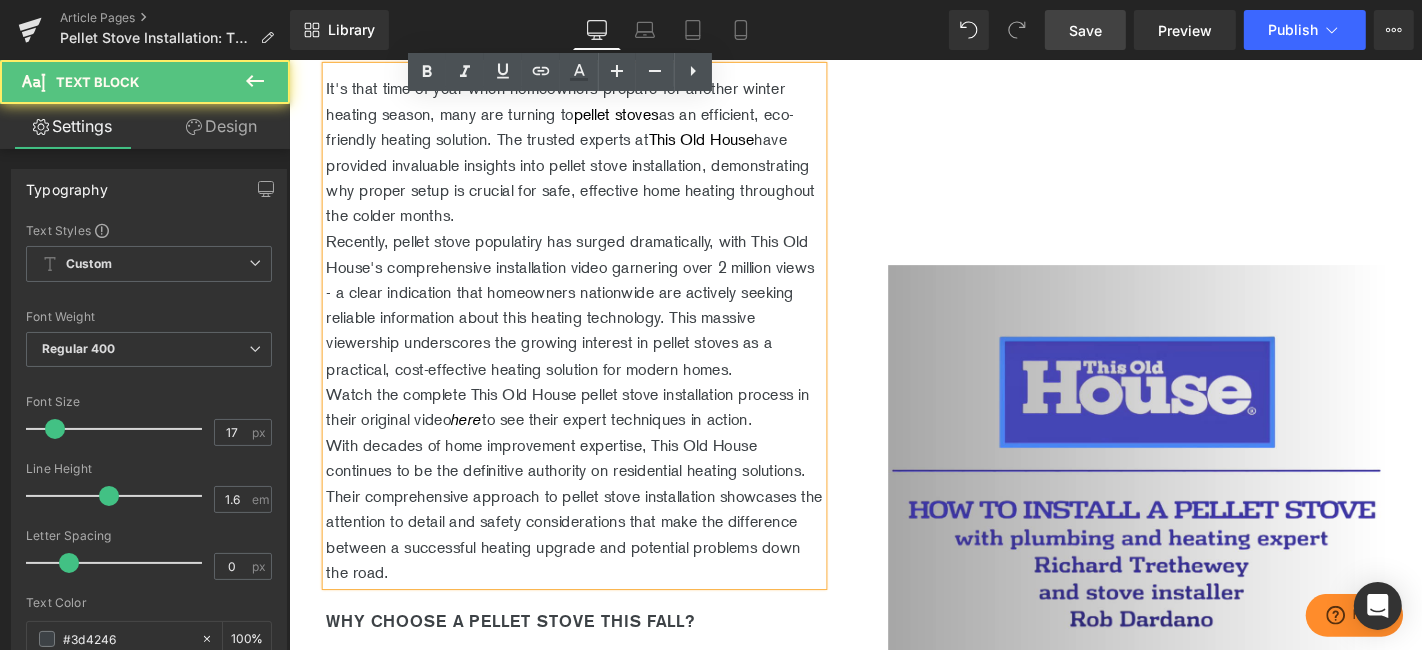 click on "Recently, pellet stove populatiry has surged dramatically, with This Old House's comprehensive installation video garnering over 2 million views - a clear indication that homeowners nationwide are actively seeking reliable information about this heating technology. This massive viewership underscores the growing interest in pellet stoves as a practical, cost-effective heating solution for modern homes." at bounding box center (593, 321) 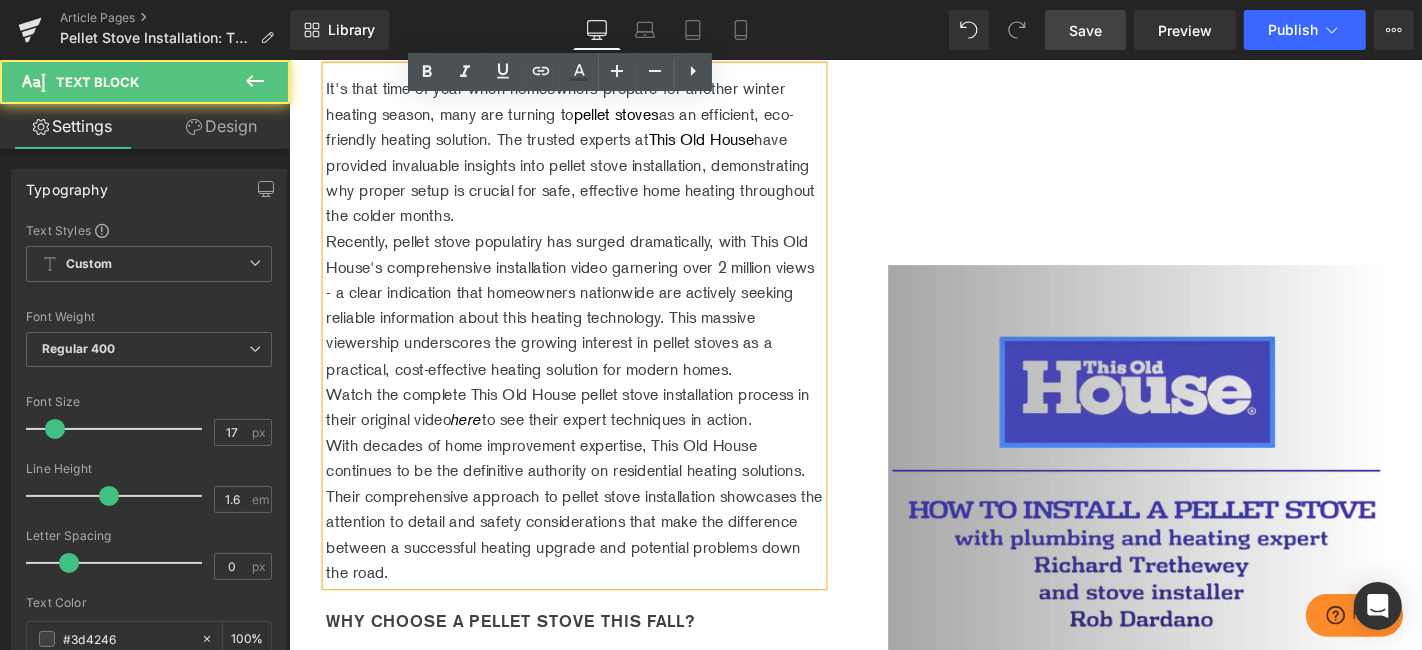 click on "Recently, pellet stove populatiry has surged dramatically, with This Old House's comprehensive installation video garnering over 2 million views - a clear indication that homeowners nationwide are actively seeking reliable information about this heating technology. This massive viewership underscores the growing interest in pellet stoves as a practical, cost-effective heating solution for modern homes." at bounding box center [593, 321] 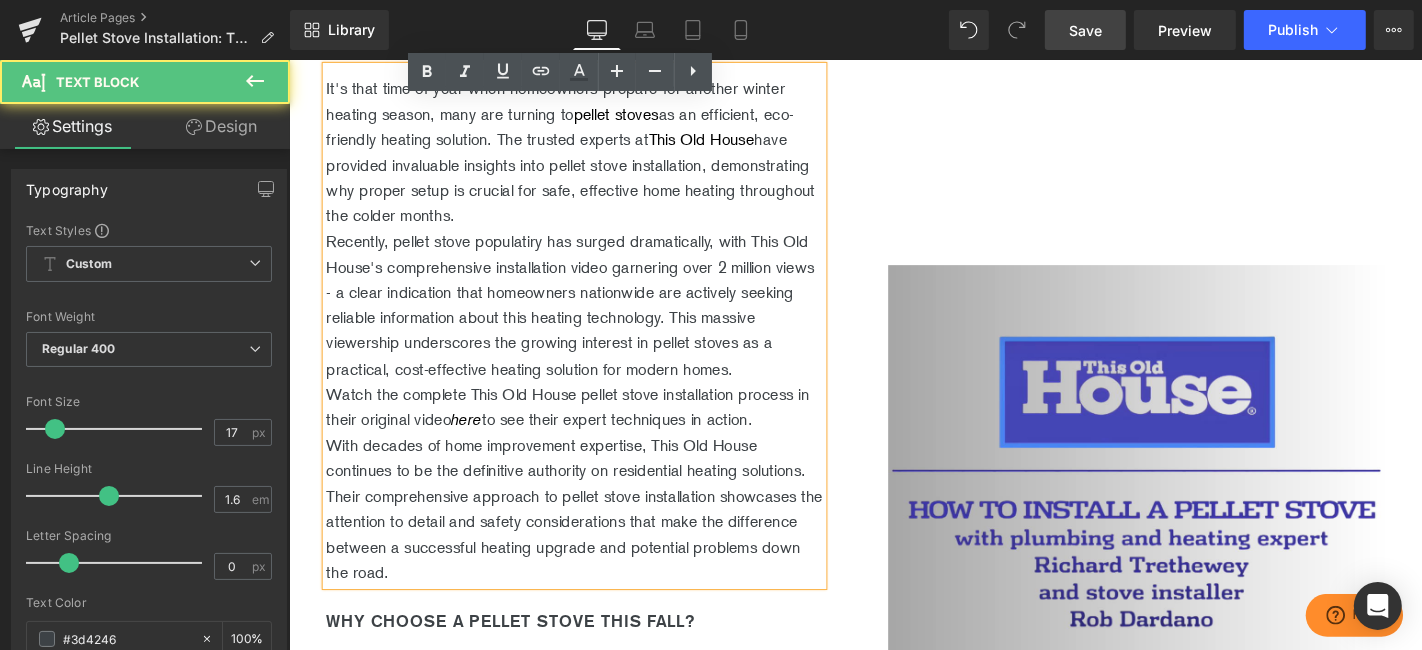 click on "Recently, pellet stove populatiry has surged dramatically, with This Old House's comprehensive installation video garnering over 2 million views - a clear indication that homeowners nationwide are actively seeking reliable information about this heating technology. This massive viewership underscores the growing interest in pellet stoves as a practical, cost-effective heating solution for modern homes." at bounding box center (593, 321) 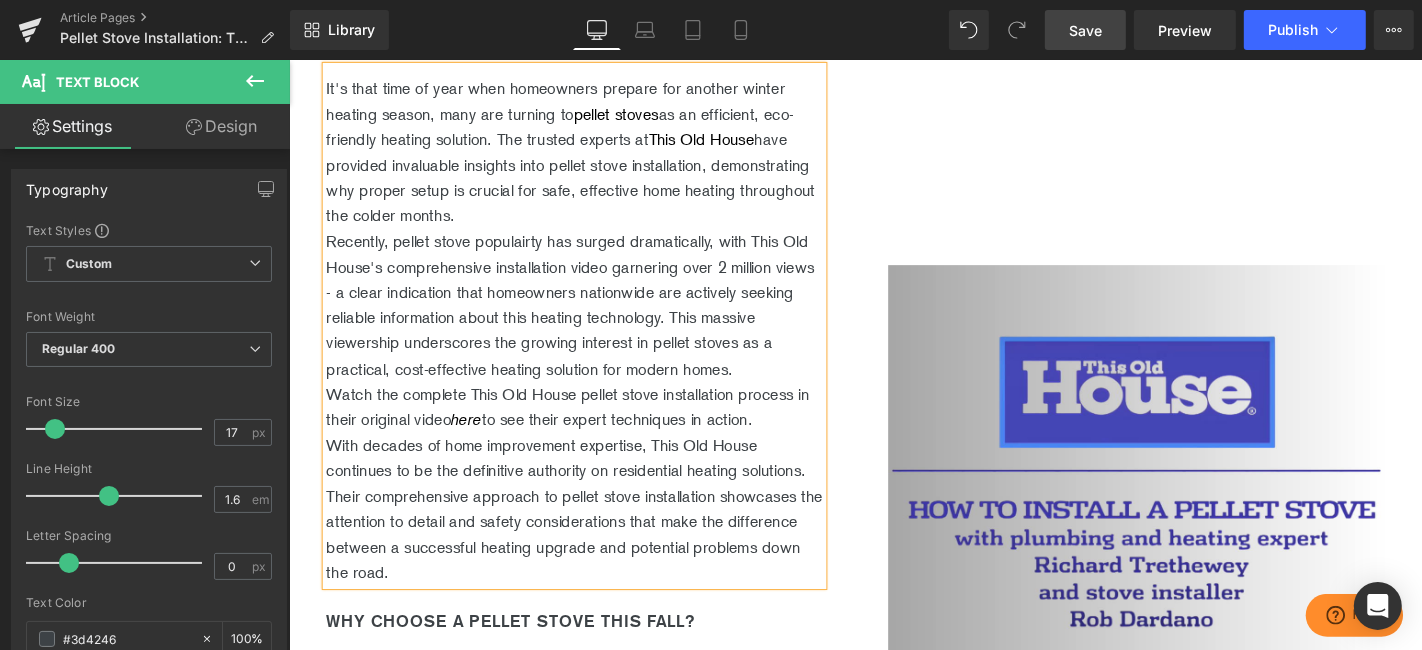 click on "Recently, pellet stove populairty has surged dramatically, with This Old House's comprehensive installation video garnering over 2 million views - a clear indication that homeowners nationwide are actively seeking reliable information about this heating technology. This massive viewership underscores the growing interest in pellet stoves as a practical, cost-effective heating solution for modern homes." at bounding box center [593, 321] 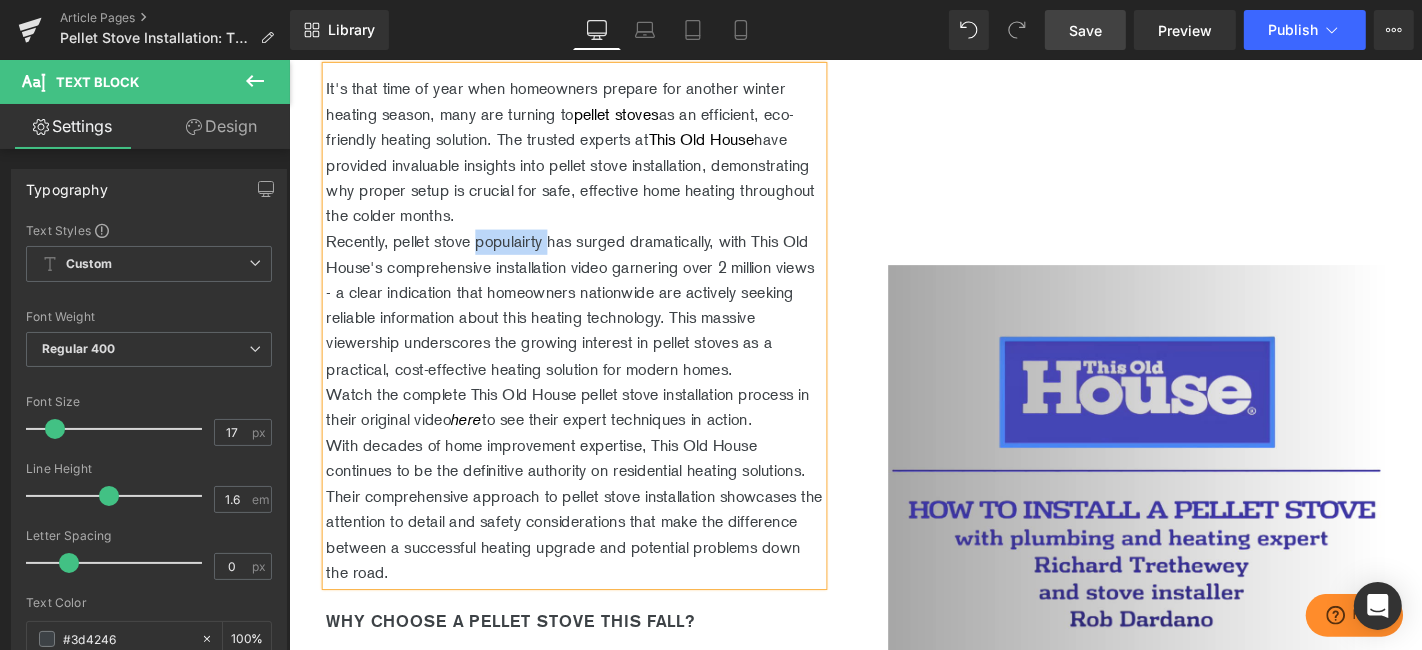 click on "Recently, pellet stove populairty has surged dramatically, with This Old House's comprehensive installation video garnering over 2 million views - a clear indication that homeowners nationwide are actively seeking reliable information about this heating technology. This massive viewership underscores the growing interest in pellet stoves as a practical, cost-effective heating solution for modern homes." at bounding box center [593, 321] 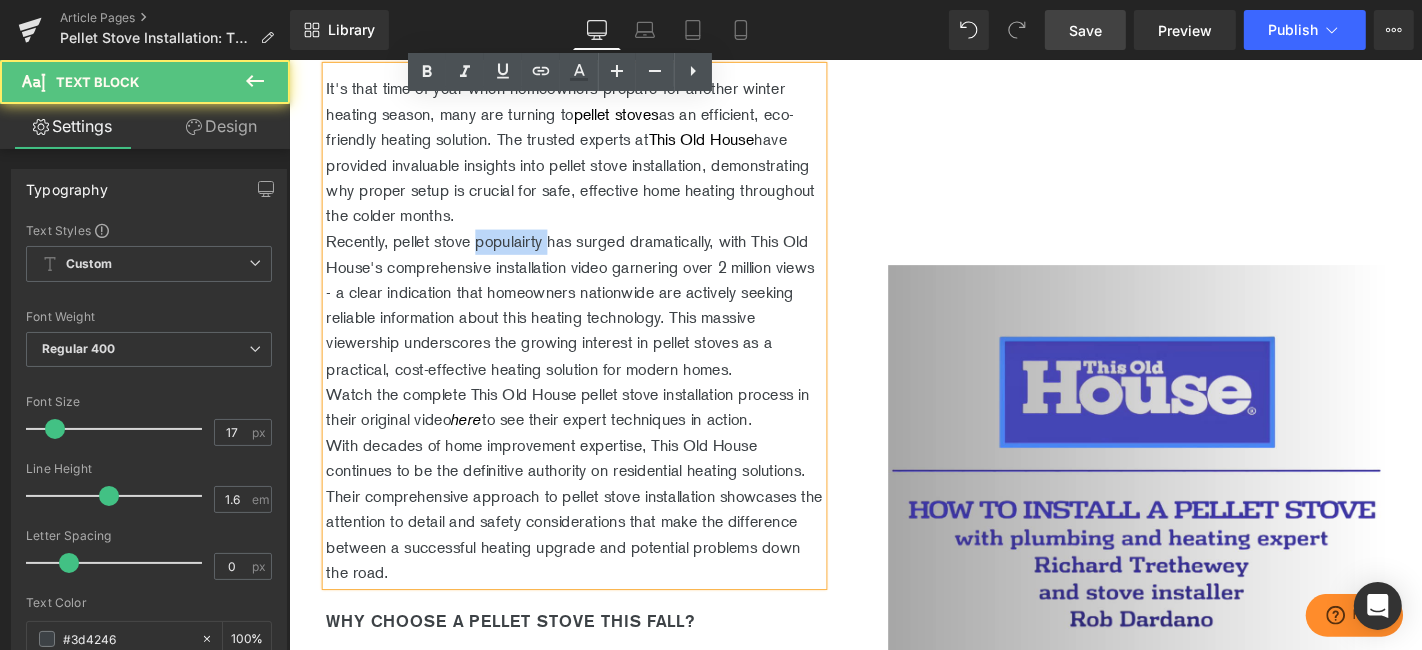 click on "Recently, pellet stove populairty has surged dramatically, with This Old House's comprehensive installation video garnering over 2 million views - a clear indication that homeowners nationwide are actively seeking reliable information about this heating technology. This massive viewership underscores the growing interest in pellet stoves as a practical, cost-effective heating solution for modern homes." at bounding box center (593, 321) 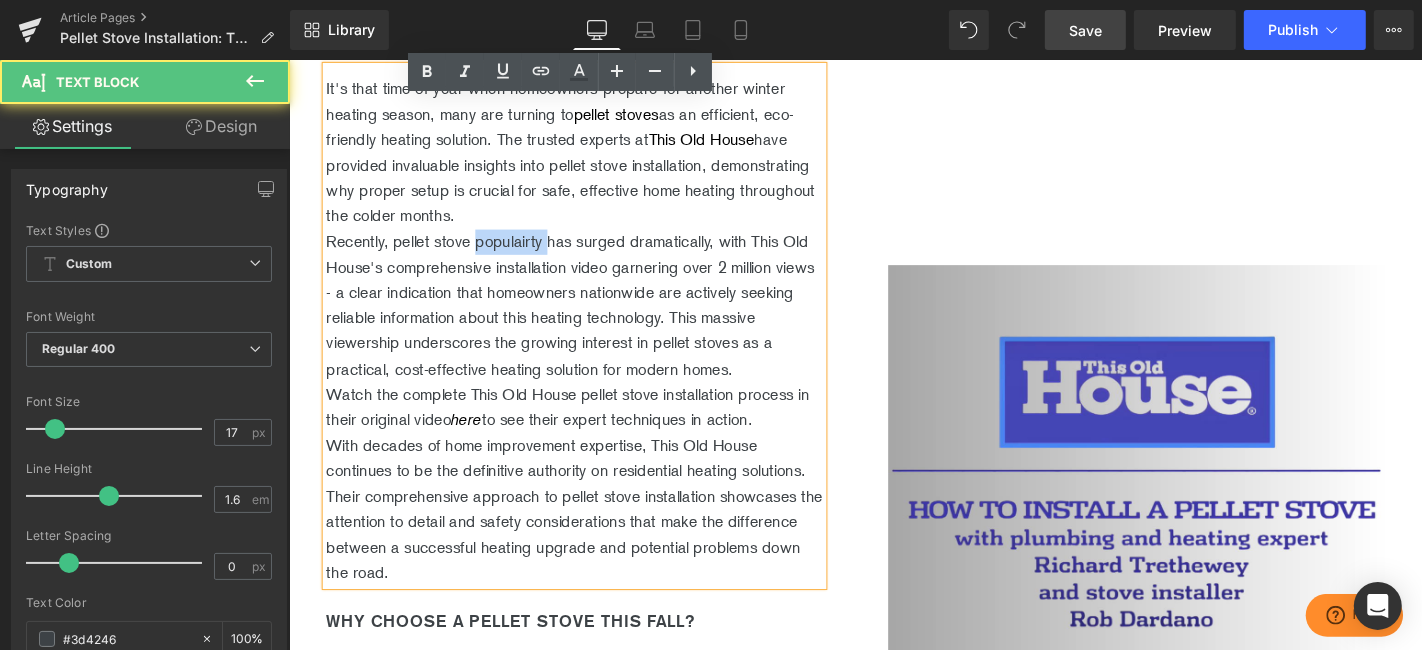 click on "Recently, pellet stove populairty has surged dramatically, with This Old House's comprehensive installation video garnering over 2 million views - a clear indication that homeowners nationwide are actively seeking reliable information about this heating technology. This massive viewership underscores the growing interest in pellet stoves as a practical, cost-effective heating solution for modern homes." at bounding box center [593, 321] 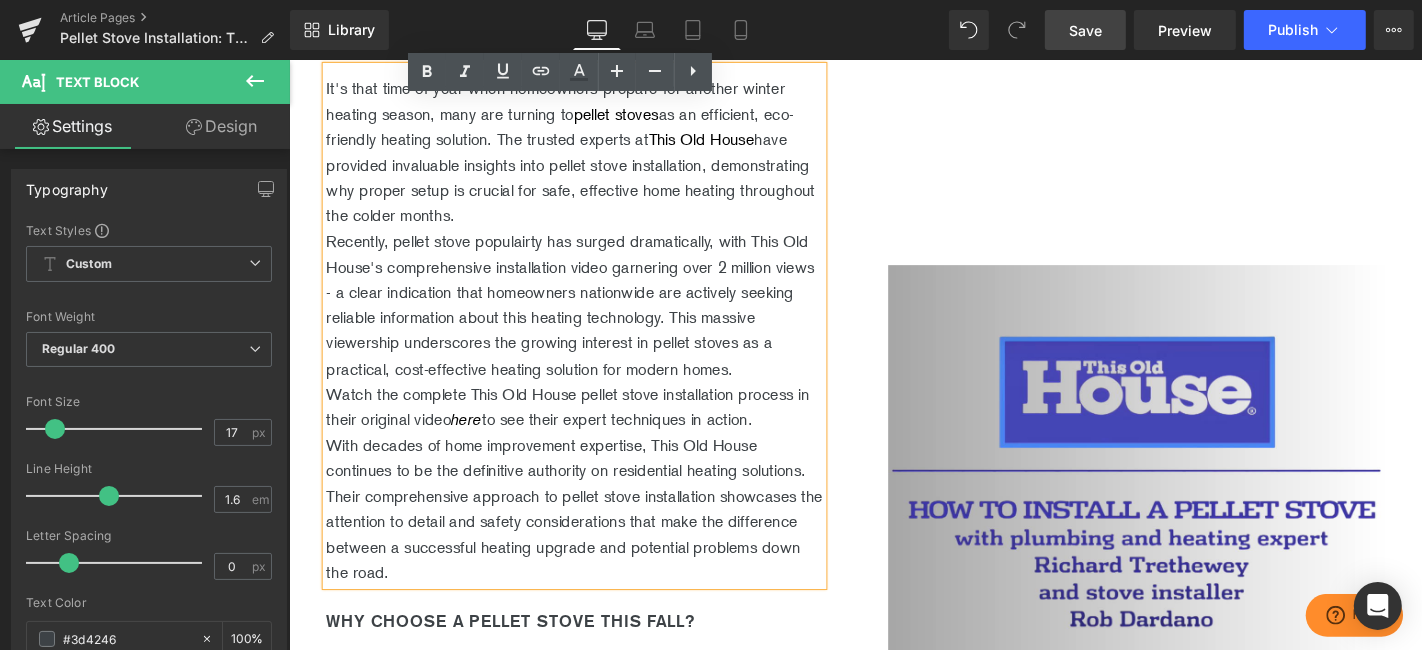 click on "Recently, pellet stove populairty has surged dramatically, with This Old House's comprehensive installation video garnering over 2 million views - a clear indication that homeowners nationwide are actively seeking reliable information about this heating technology. This massive viewership underscores the growing interest in pellet stoves as a practical, cost-effective heating solution for modern homes." at bounding box center (593, 321) 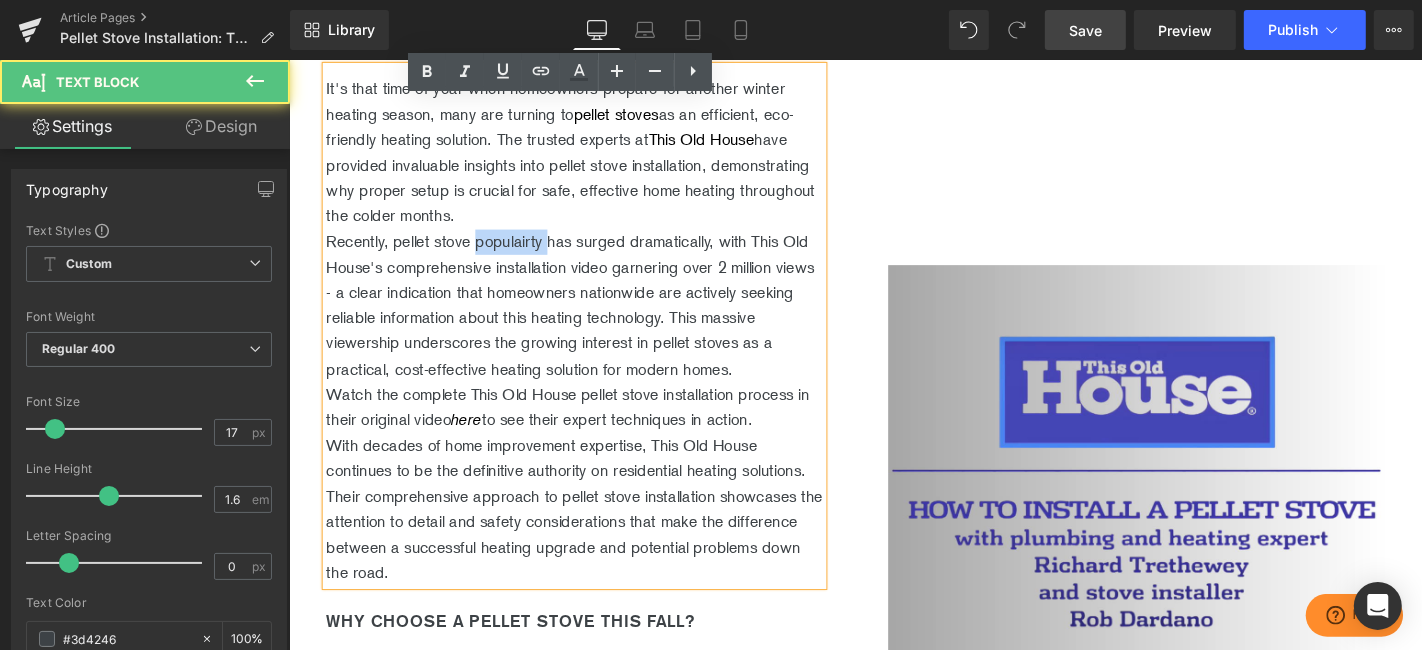 click on "Recently, pellet stove populairty has surged dramatically, with This Old House's comprehensive installation video garnering over 2 million views - a clear indication that homeowners nationwide are actively seeking reliable information about this heating technology. This massive viewership underscores the growing interest in pellet stoves as a practical, cost-effective heating solution for modern homes." at bounding box center [593, 321] 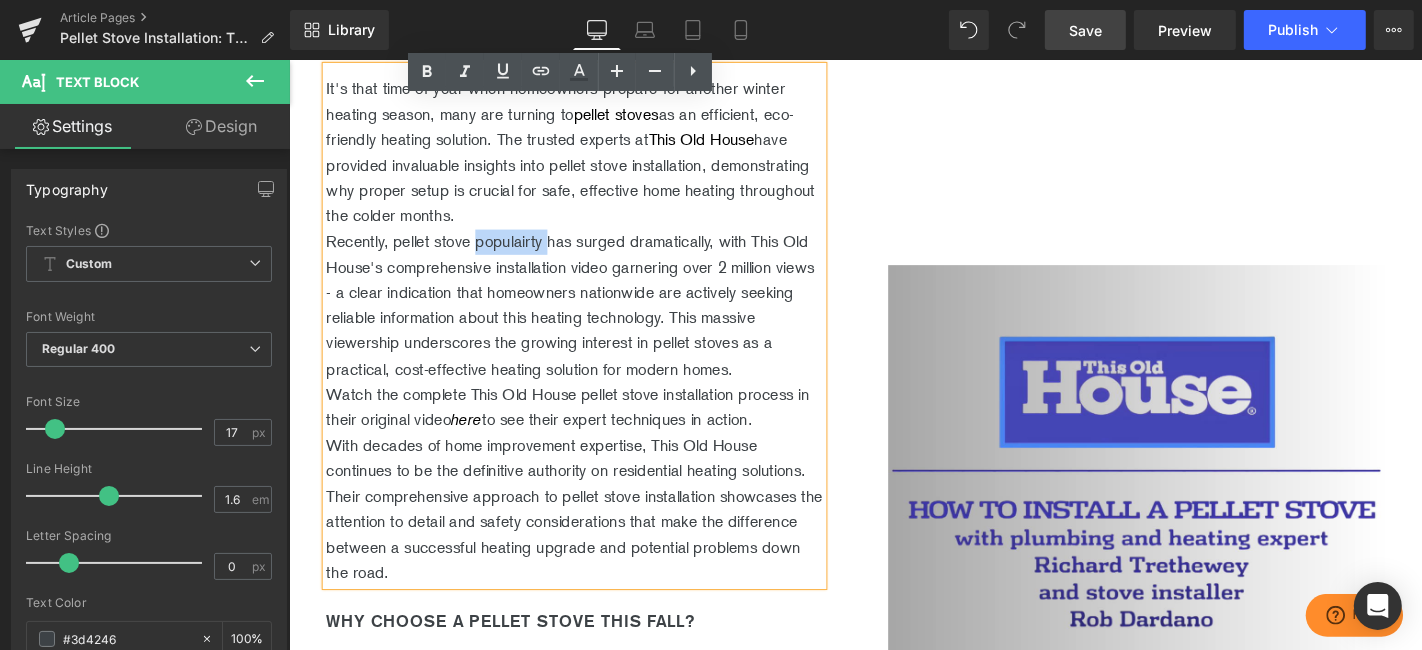 copy on "populairty" 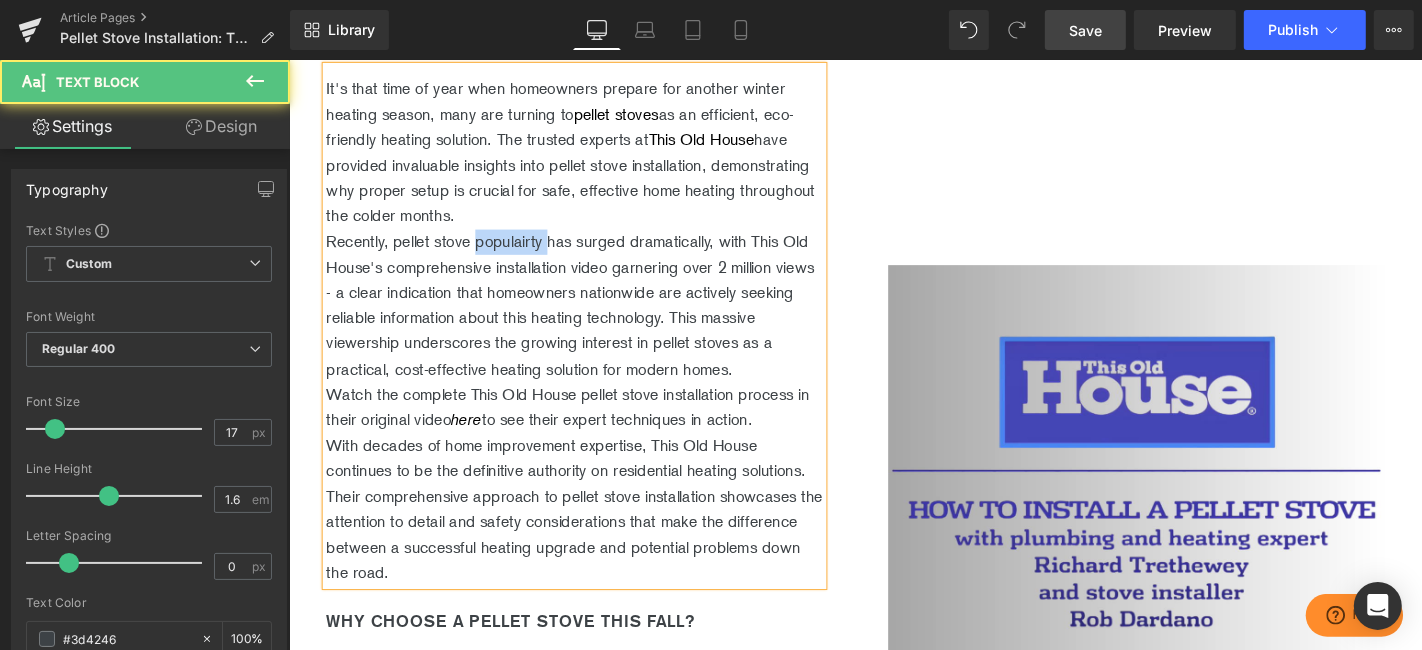 click on "Recently, pellet stove populairty has surged dramatically, with This Old House's comprehensive installation video garnering over 2 million views - a clear indication that homeowners nationwide are actively seeking reliable information about this heating technology. This massive viewership underscores the growing interest in pellet stoves as a practical, cost-effective heating solution for modern homes." at bounding box center (593, 321) 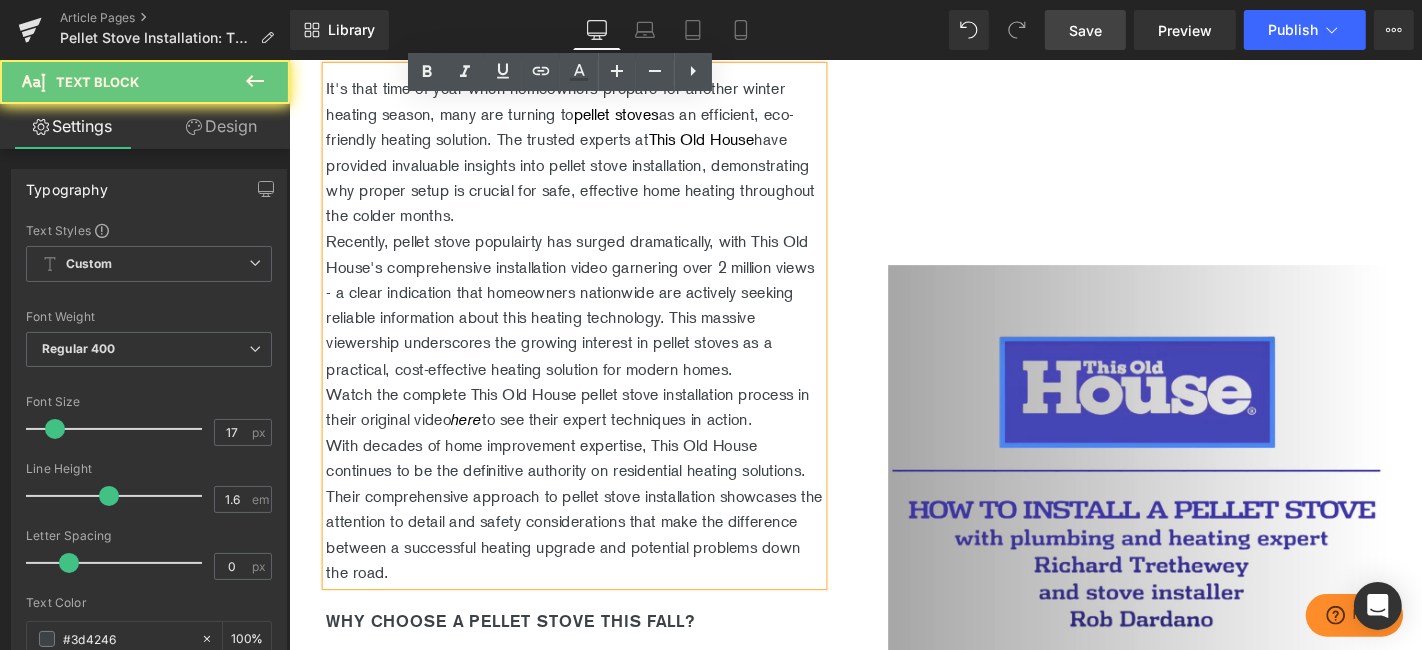 click on "Recently, pellet stove populairty has surged dramatically, with This Old House's comprehensive installation video garnering over 2 million views - a clear indication that homeowners nationwide are actively seeking reliable information about this heating technology. This massive viewership underscores the growing interest in pellet stoves as a practical, cost-effective heating solution for modern homes." at bounding box center [593, 321] 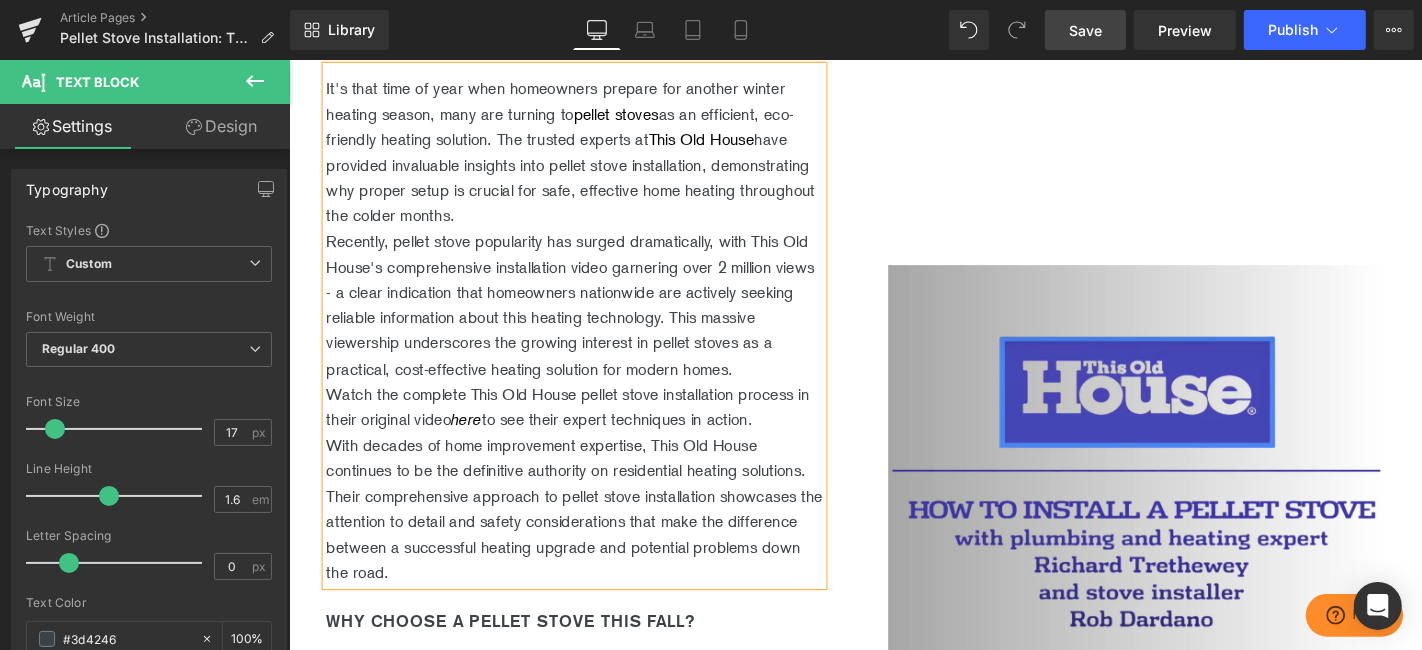 click on "Recently, pellet stove popularity has surged dramatically, with This Old House's comprehensive installation video garnering over 2 million views - a clear indication that homeowners nationwide are actively seeking reliable information about this heating technology. This massive viewership underscores the growing interest in pellet stoves as a practical, cost-effective heating solution for modern homes." at bounding box center (593, 321) 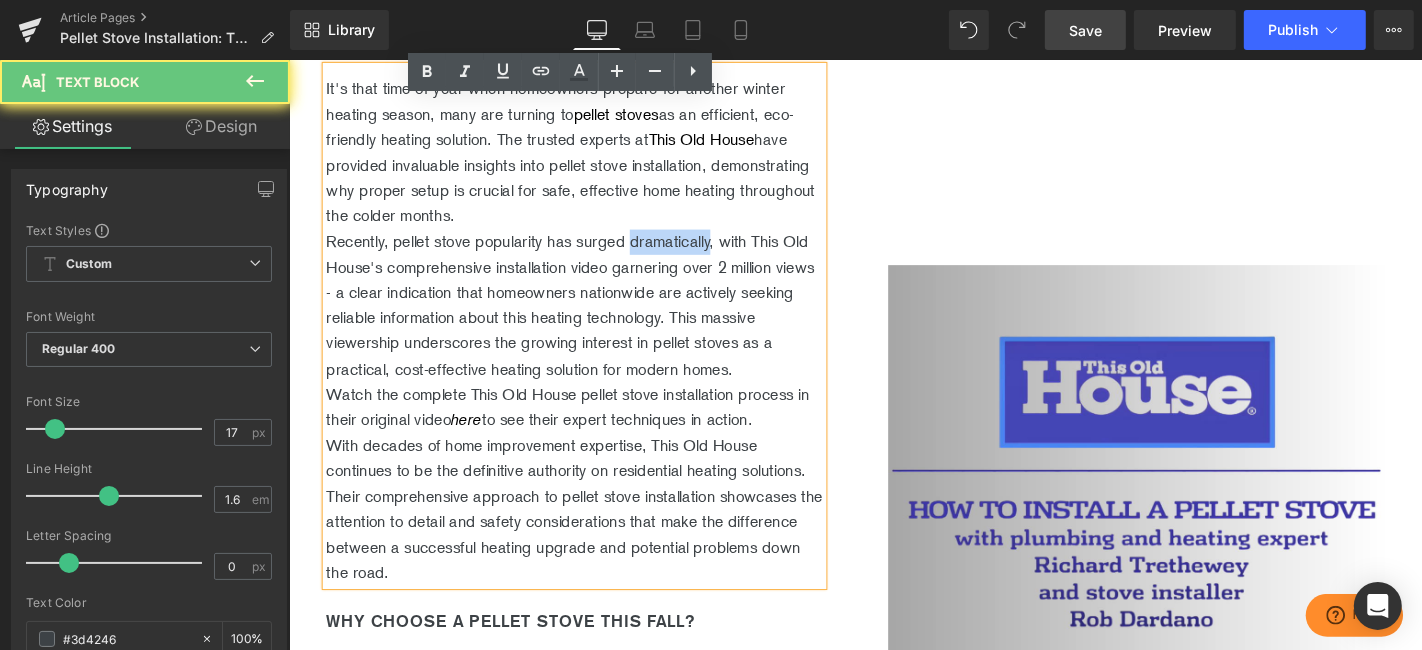 click on "Recently, pellet stove popularity has surged dramatically, with This Old House's comprehensive installation video garnering over 2 million views - a clear indication that homeowners nationwide are actively seeking reliable information about this heating technology. This massive viewership underscores the growing interest in pellet stoves as a practical, cost-effective heating solution for modern homes." at bounding box center [593, 321] 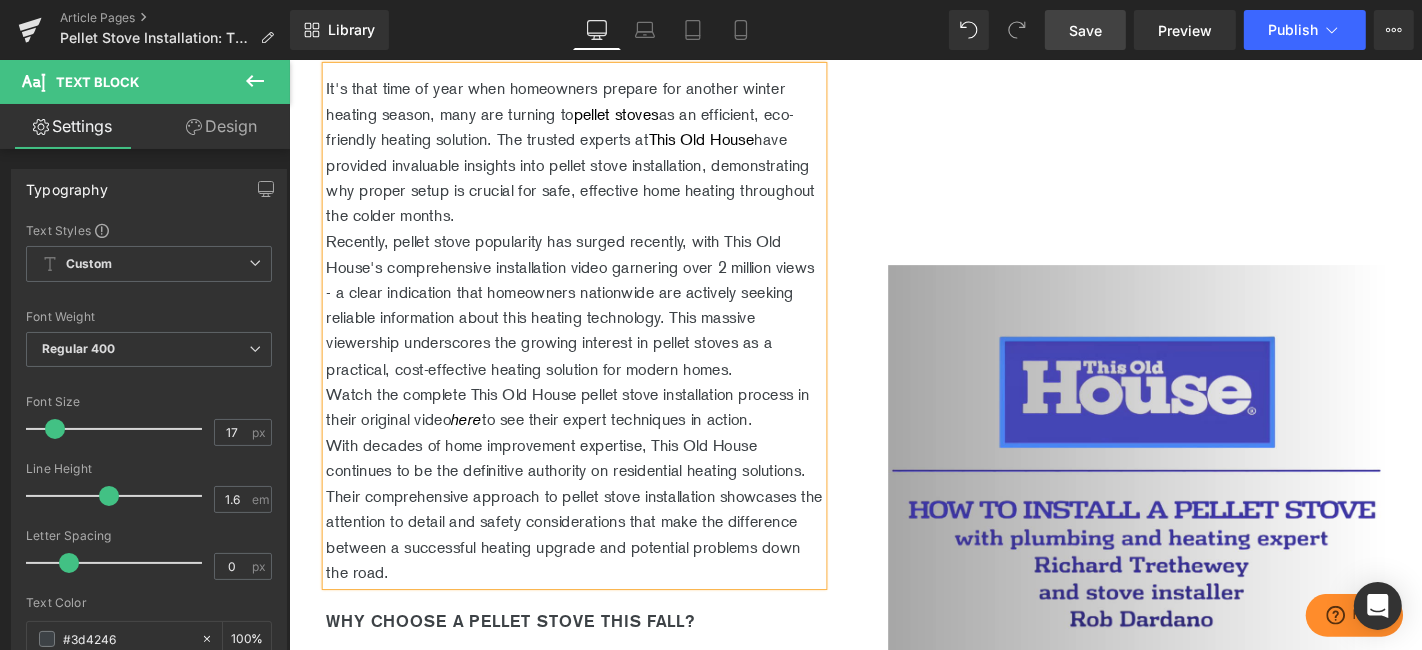 click on "Recently, pellet stove popularity has surged recently, with This Old House's comprehensive installation video garnering over 2 million views - a clear indication that homeowners nationwide are actively seeking reliable information about this heating technology. This massive viewership underscores the growing interest in pellet stoves as a practical, cost-effective heating solution for modern homes." at bounding box center (593, 321) 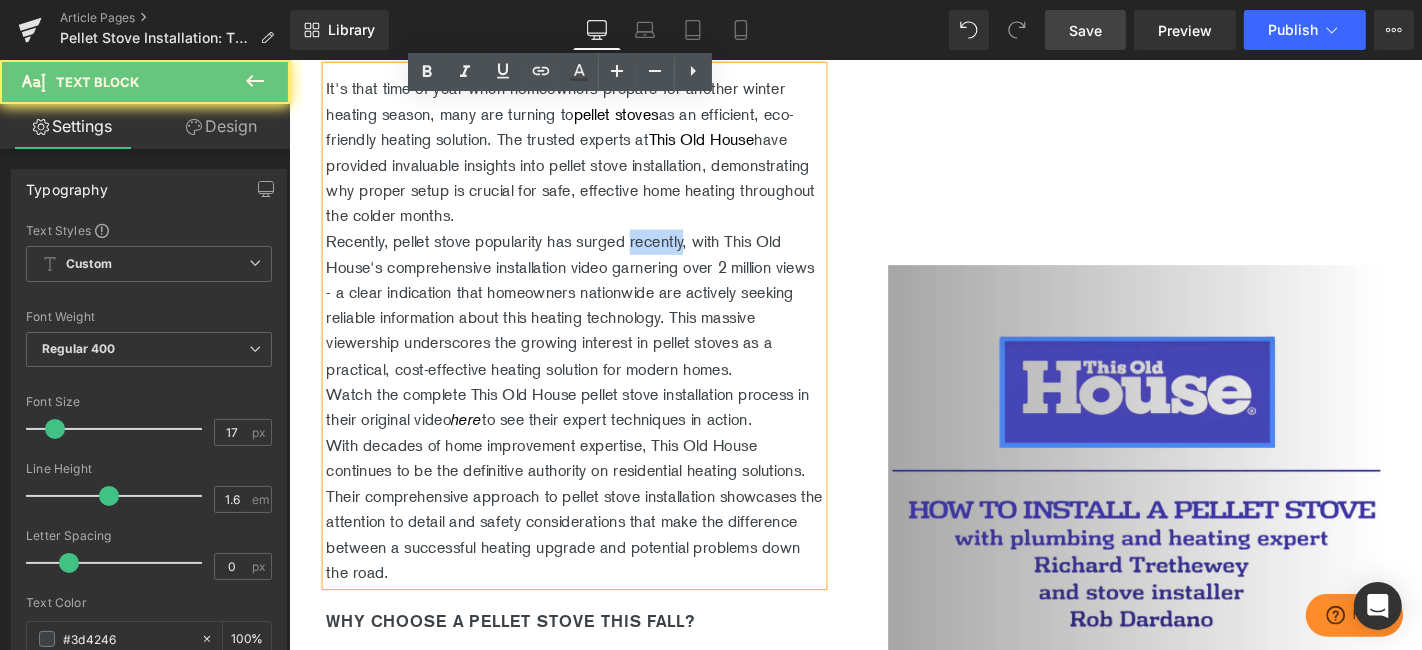 click on "Recently, pellet stove popularity has surged recently, with This Old House's comprehensive installation video garnering over 2 million views - a clear indication that homeowners nationwide are actively seeking reliable information about this heating technology. This massive viewership underscores the growing interest in pellet stoves as a practical, cost-effective heating solution for modern homes." at bounding box center [593, 321] 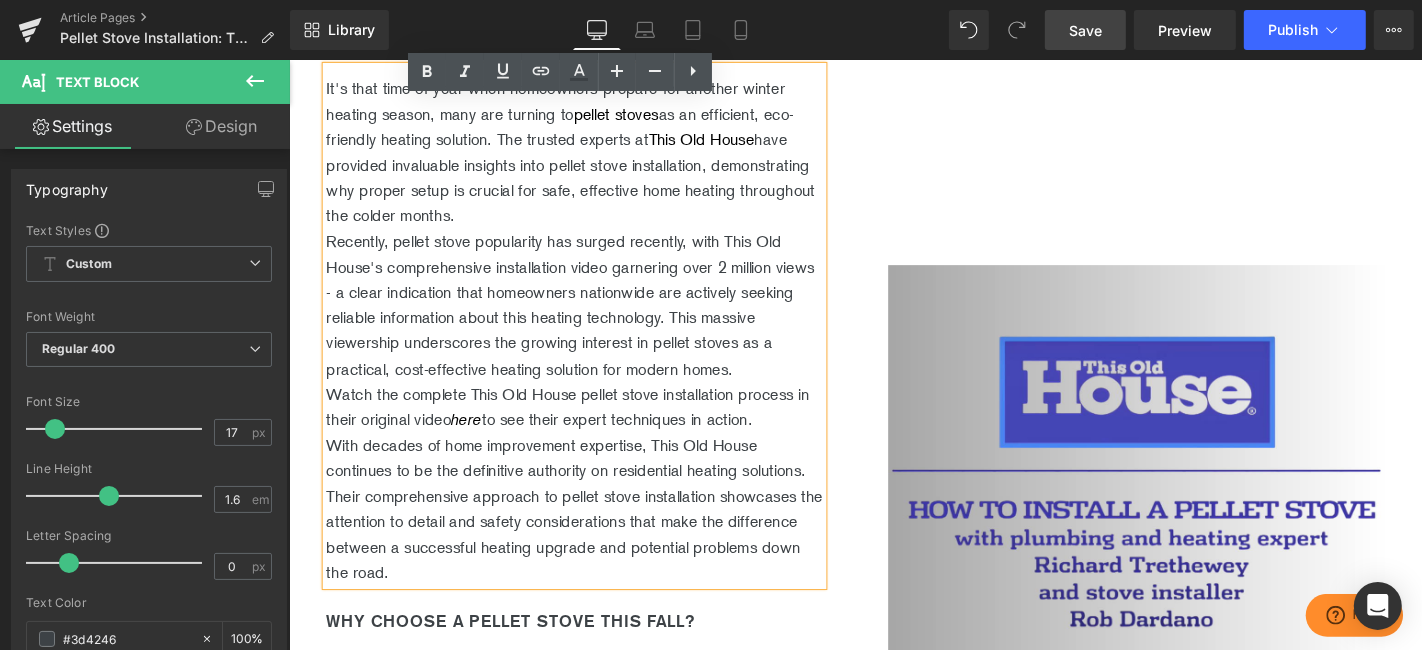 click on "Recently, pellet stove popularity has surged recently, with This Old House's comprehensive installation video garnering over 2 million views - a clear indication that homeowners nationwide are actively seeking reliable information about this heating technology. This massive viewership underscores the growing interest in pellet stoves as a practical, cost-effective heating solution for modern homes." at bounding box center [593, 321] 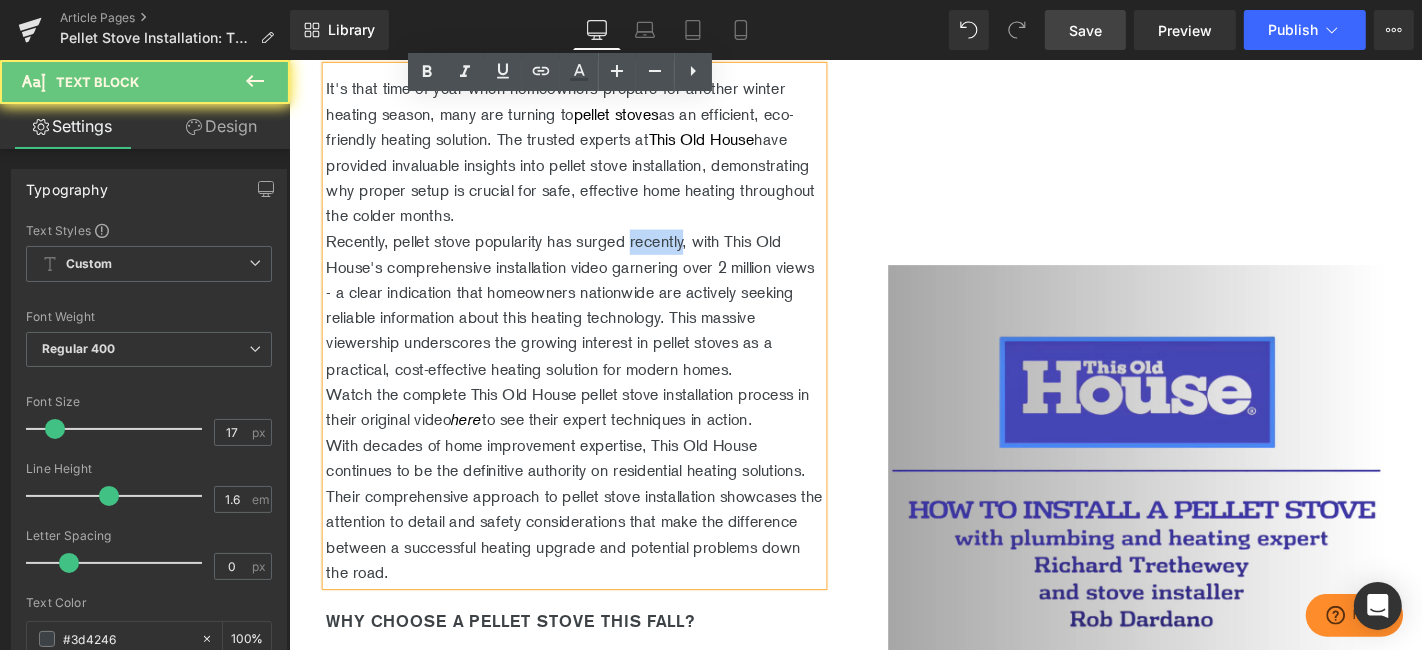 click on "Recently, pellet stove popularity has surged recently, with This Old House's comprehensive installation video garnering over 2 million views - a clear indication that homeowners nationwide are actively seeking reliable information about this heating technology. This massive viewership underscores the growing interest in pellet stoves as a practical, cost-effective heating solution for modern homes." at bounding box center (593, 321) 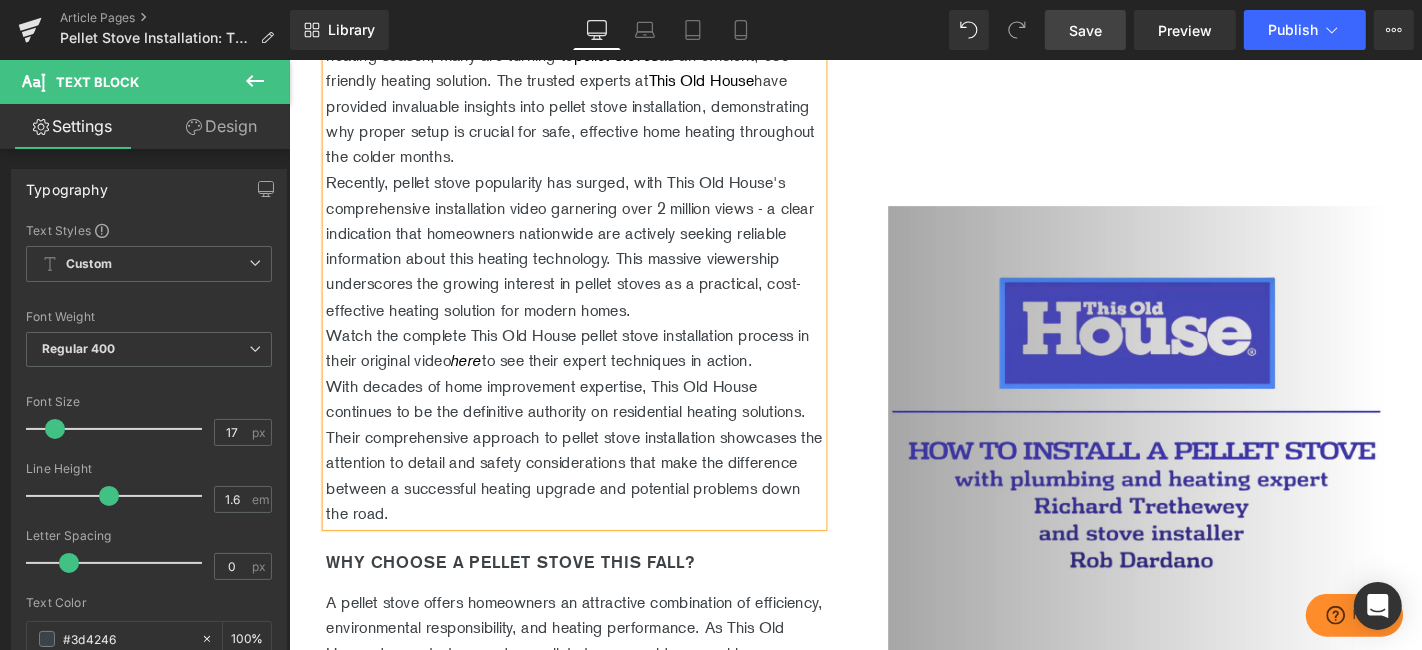 scroll, scrollTop: 768, scrollLeft: 0, axis: vertical 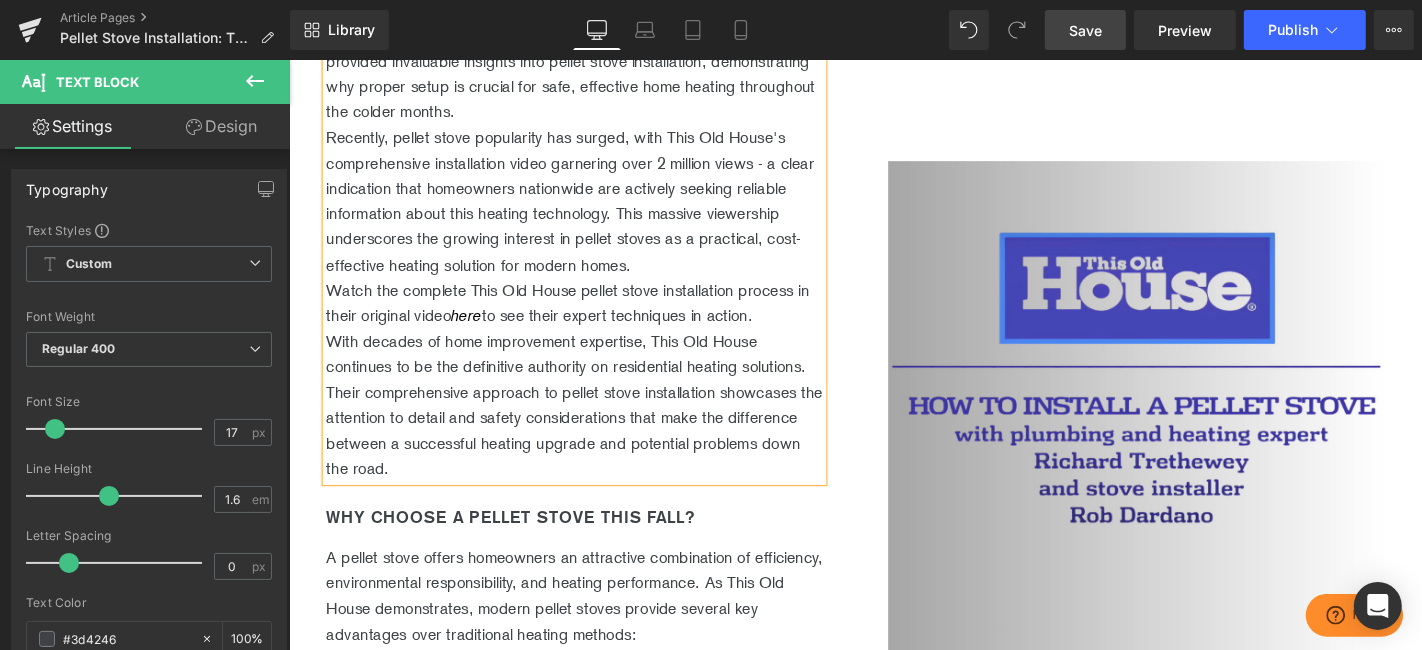 click on "Save" at bounding box center (1085, 30) 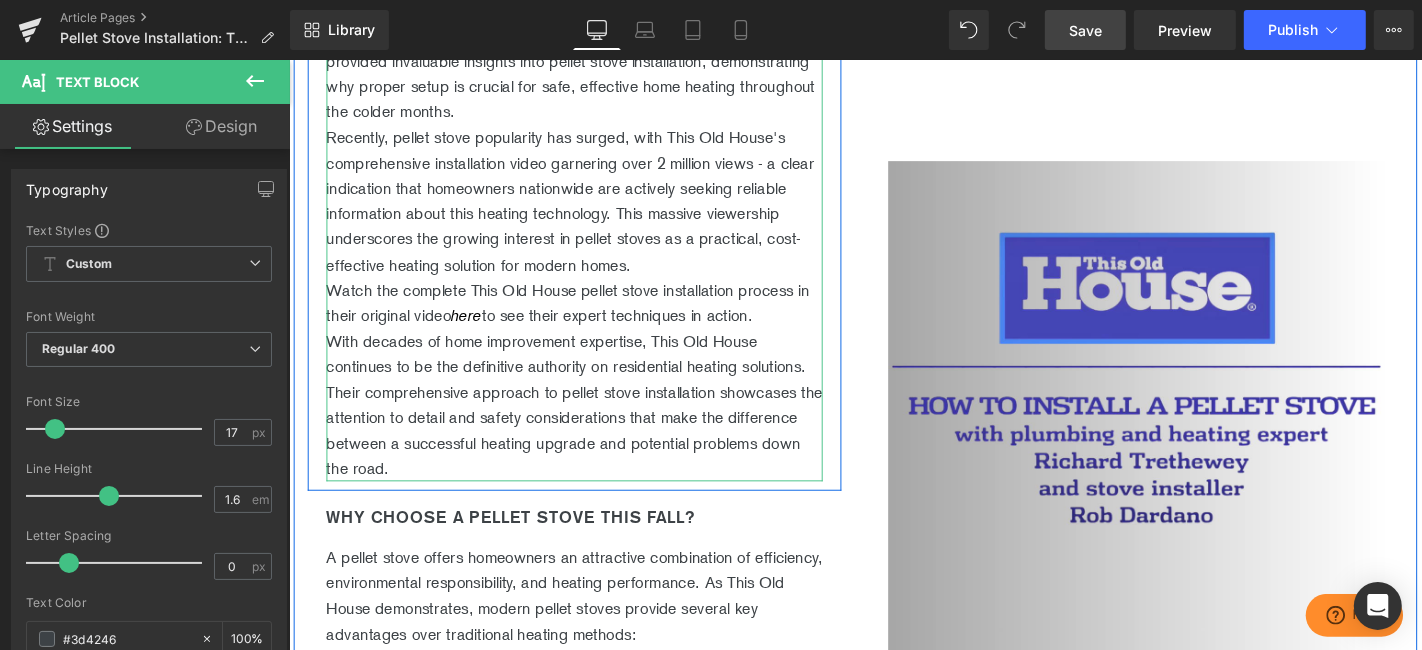 click on "Recently, pellet stove popularity has surged, with This Old House's comprehensive installation video garnering over 2 million views - a clear indication that homeowners nationwide are actively seeking reliable information about this heating technology. This massive viewership underscores the growing interest in pellet stoves as a practical, cost-effective heating solution for modern homes." at bounding box center [593, 210] 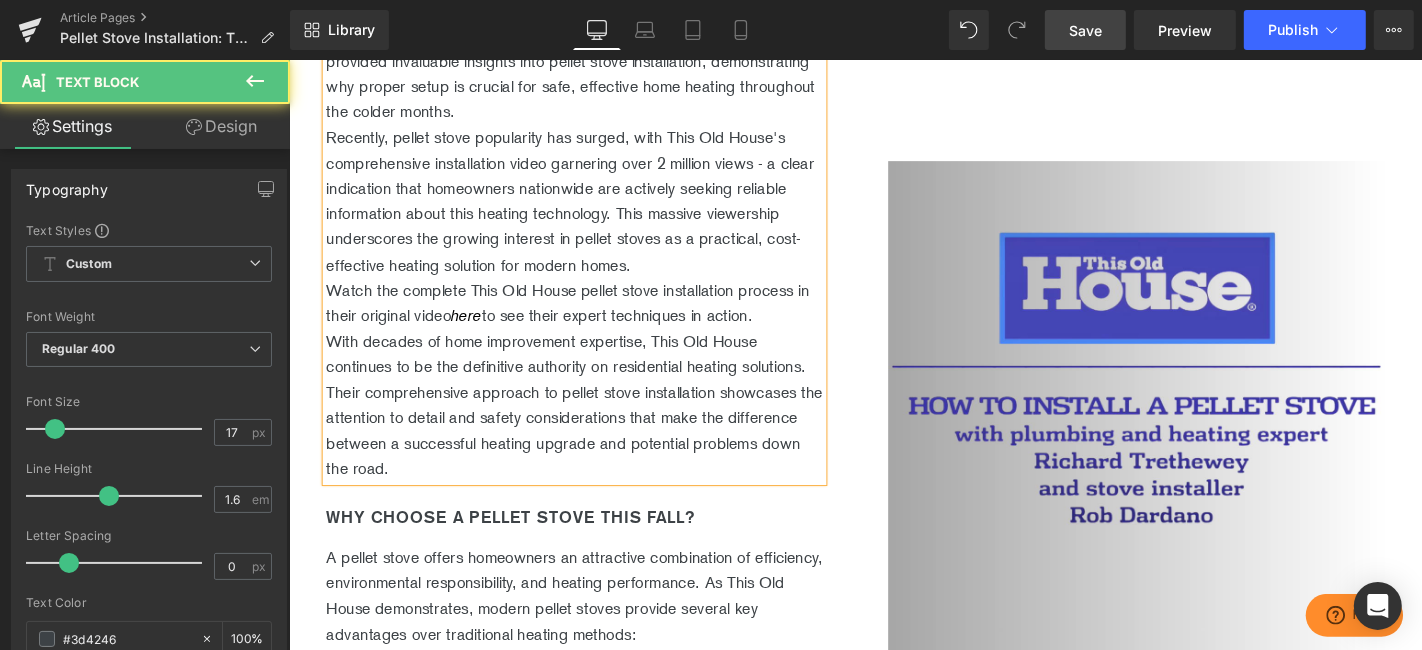 click on "Recently, pellet stove popularity has surged, with This Old House's comprehensive installation video garnering over 2 million views - a clear indication that homeowners nationwide are actively seeking reliable information about this heating technology. This massive viewership underscores the growing interest in pellet stoves as a practical, cost-effective heating solution for modern homes." at bounding box center (593, 210) 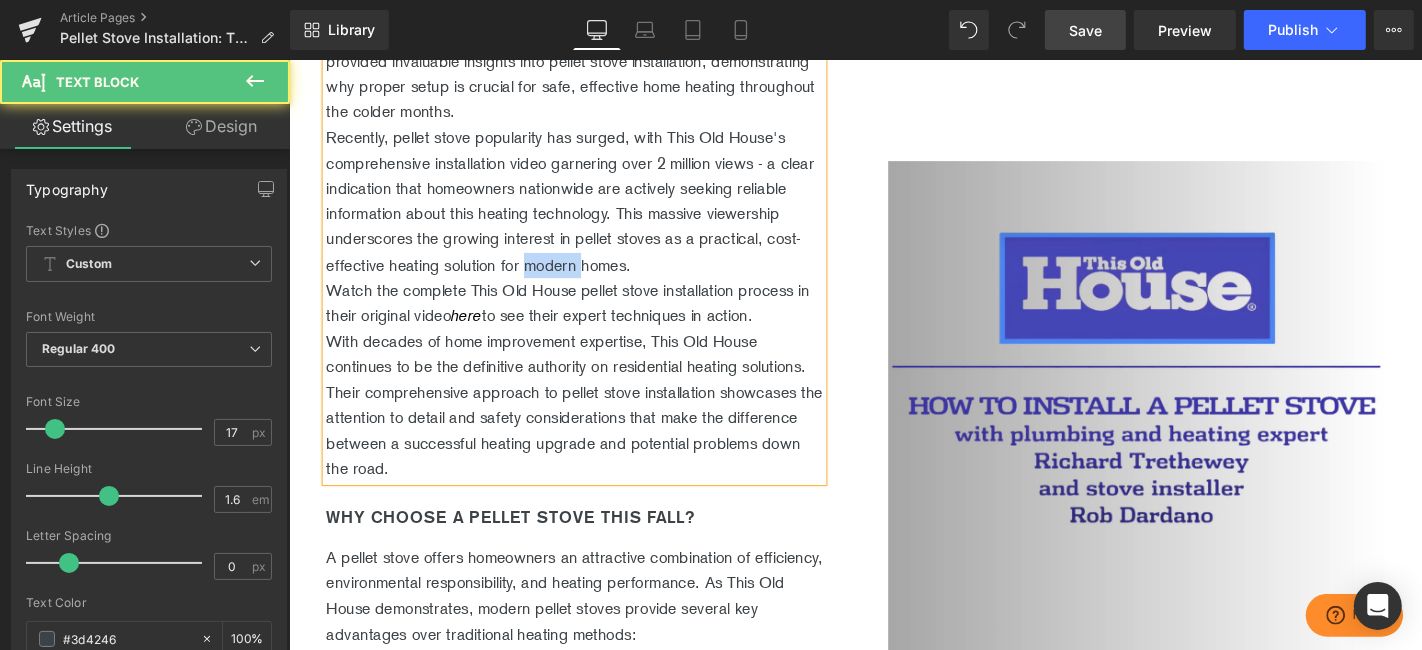click on "Recently, pellet stove popularity has surged, with This Old House's comprehensive installation video garnering over 2 million views - a clear indication that homeowners nationwide are actively seeking reliable information about this heating technology. This massive viewership underscores the growing interest in pellet stoves as a practical, cost-effective heating solution for modern homes." at bounding box center (593, 210) 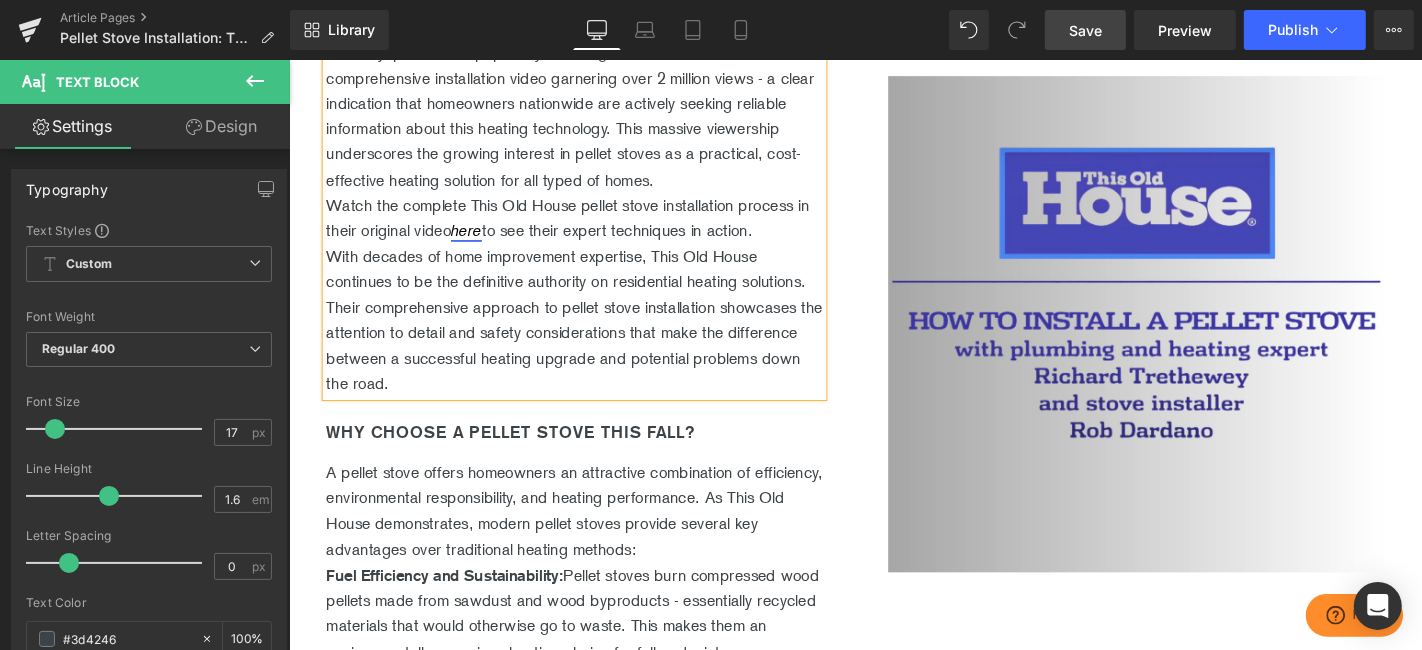 scroll, scrollTop: 880, scrollLeft: 0, axis: vertical 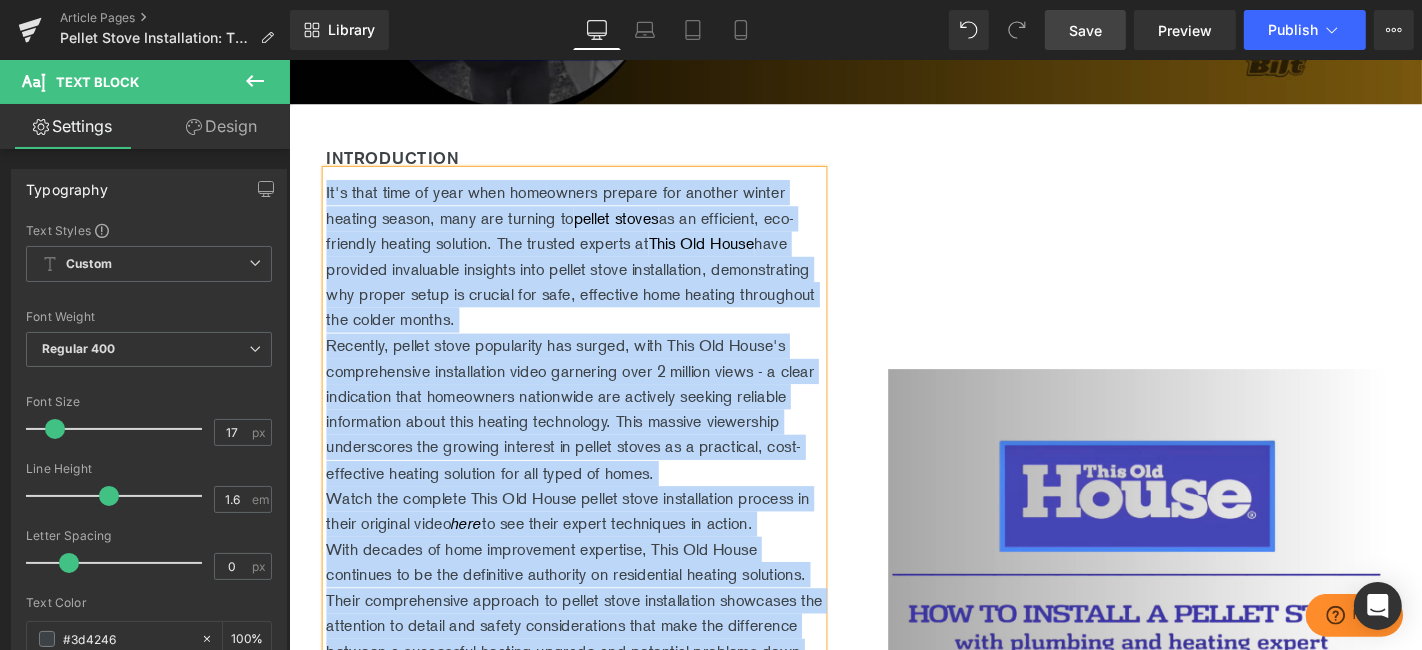 drag, startPoint x: 532, startPoint y: 425, endPoint x: 323, endPoint y: 243, distance: 277.13715 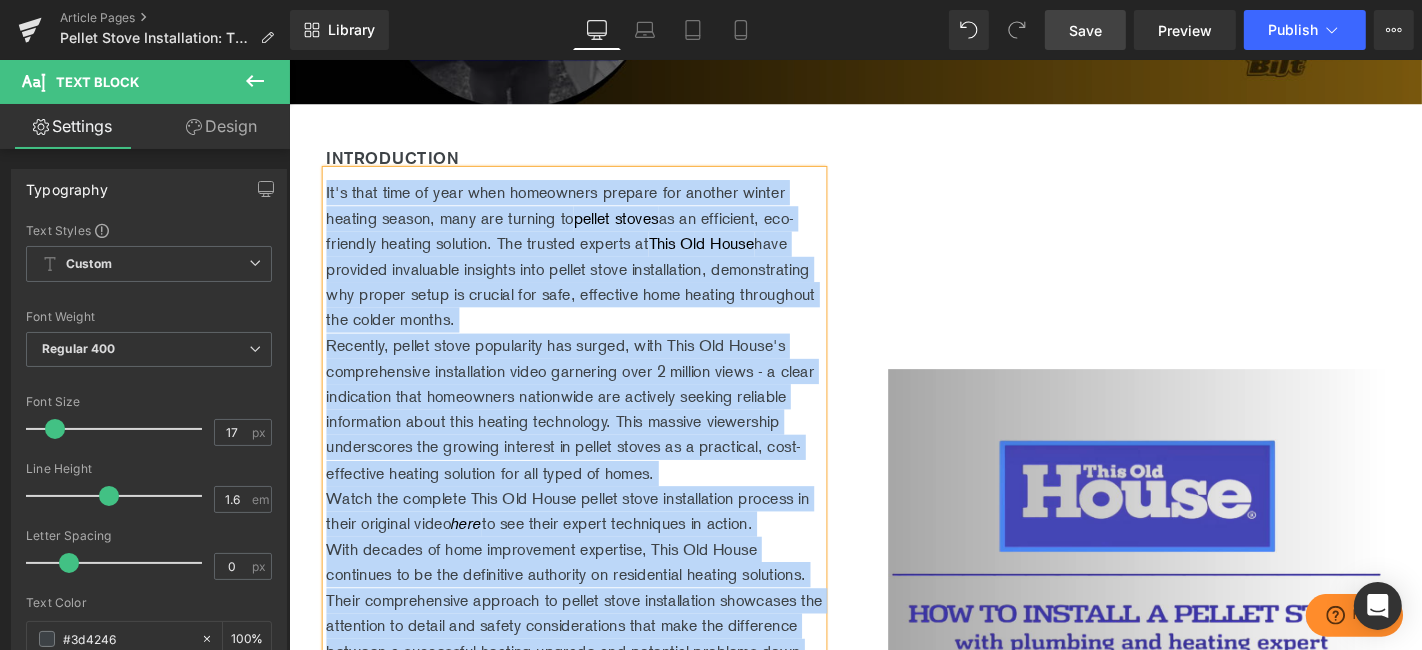 click on "It's that time of year when homeowners prepare for another winter heating season, many are turning to  pellet stoves  as an efficient, eco-friendly heating solution. The trusted experts at  This Old House  have provided invaluable insights into pellet stove installation, demonstrating why proper setup is crucial for safe, effective home heating throughout the colder months. Recently, pellet stove popularity has surged, with This Old House's comprehensive installation video garnering over 2 million views - a clear indication that homeowners nationwide are actively seeking reliable information about this heating technology. This massive viewership underscores the growing interest in pellet stoves as a practical, cost-effective heating solution for all typed of homes. Watch the complete This Old House pellet stove installation process in their original video  here  to see their expert techniques in action." at bounding box center [593, 454] 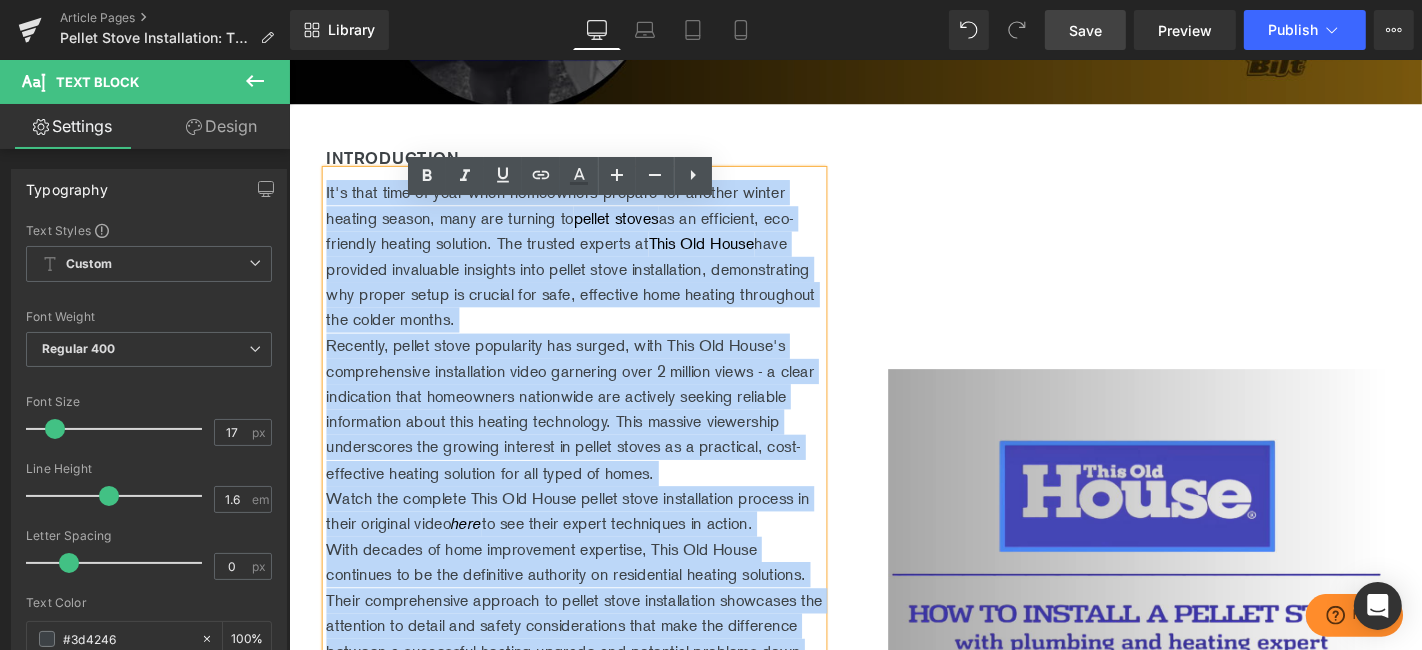 copy on "It's that time of year when homeowners prepare for another winter heating season, many are turning to  pellet stoves  as an efficient, eco-friendly heating solution. The trusted experts at  This Old House  have provided invaluable insights into pellet stove installation, demonstrating why proper setup is crucial for safe, effective home heating throughout the colder months. Recently, pellet stove popularity has surged, with This Old House's comprehensive installation video garnering over 2 million views - a clear indication that homeowners nationwide are actively seeking reliable information about this heating technology. This massive viewership underscores the growing interest in pellet stoves as a practical, cost-effective heating solution for all typed of homes. Watch the complete This Old House pellet stove installation process in their original video  here  to see their expert techniques in action. With decades of home improvement expertise, This Old House continues to be the definitive authority on r..." 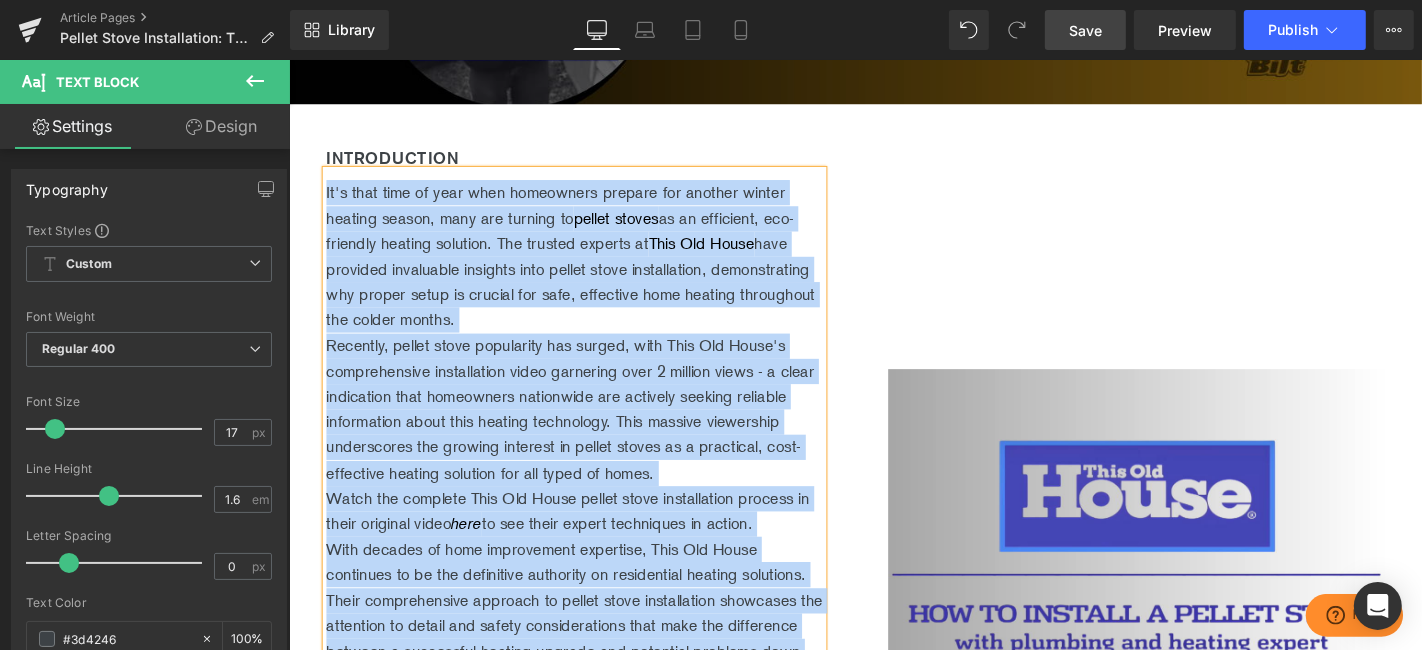 scroll, scrollTop: 768, scrollLeft: 0, axis: vertical 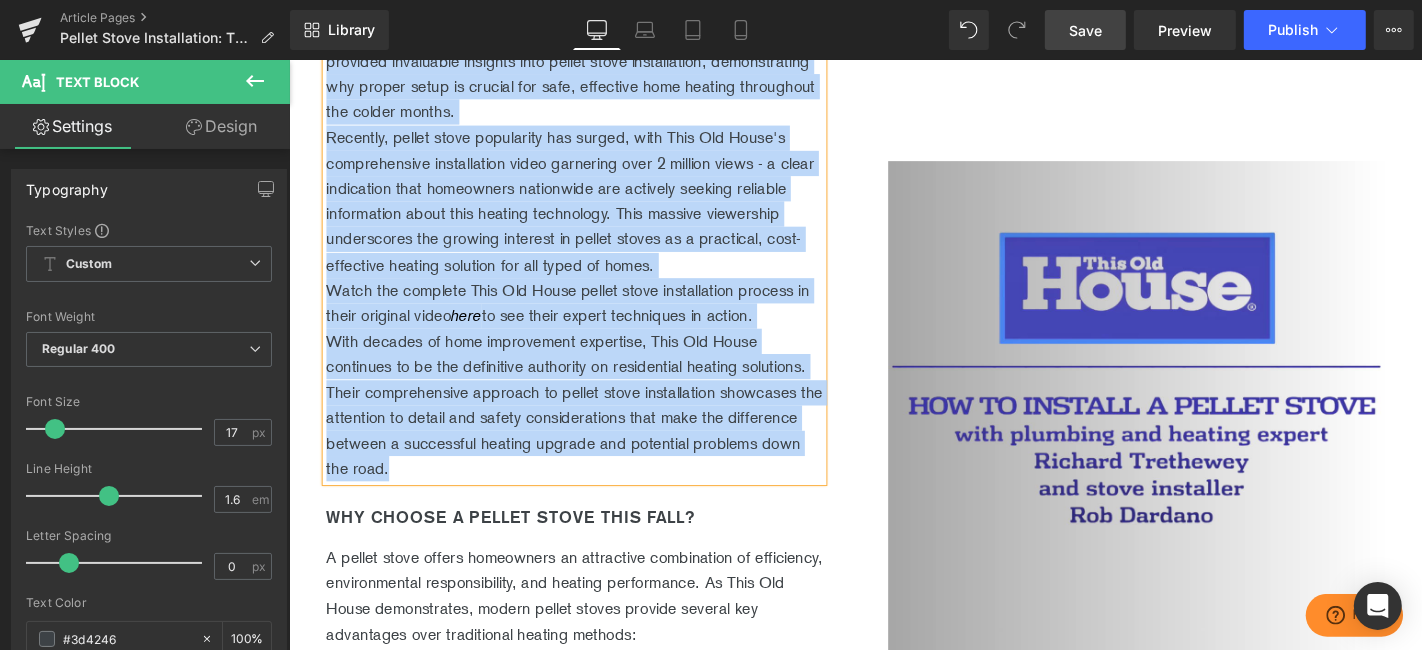 click on "Watch the complete [COMPANY] pellet stove installation process in their original video  here  to see their expert techniques in action." at bounding box center [593, 319] 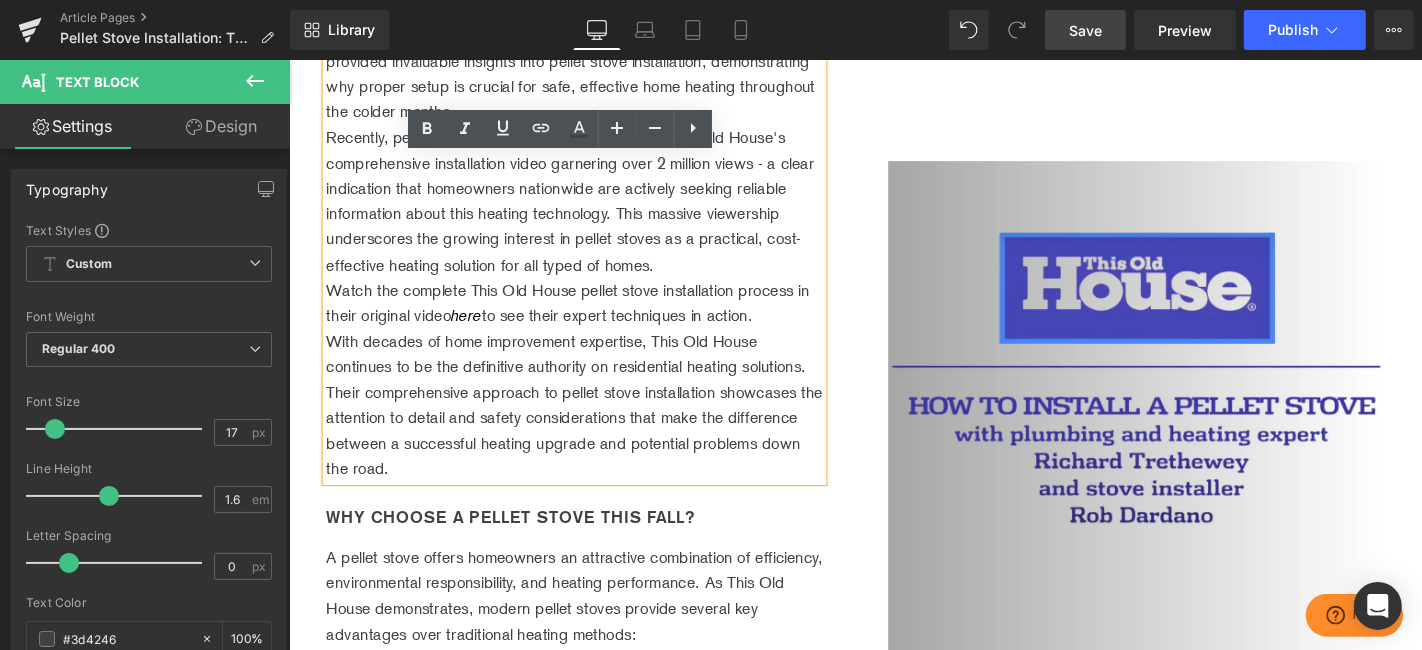 scroll, scrollTop: 880, scrollLeft: 0, axis: vertical 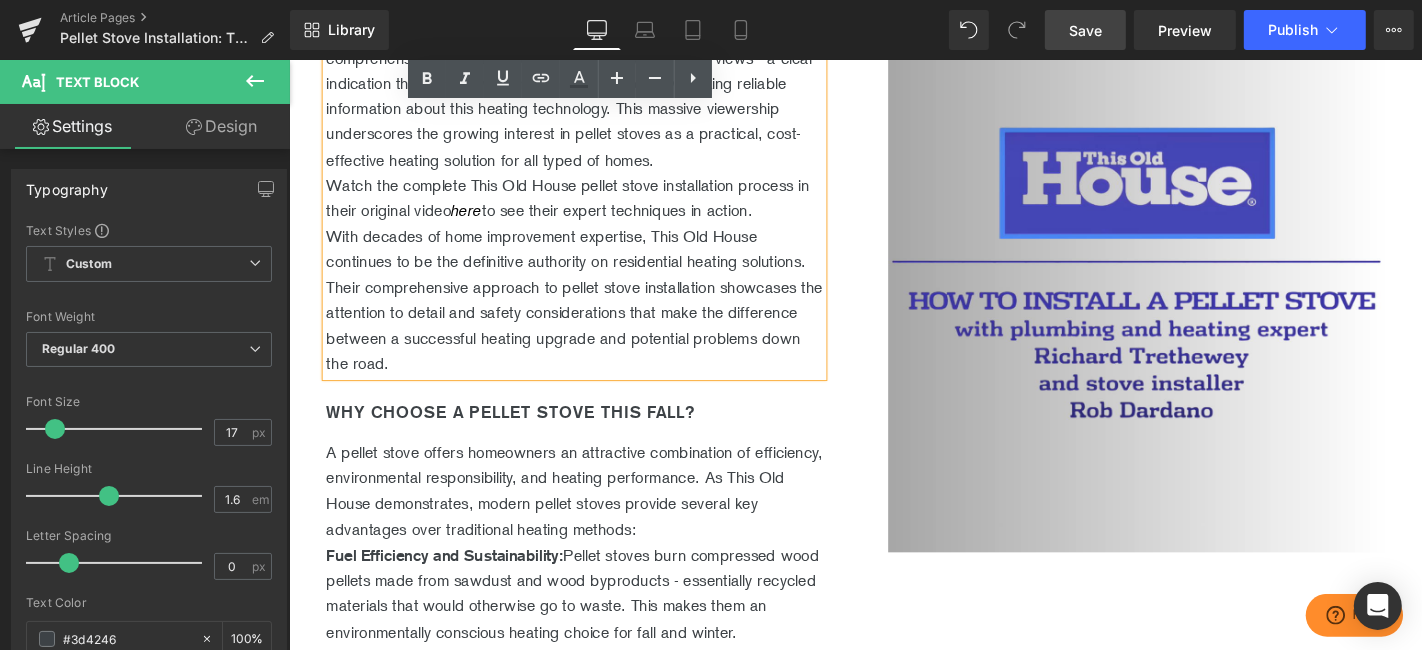 click on "Watch the complete [COMPANY] pellet stove installation process in their original video  here  to see their expert techniques in action." at bounding box center (593, 207) 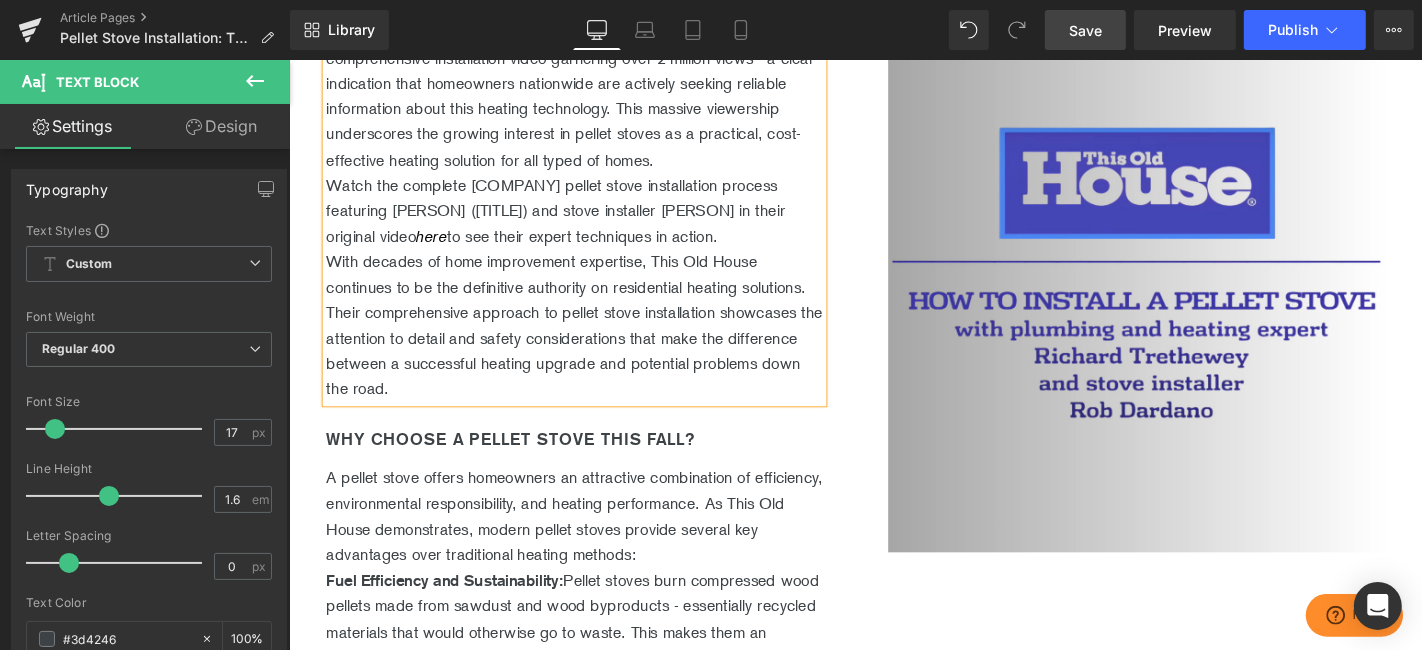 click on "Save" at bounding box center [1085, 30] 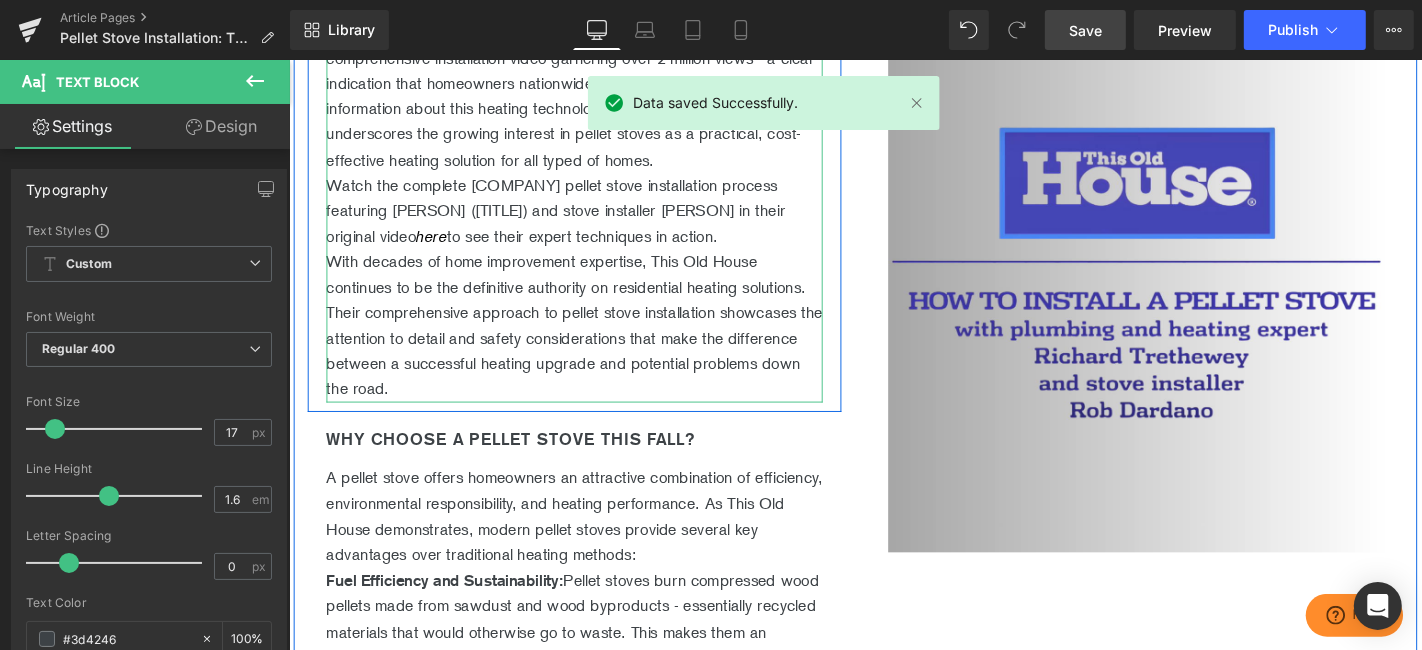 click on "With decades of home improvement expertise, This Old House continues to be the definitive authority on residential heating solutions. Their comprehensive approach to pellet stove installation showcases the attention to detail and safety considerations that make the difference between a successful heating upgrade and potential problems down the road." at bounding box center (593, 342) 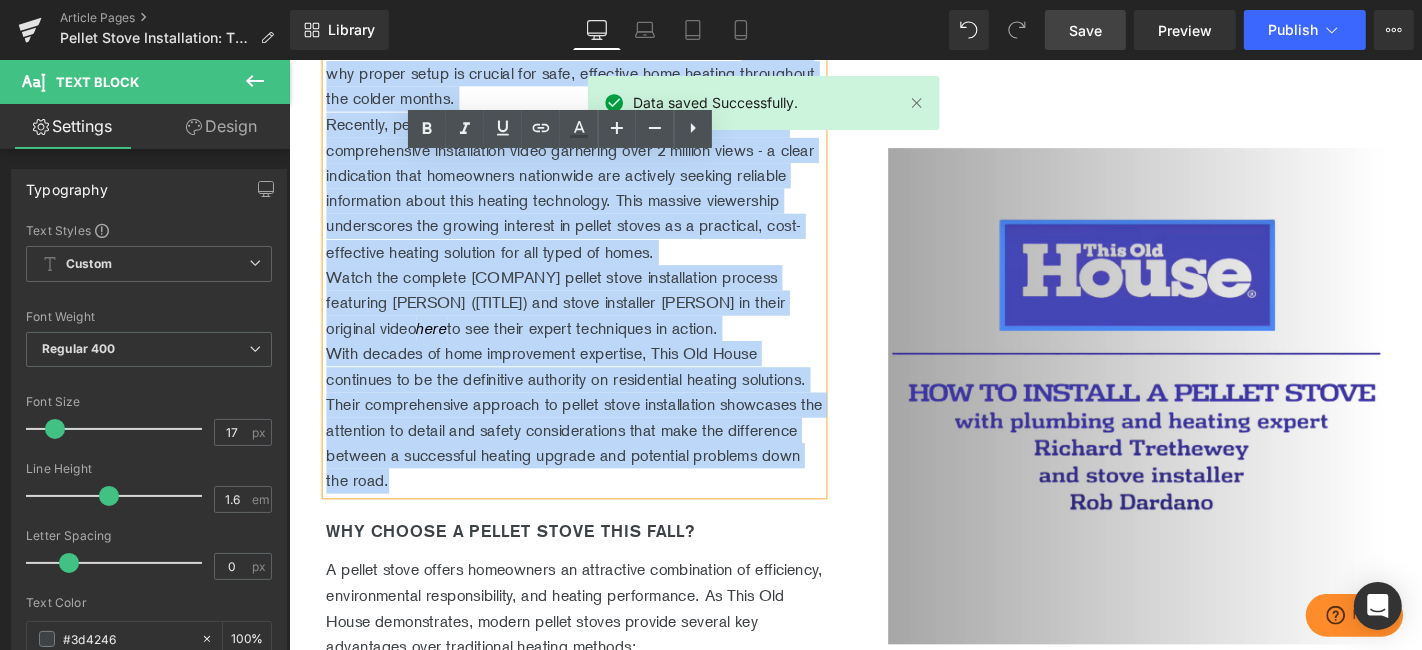 scroll, scrollTop: 657, scrollLeft: 0, axis: vertical 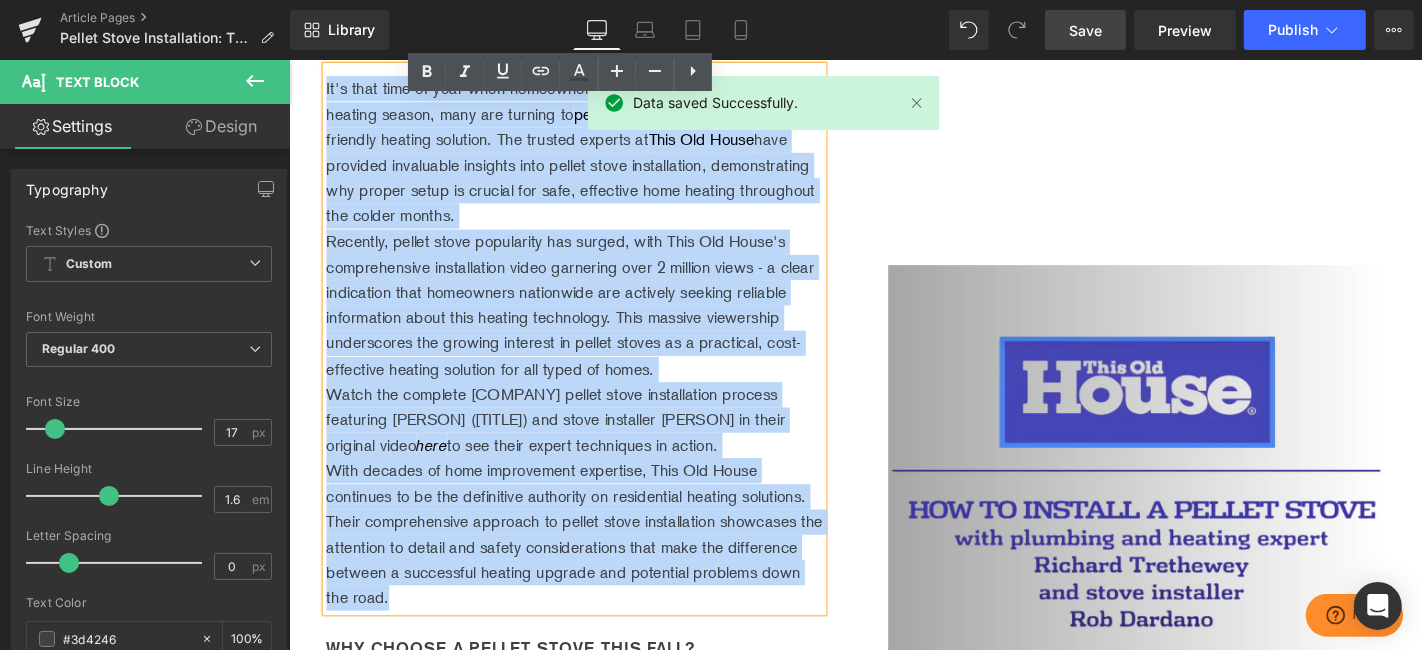 drag, startPoint x: 537, startPoint y: 473, endPoint x: 311, endPoint y: 126, distance: 414.10748 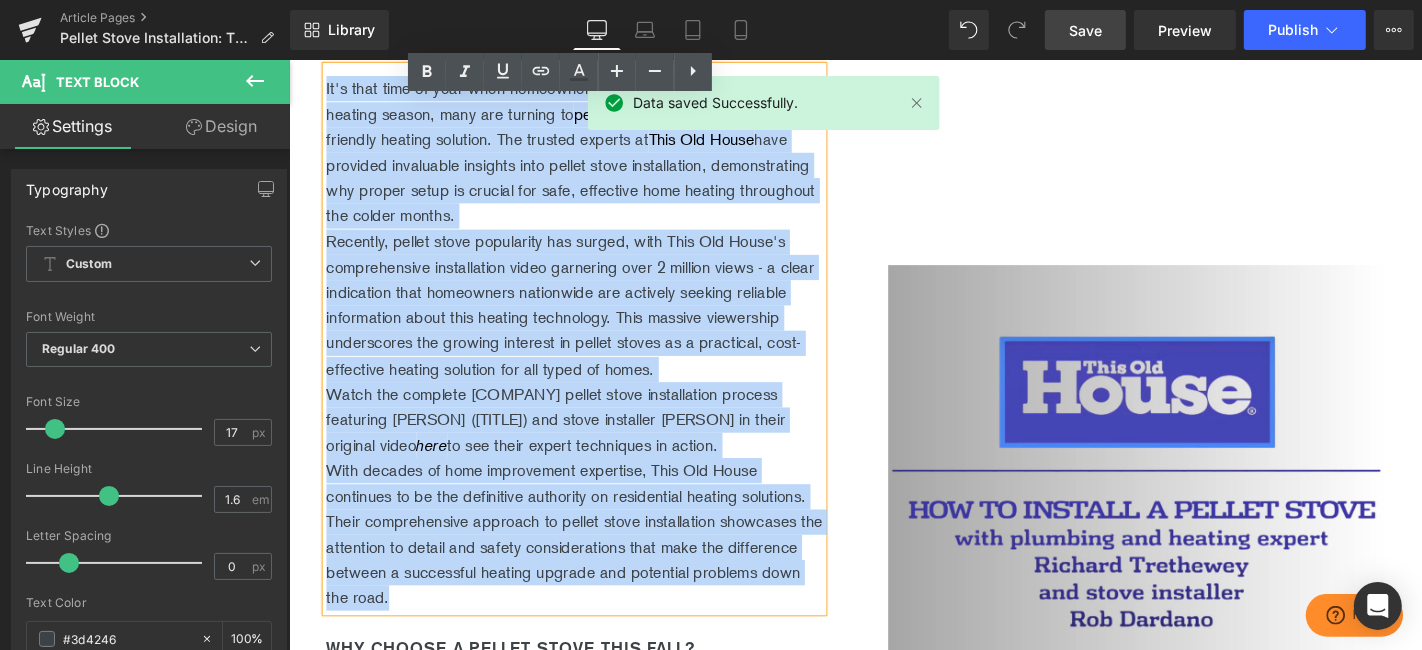 click on "Introduction Heading         It's that time of year when homeowners prepare for another winter heating season, many are turning to  pellet stoves  as an efficient, eco-friendly heating solution. The trusted experts at  This Old House  have provided invaluable insights into pellet stove installation, demonstrating why proper setup is crucial for safe, effective home heating throughout the colder months. Recently, pellet stove popularity has surged, with This Old House's comprehensive installation video garnering over 2 million views - a clear indication that homeowners nationwide are actively seeking reliable information about this heating technology. This massive viewership underscores the growing interest in pellet stoves as a practical, cost-effective heating solution for all typed of homes. Watch the complete This Old House pellet stove installation process featuring [NAME] [LAST] (plumbing and heating expert) and stove installer [NAME] [LAST] in their original video  here Text Block" at bounding box center (593, 343) 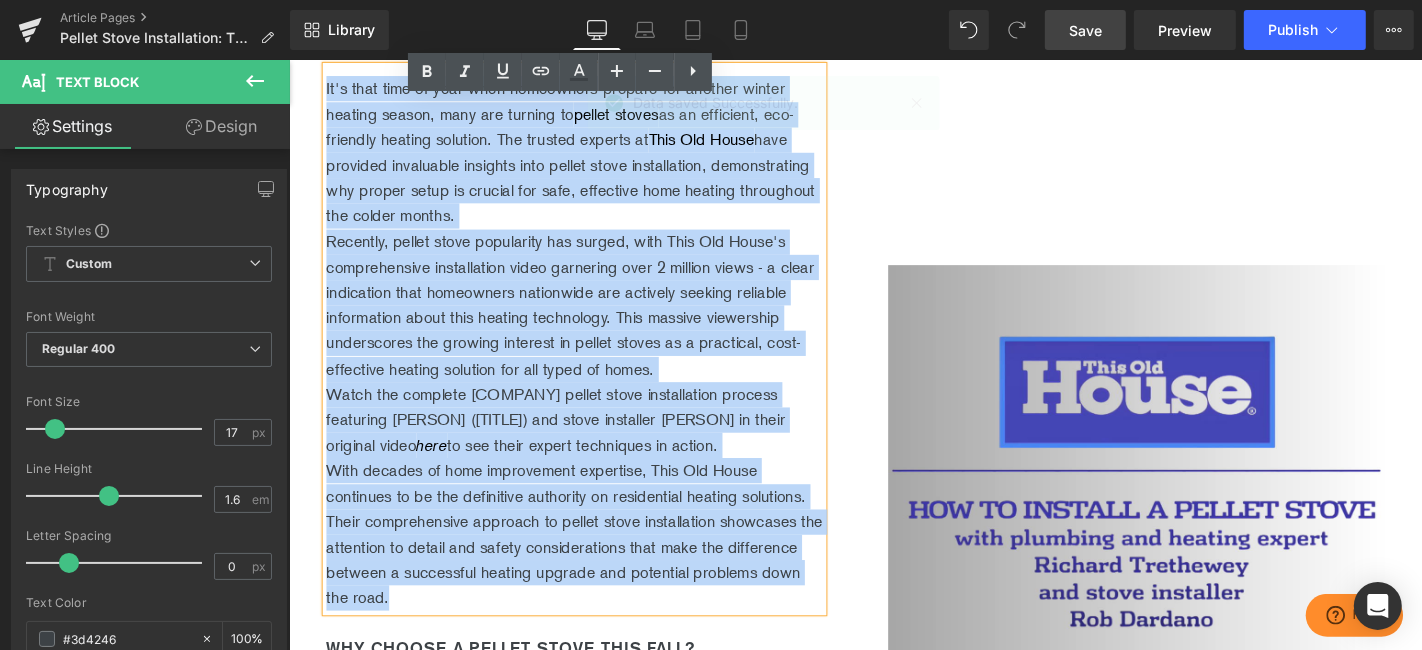 copy on "It's that time of year when homeowners prepare for another winter heating season, many are turning to  pellet stoves  as an efficient, eco-friendly heating solution. The trusted experts at  This Old House  have provided invaluable insights into pellet stove installation, demonstrating why proper setup is crucial for safe, effective home heating throughout the colder months. Recently, pellet stove popularity has surged, with This Old House's comprehensive installation video garnering over 2 million views - a clear indication that homeowners nationwide are actively seeking reliable information about this heating technology. This massive viewership underscores the growing interest in pellet stoves as a practical, cost-effective heating solution for all typed of homes. Watch the complete This Old House pellet stove installation process featuring Richard Trethewey (plumbing and heating expert) and stove installer Rob Dardano in their original video  here  to see their expert techniques in action. With decades o..." 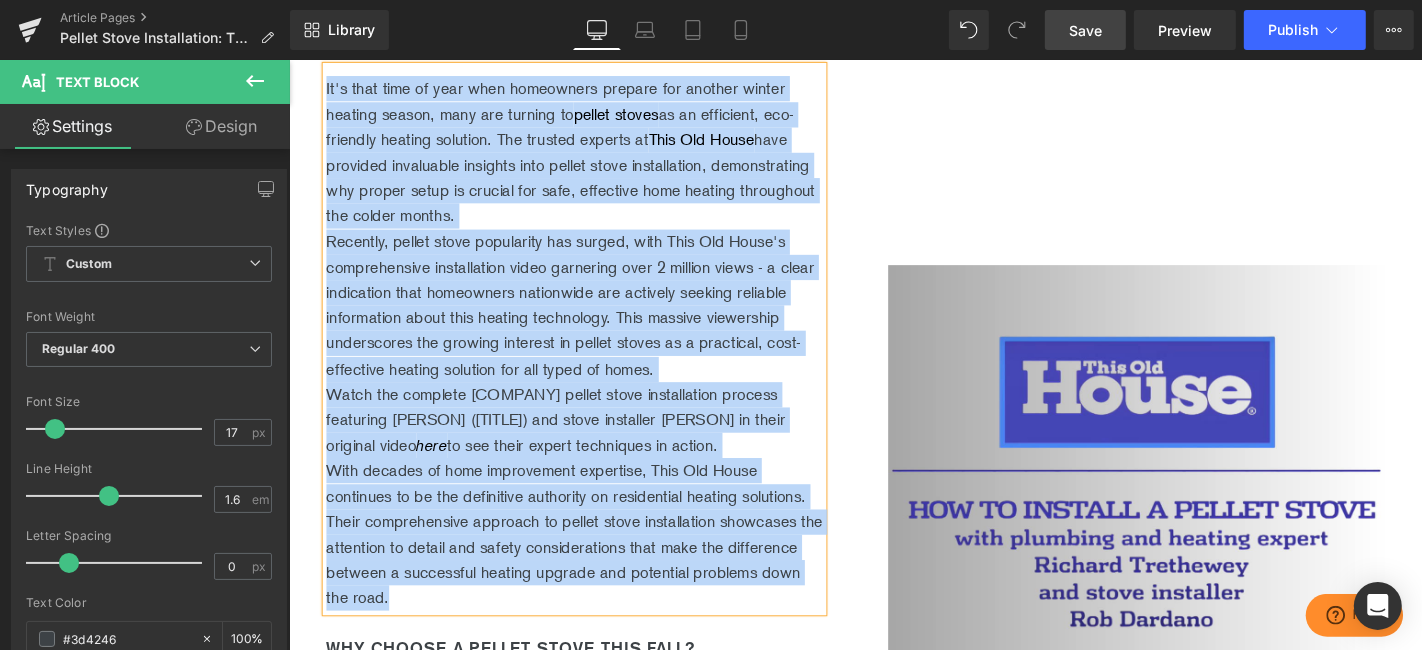 click on "Recently, pellet stove popularity has surged, with This Old House's comprehensive installation video garnering over 2 million views - a clear indication that homeowners nationwide are actively seeking reliable information about this heating technology. This massive viewership underscores the growing interest in pellet stoves as a practical, cost-effective heating solution for all typed of homes." at bounding box center (593, 321) 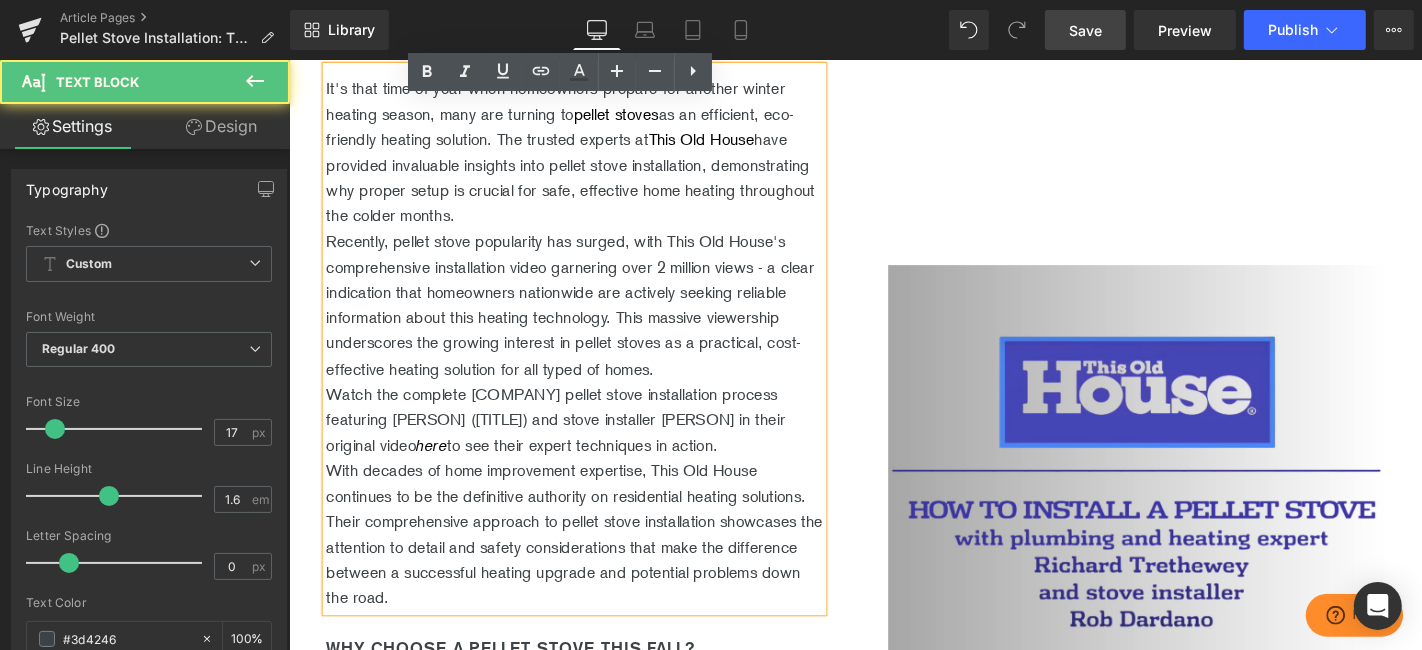 scroll, scrollTop: 768, scrollLeft: 0, axis: vertical 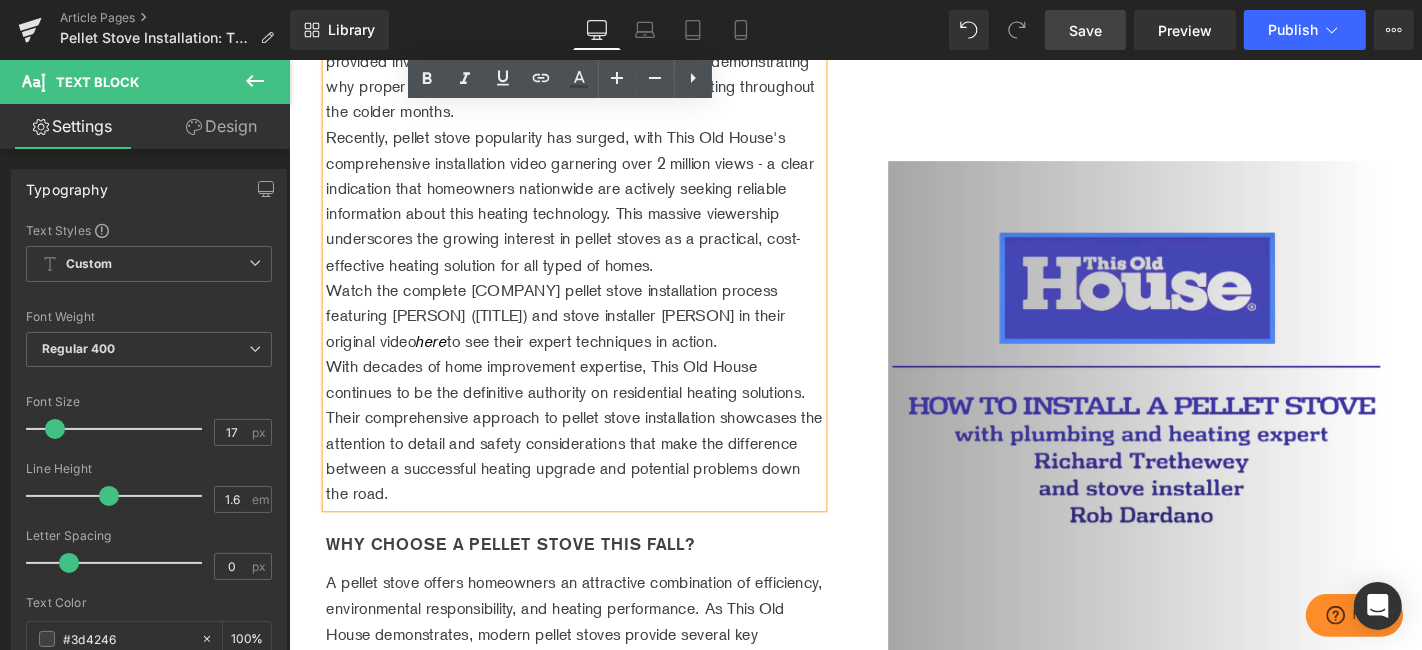 click on "Recently, pellet stove popularity has surged, with This Old House's comprehensive installation video garnering over 2 million views - a clear indication that homeowners nationwide are actively seeking reliable information about this heating technology. This massive viewership underscores the growing interest in pellet stoves as a practical, cost-effective heating solution for all typed of homes." at bounding box center (593, 210) 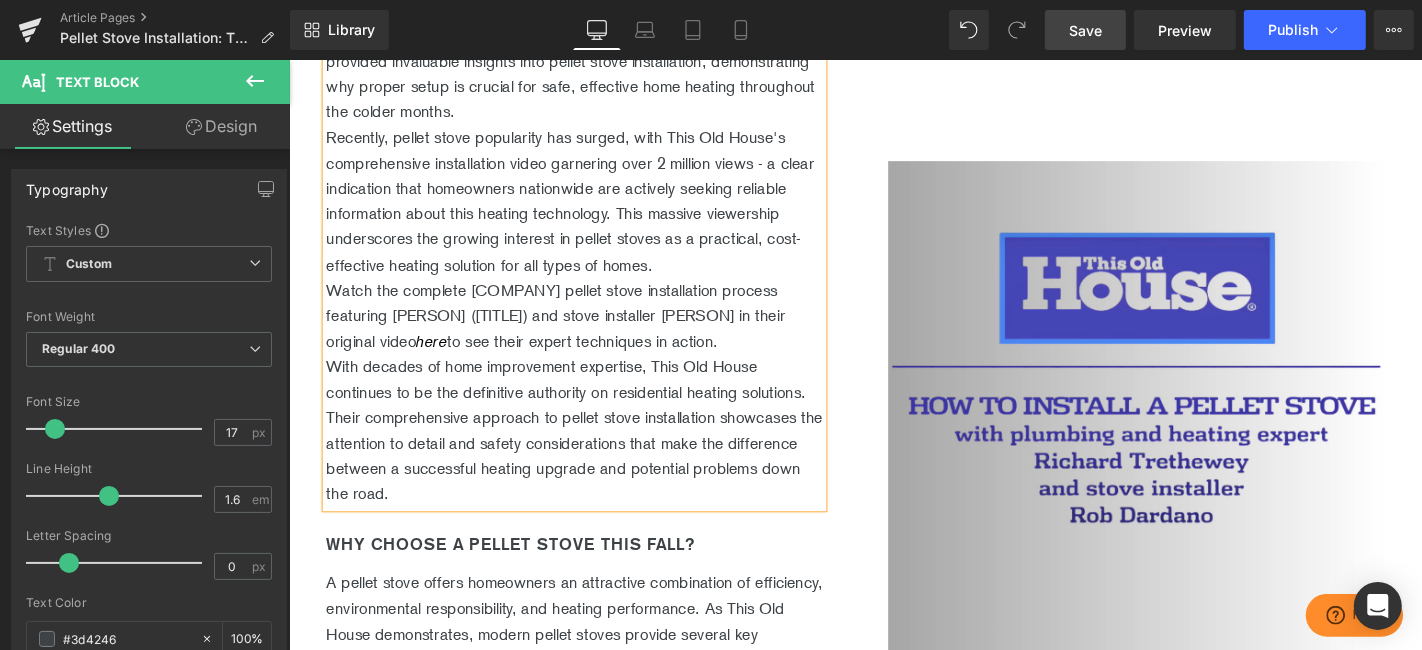 click on "Watch the complete This Old House pellet stove installation process featuring Richard Trethewey (plumbing and heating expert) and stove installer Rob Dardano in their original video  here  to see their expert techniques in action." at bounding box center (593, 333) 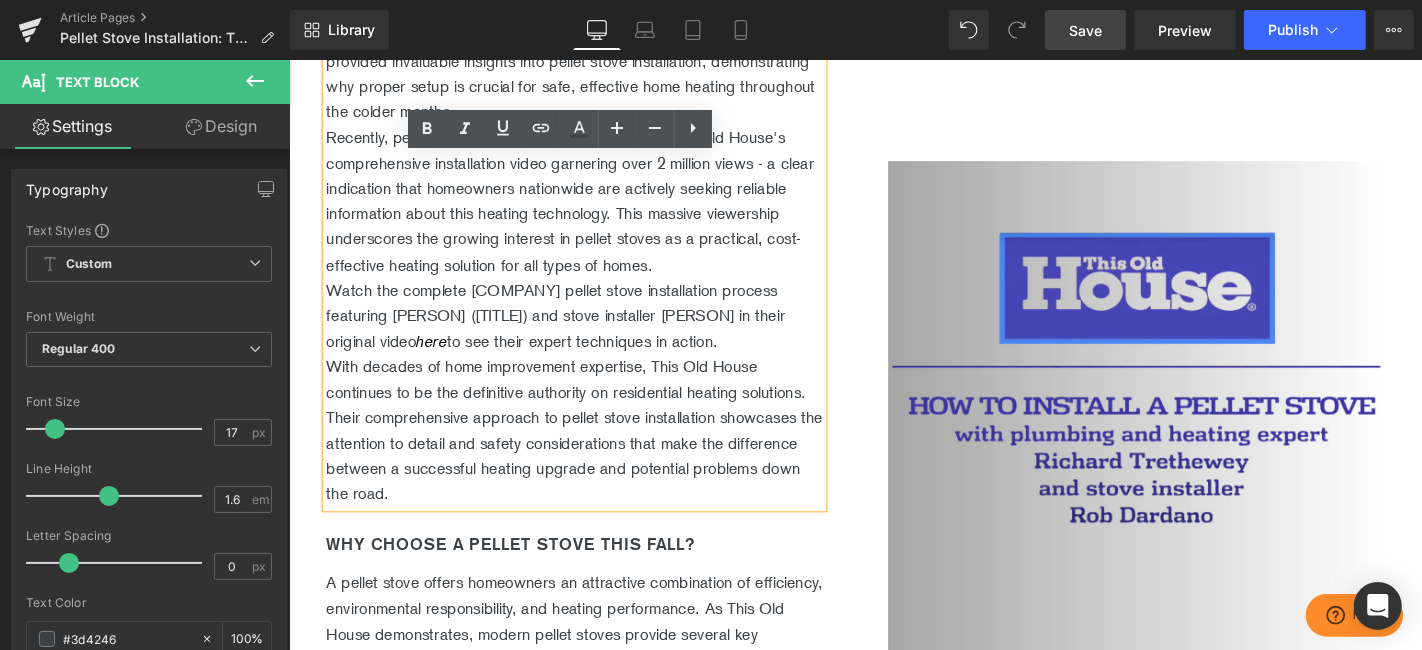 drag, startPoint x: 519, startPoint y: 428, endPoint x: 323, endPoint y: 342, distance: 214.03738 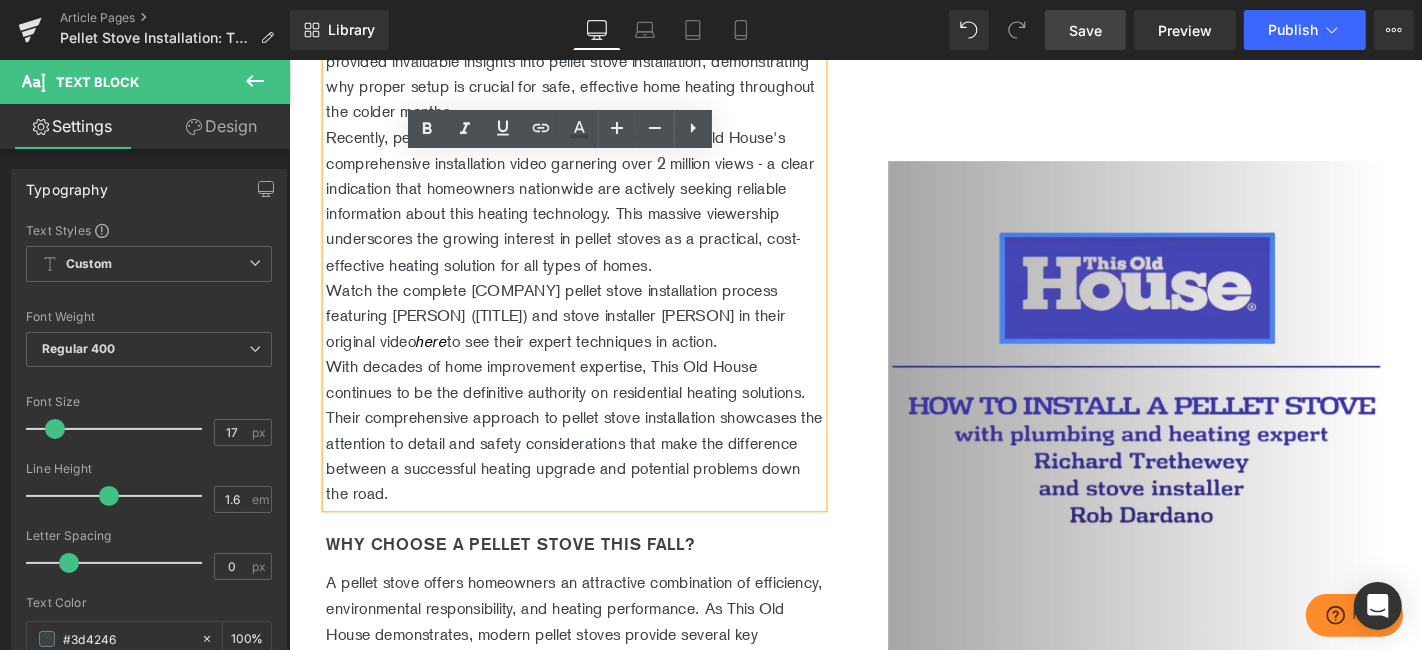 click on "Watch the complete This Old House pellet stove installation process featuring Richard Trethewey (plumbing and heating expert) and stove installer Rob Dardano in their original video  here  to see their expert techniques in action." at bounding box center [593, 333] 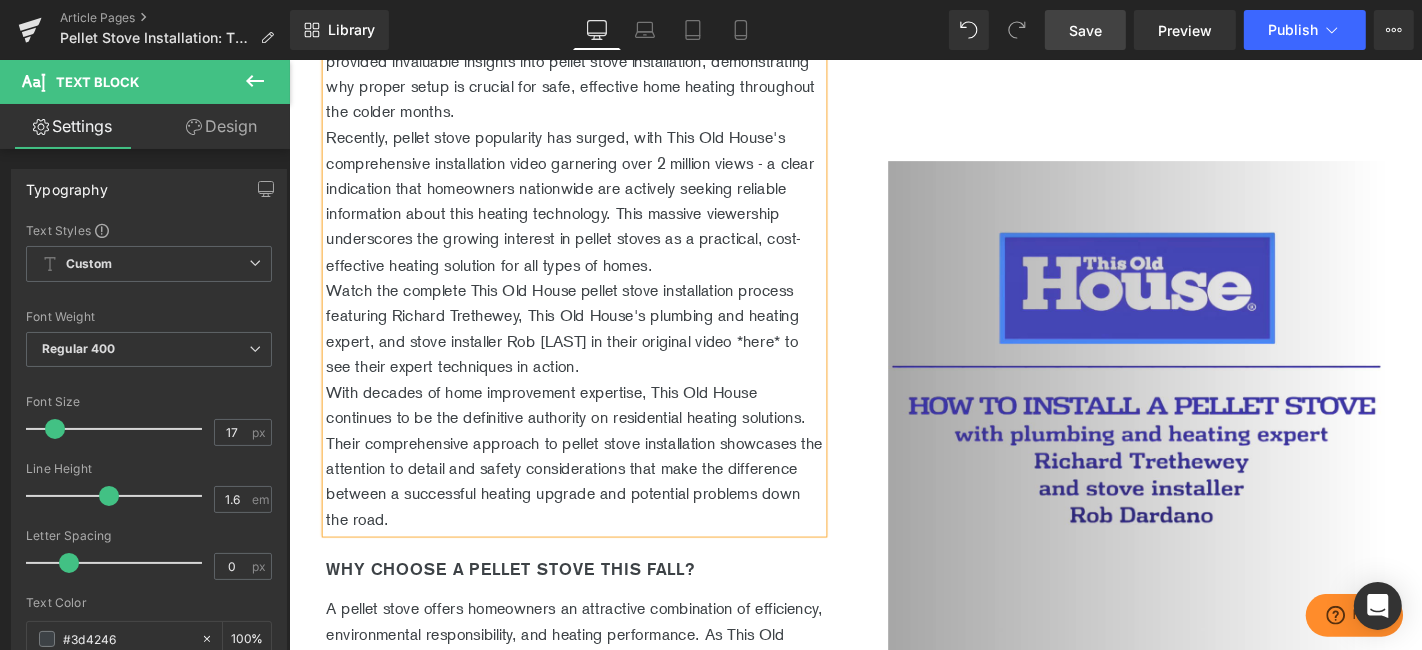 click on "Watch the complete This Old House pellet stove installation process featuring Richard Trethewey, This Old House's plumbing and heating expert, and stove installer Rob [LAST] in their original video *here* to see their expert techniques in action." at bounding box center (593, 346) 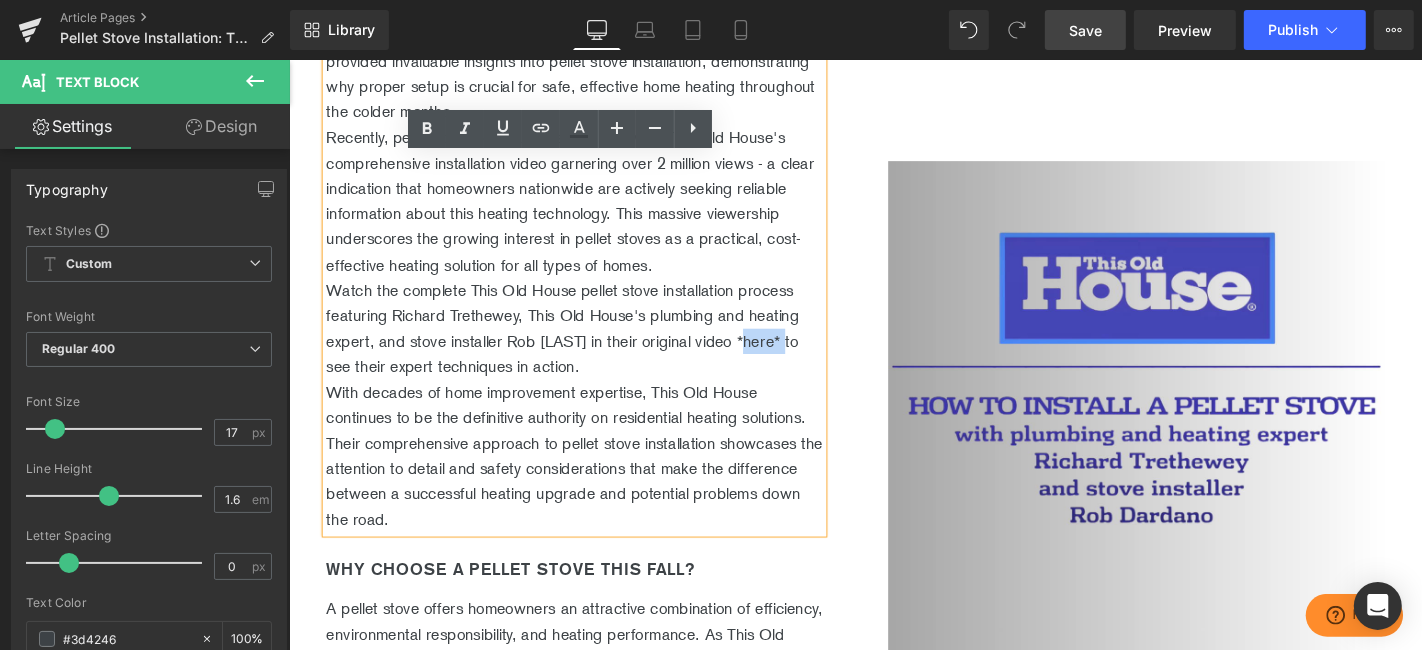 drag, startPoint x: 833, startPoint y: 394, endPoint x: 790, endPoint y: 391, distance: 43.104523 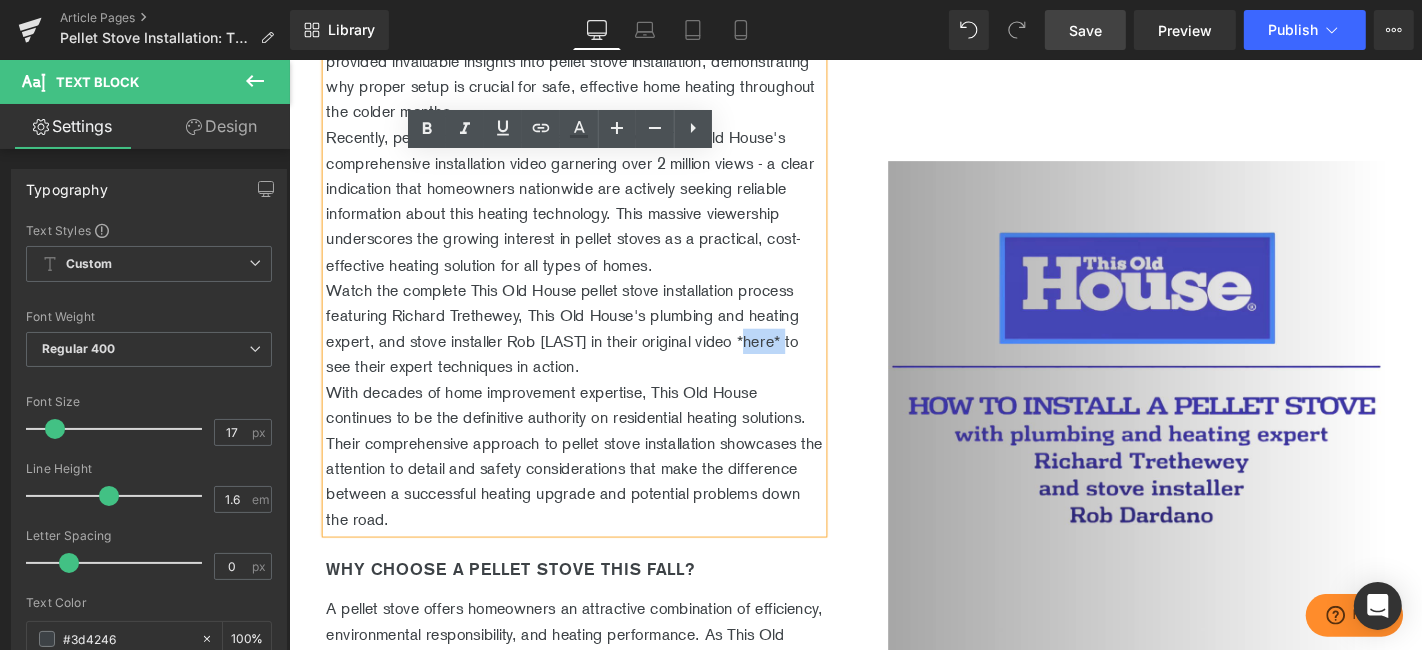 click on "Watch the complete This Old House pellet stove installation process featuring Richard Trethewey, This Old House's plumbing and heating expert, and stove installer Rob [LAST] in their original video *here* to see their expert techniques in action." at bounding box center [593, 346] 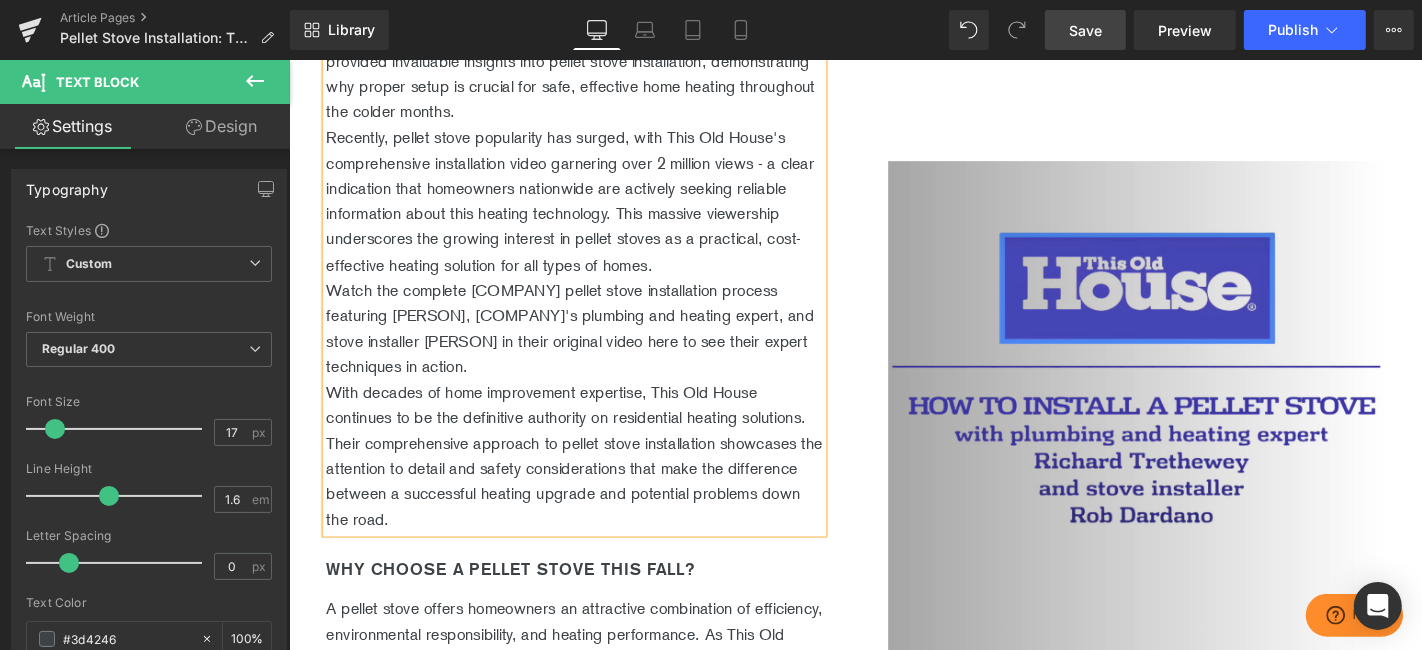 click on "Watch the complete [COMPANY] pellet stove installation process featuring [PERSON], [COMPANY]'s plumbing and heating expert, and stove installer [PERSON] in their original video here to see their expert techniques in action." at bounding box center [593, 346] 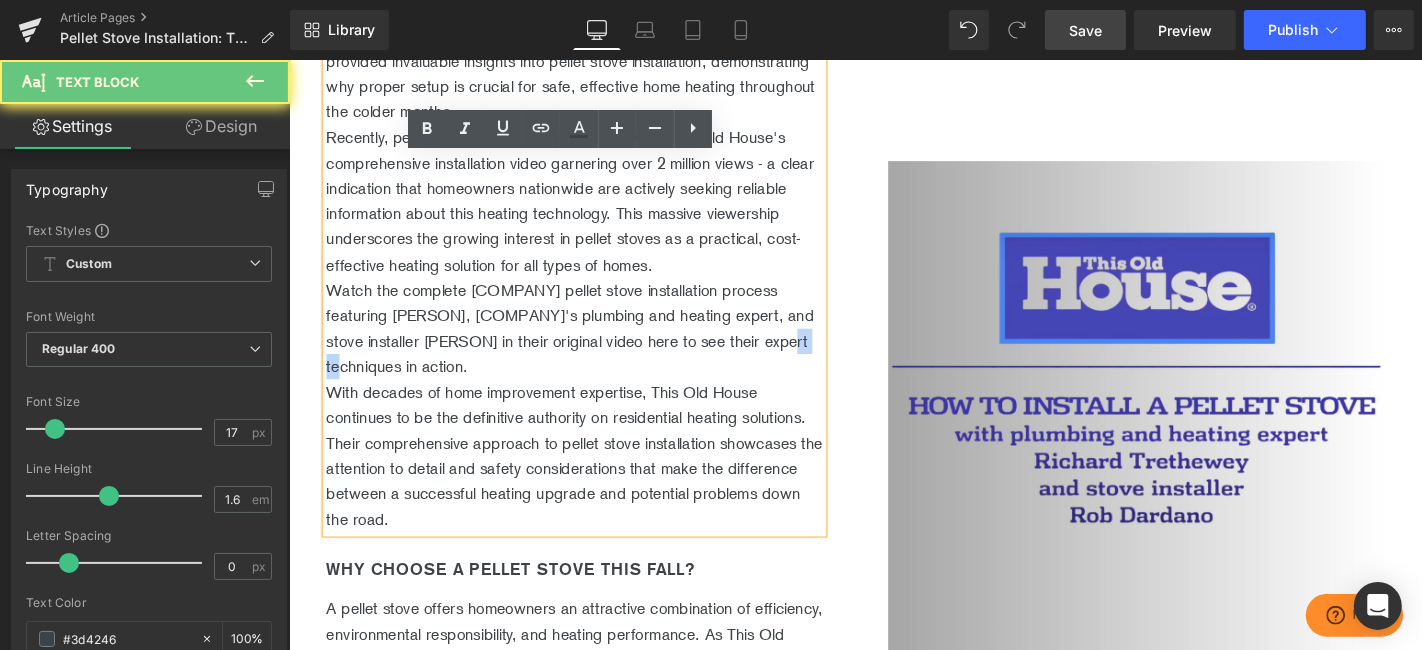 click on "Watch the complete [COMPANY] pellet stove installation process featuring [PERSON], [COMPANY]'s plumbing and heating expert, and stove installer [PERSON] in their original video here to see their expert techniques in action." at bounding box center [593, 346] 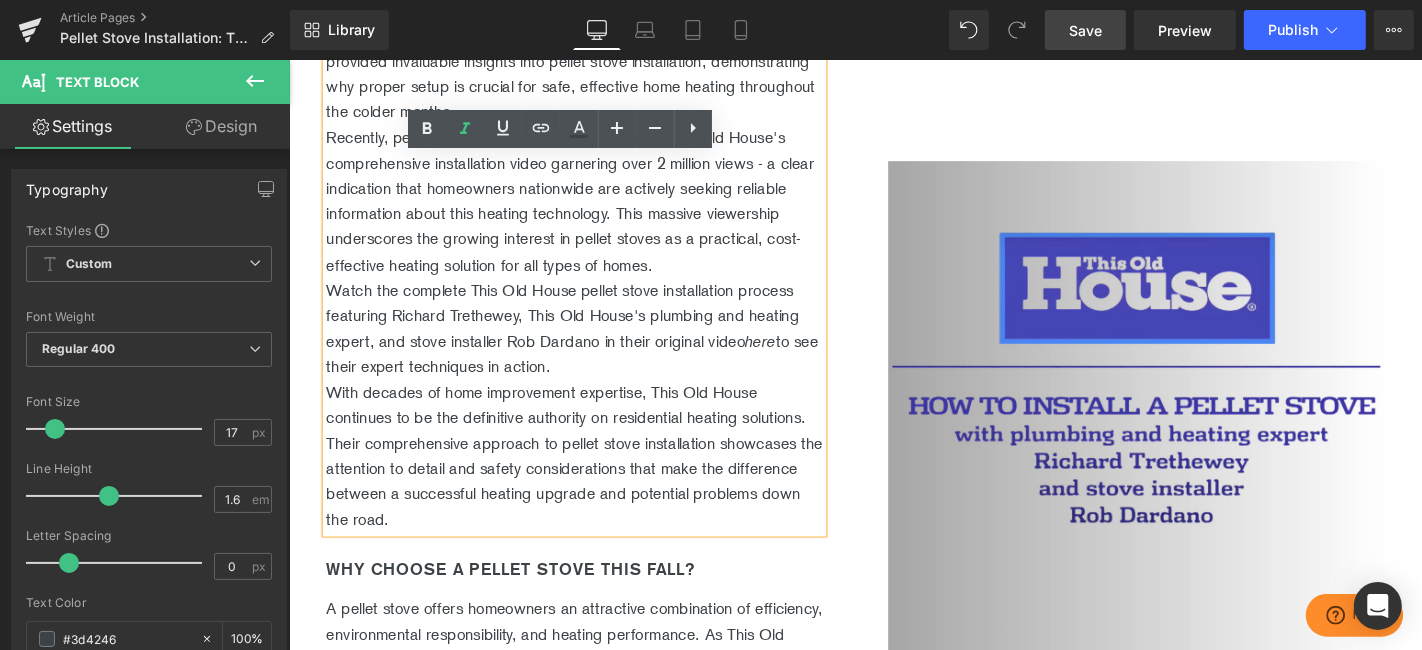click on "Watch the complete This Old House pellet stove installation process featuring Richard Trethewey, This Old House's plumbing and heating expert, and stove installer Rob Dardano in their original video  here  to see their expert techniques in action." at bounding box center [593, 346] 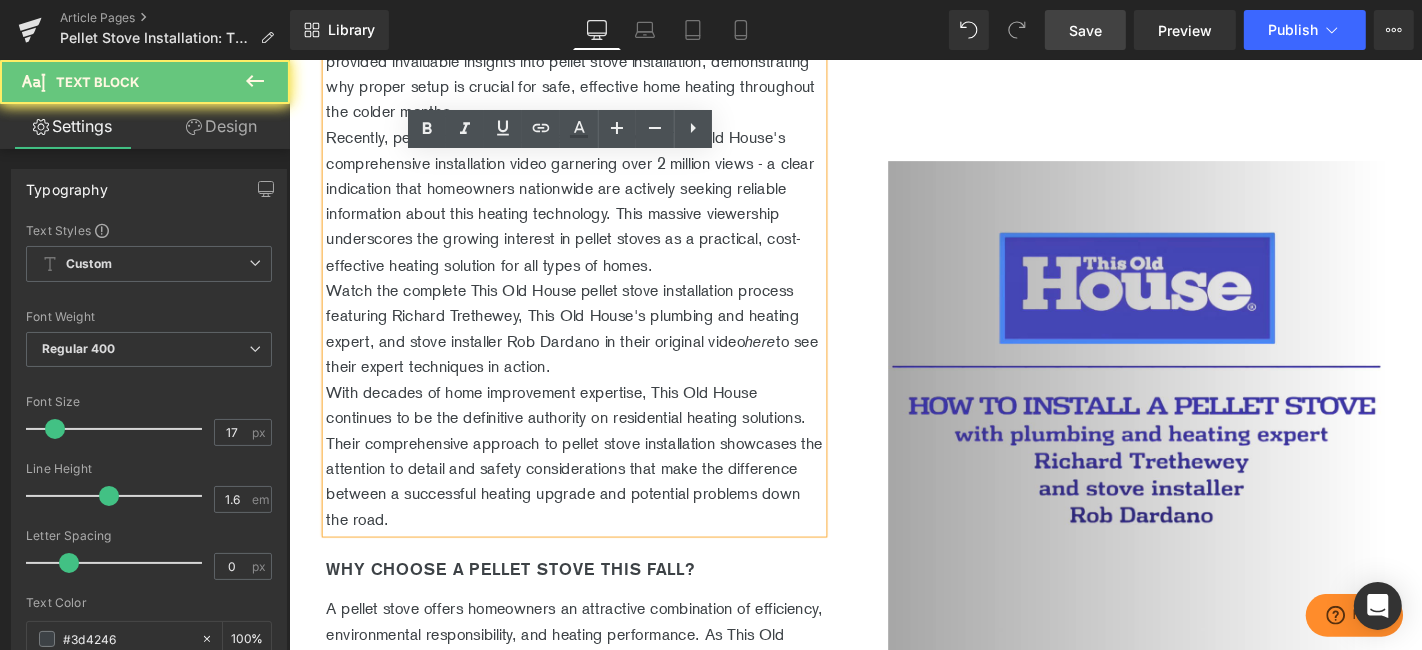 click on "here" at bounding box center (791, 359) 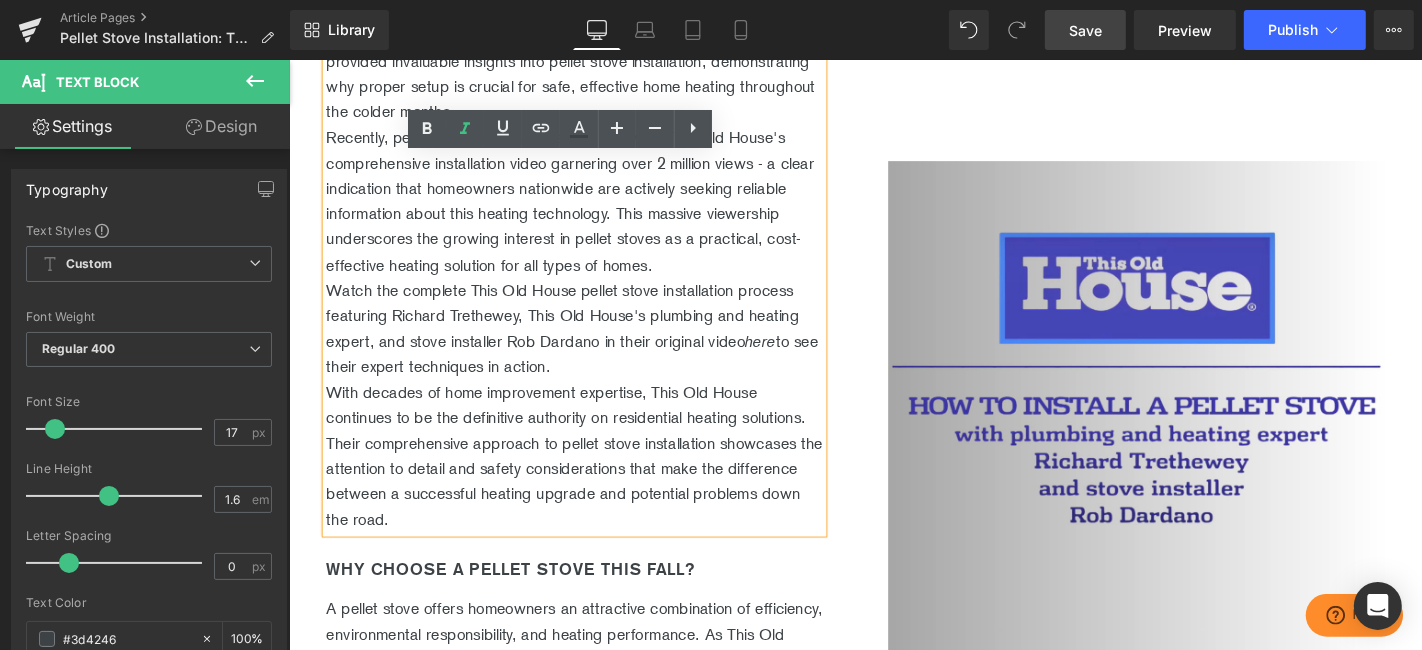 click on "Watch the complete This Old House pellet stove installation process featuring Richard Trethewey, This Old House's plumbing and heating expert, and stove installer Rob Dardano in their original video  here  to see their expert techniques in action." at bounding box center [593, 346] 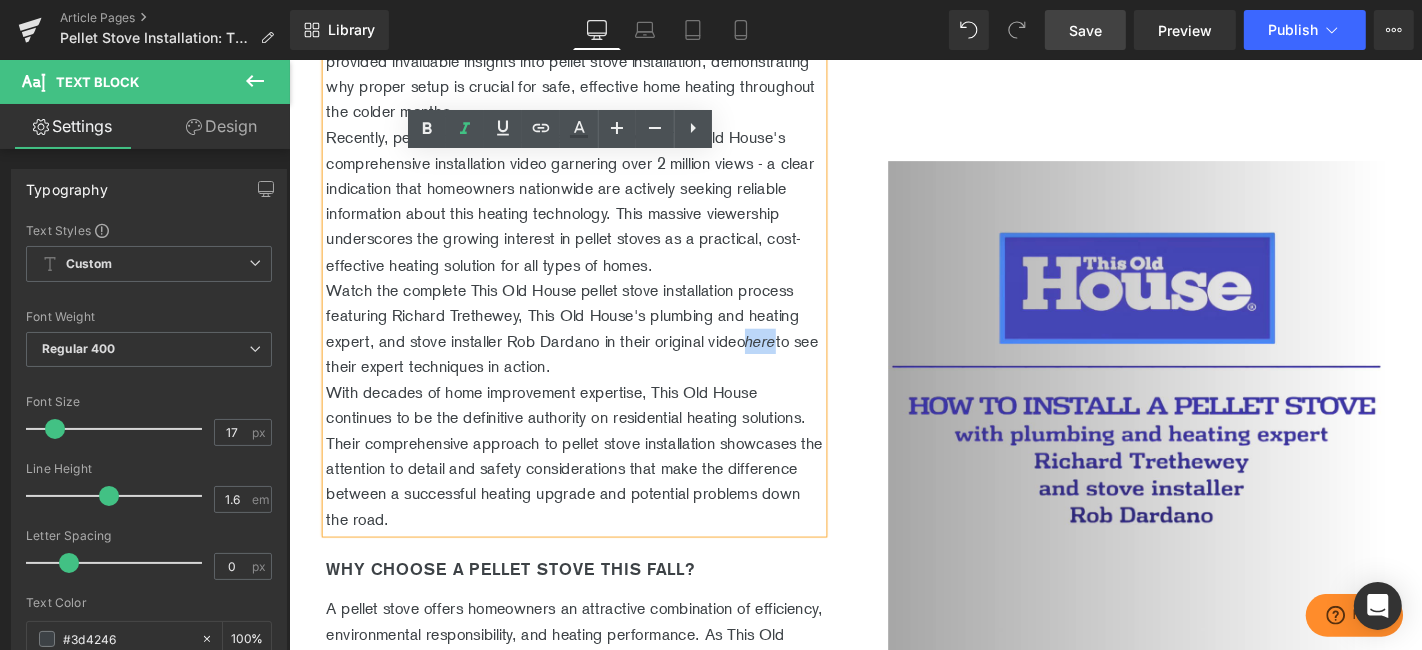 drag, startPoint x: 820, startPoint y: 399, endPoint x: 790, endPoint y: 399, distance: 30 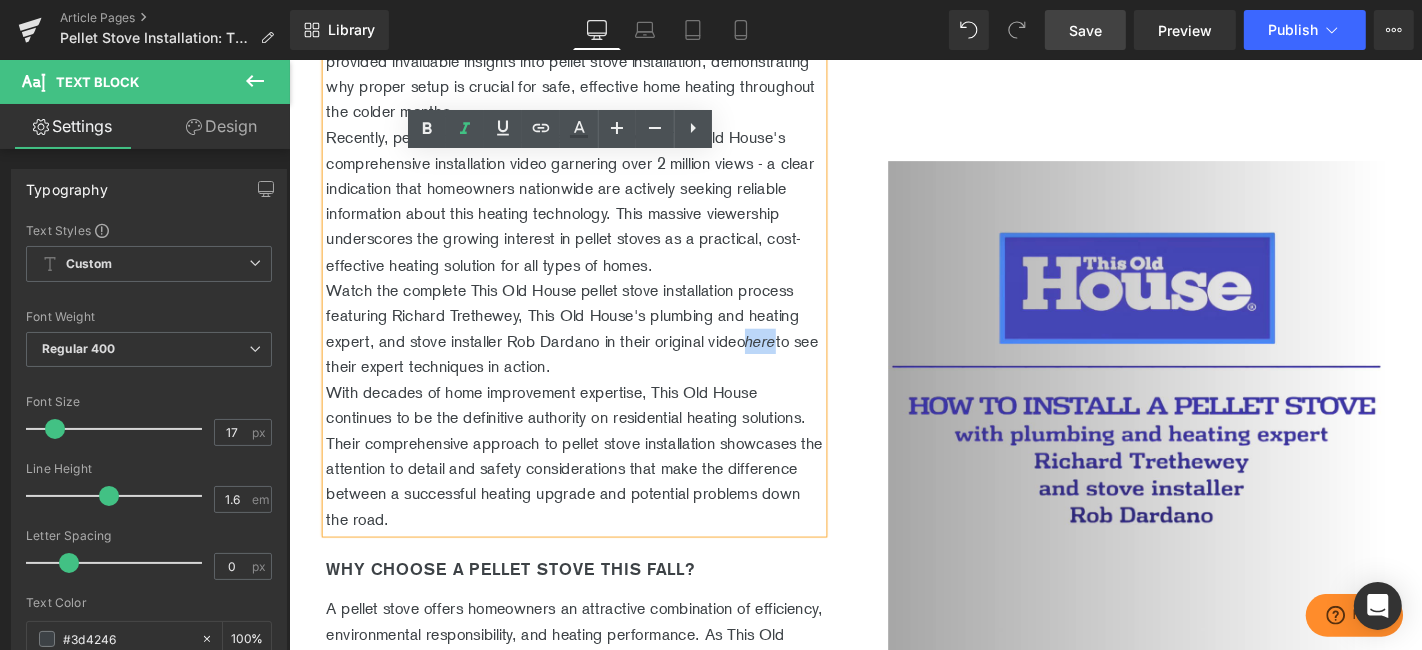click on "here" at bounding box center [791, 359] 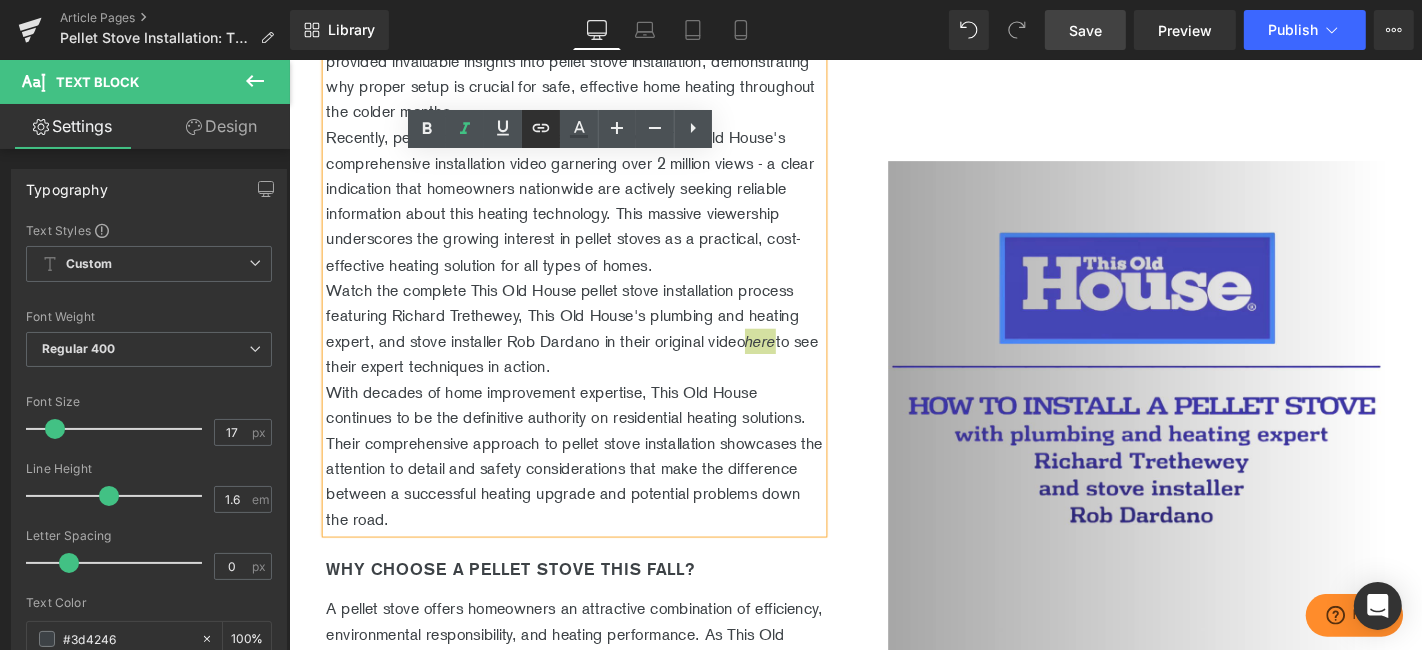 click 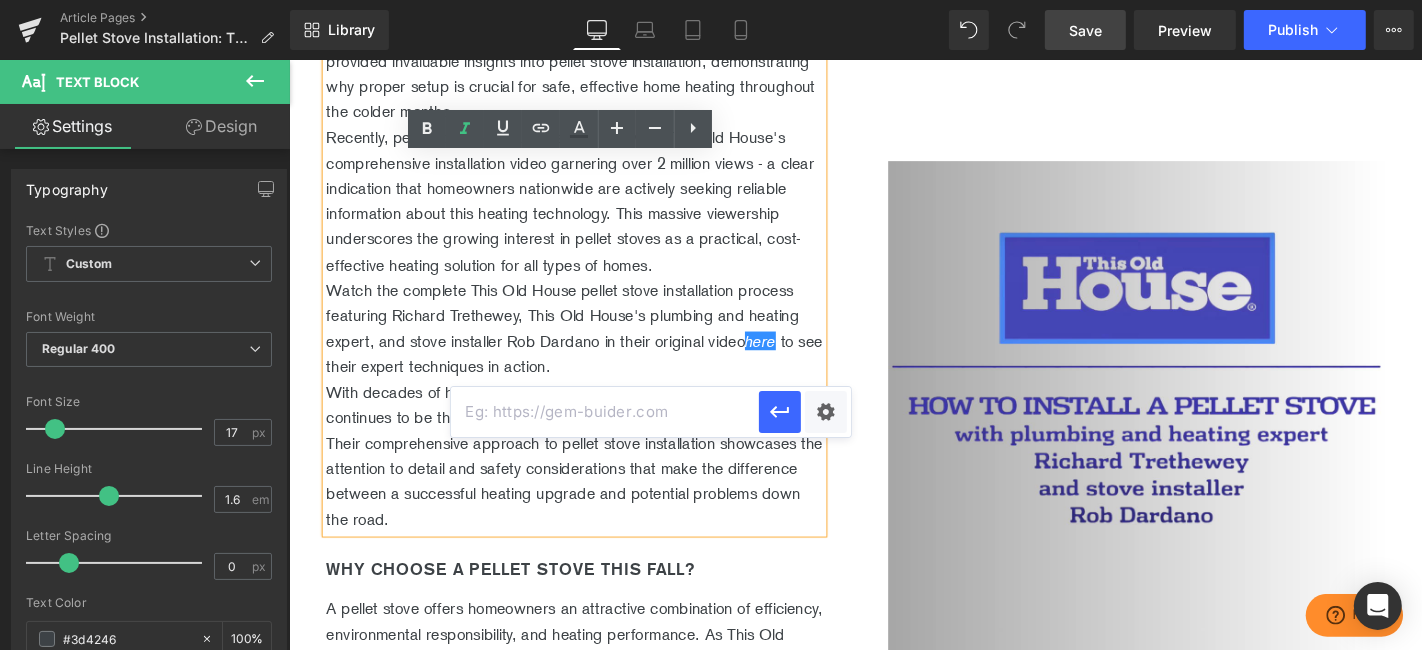 click at bounding box center [605, 412] 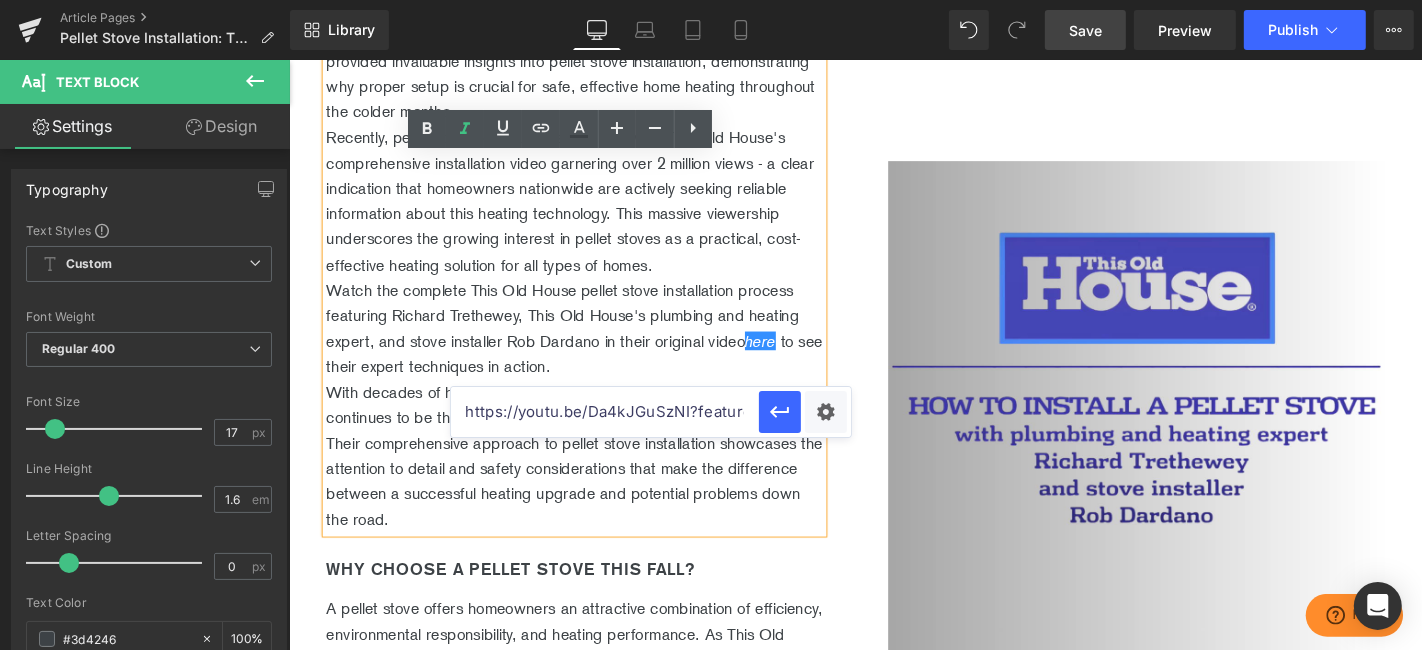 scroll, scrollTop: 0, scrollLeft: 68, axis: horizontal 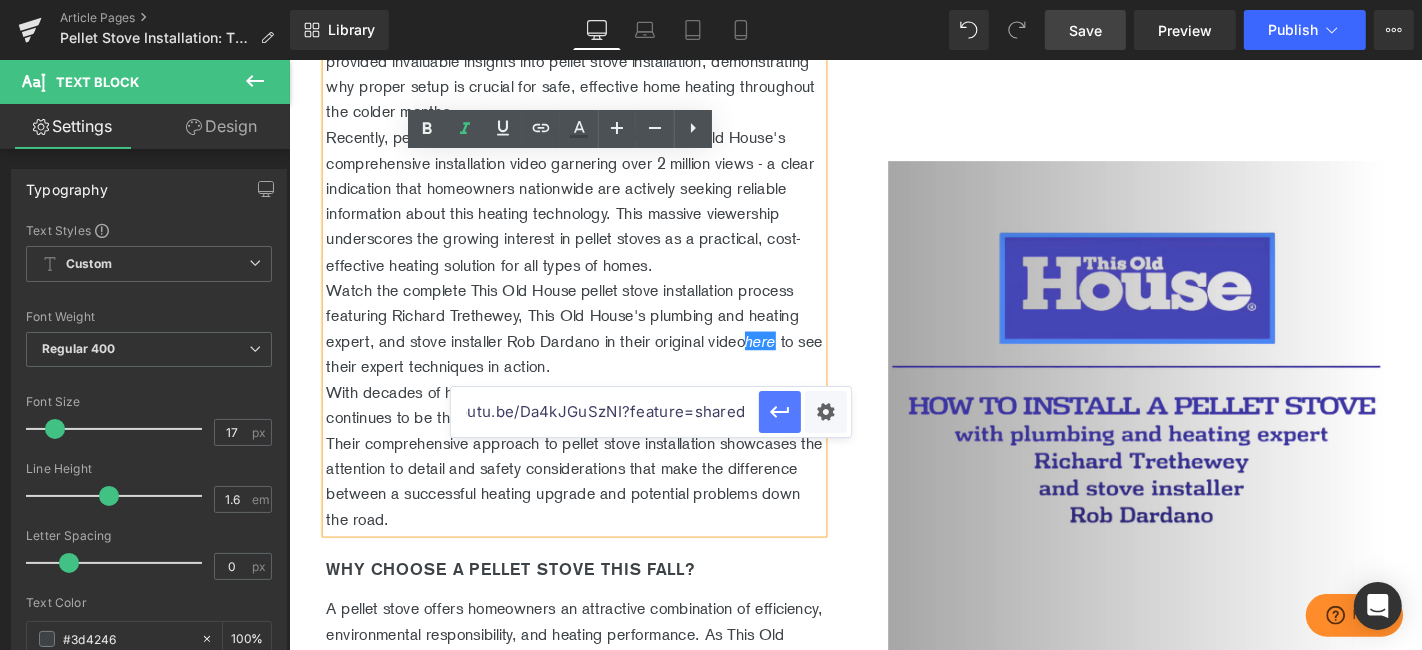 click 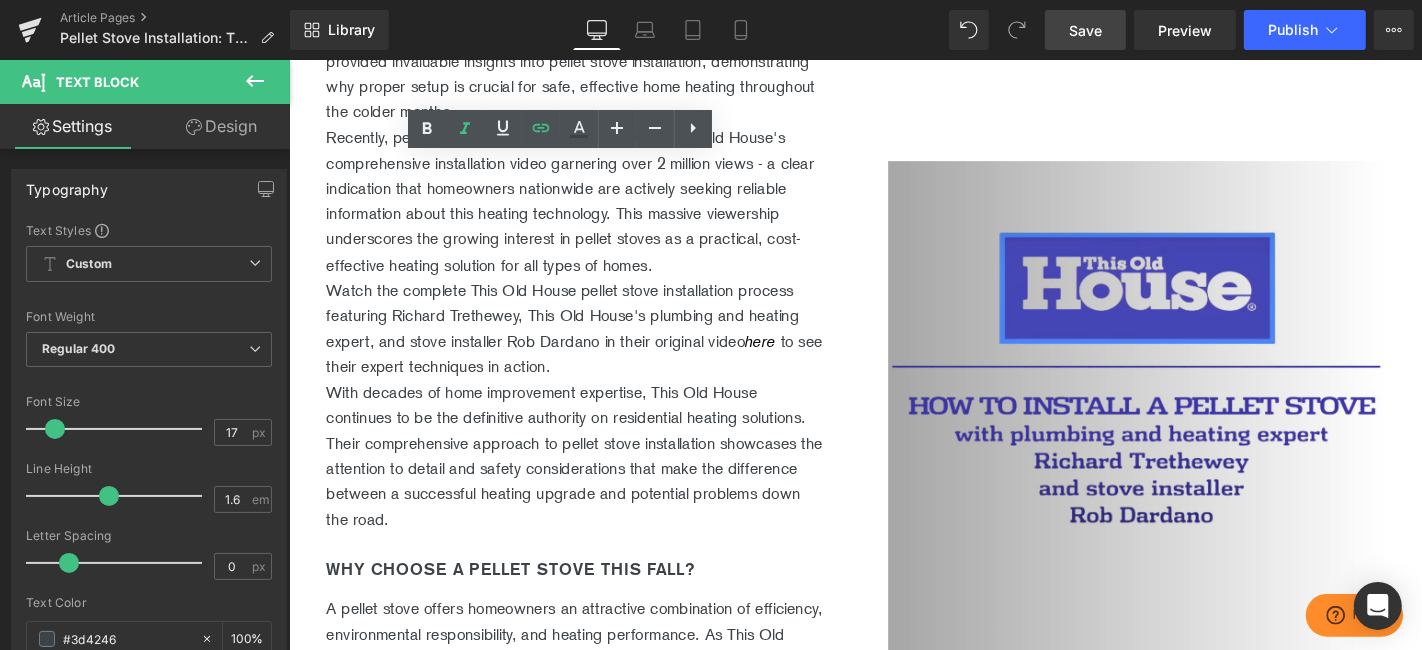 click on "Save" at bounding box center (1085, 30) 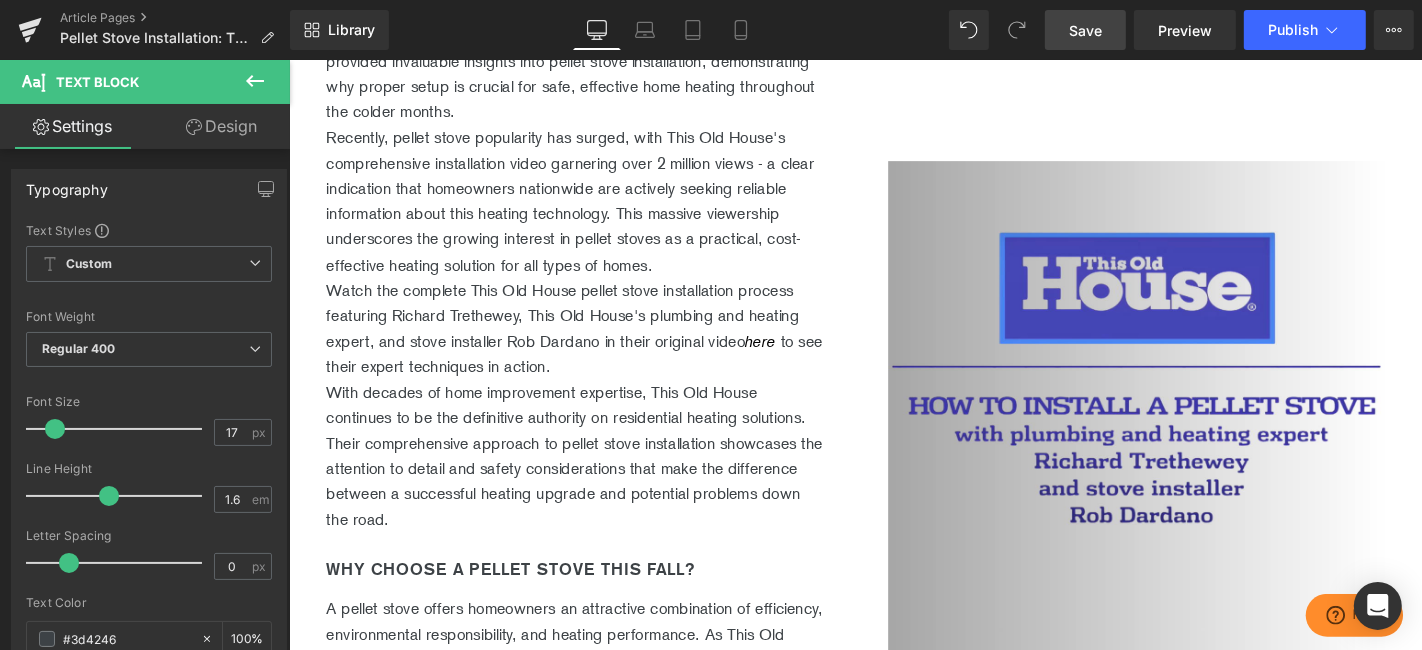 click on "Watch the complete This Old House pellet stove installation process featuring [NAME] [LAST], This Old House's plumbing and heating expert, and stove installer [NAME] [LAST] in their original video  here   to see their expert techniques in action." at bounding box center [593, 346] 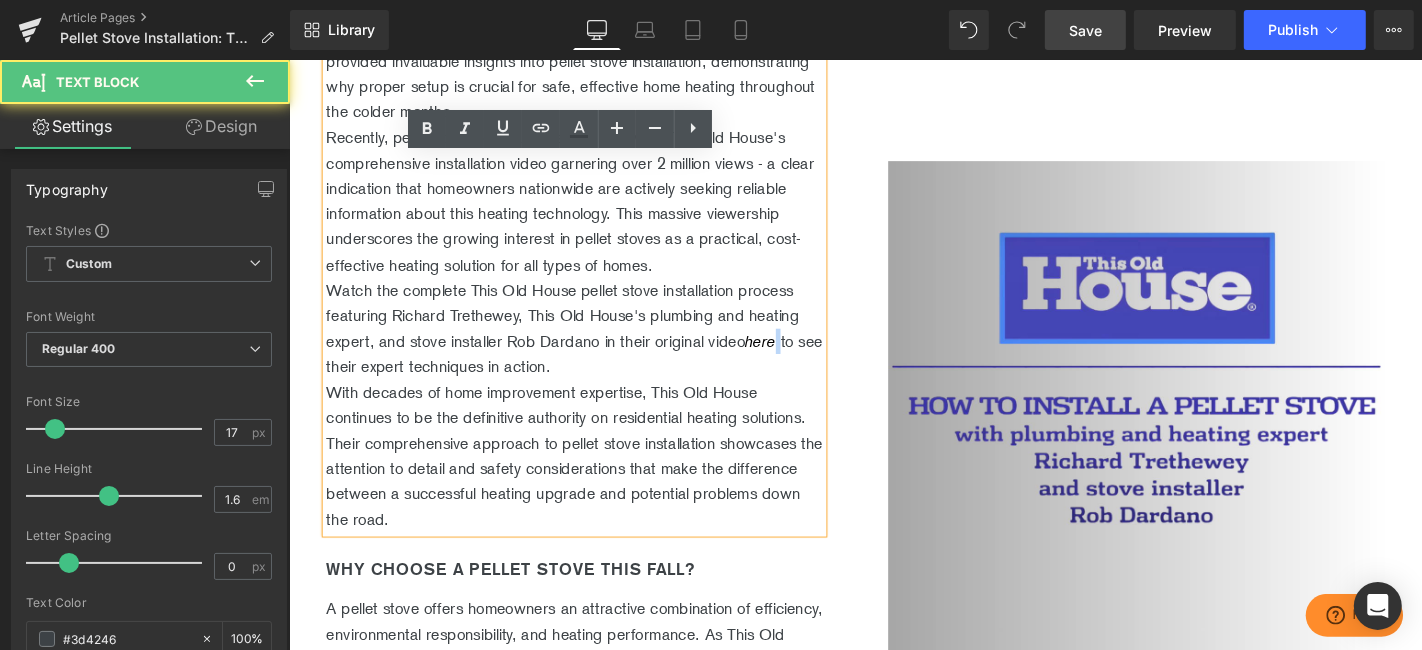 click on "here" at bounding box center [794, 359] 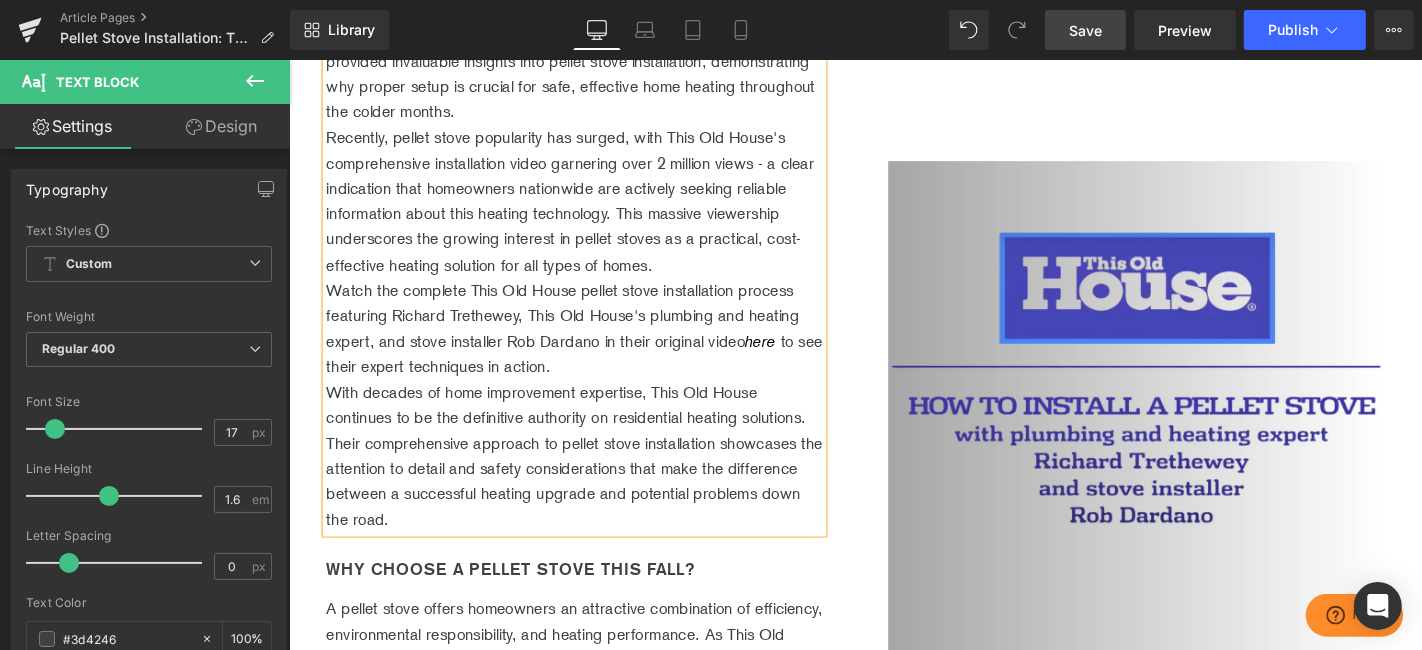 click on "Save" at bounding box center [1085, 30] 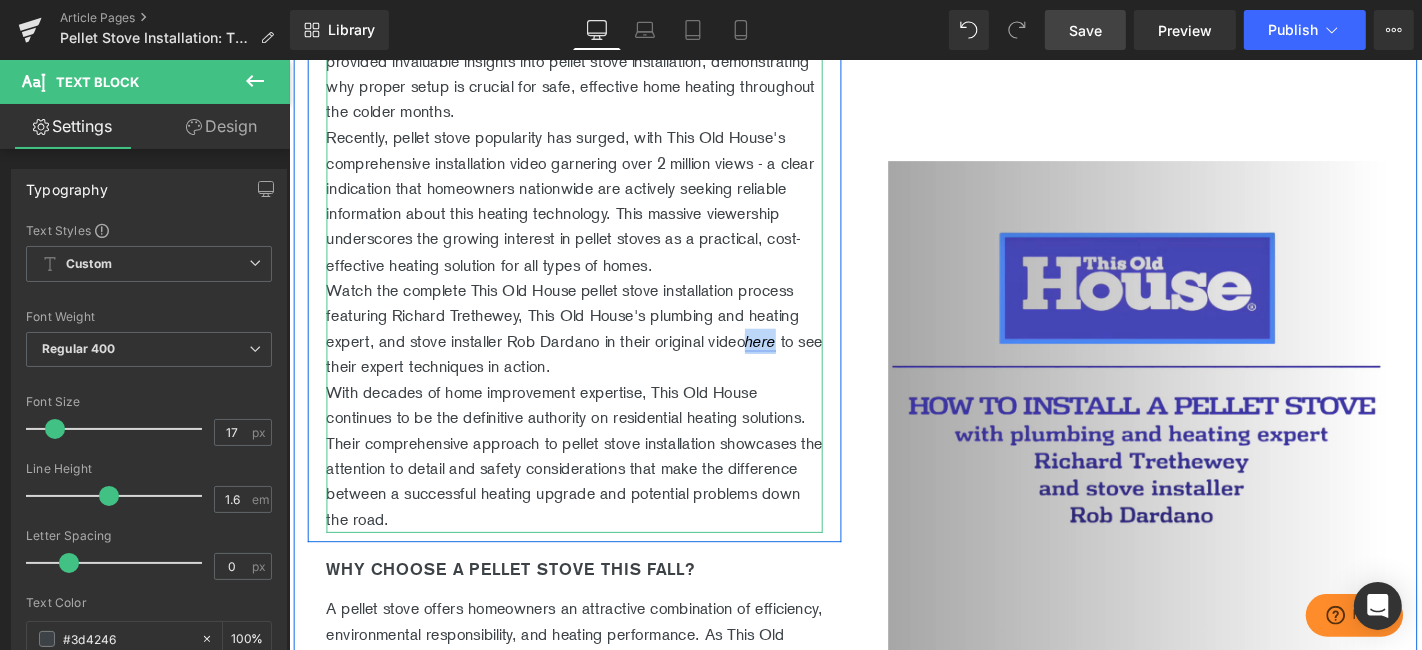 drag, startPoint x: 820, startPoint y: 398, endPoint x: 789, endPoint y: 398, distance: 31 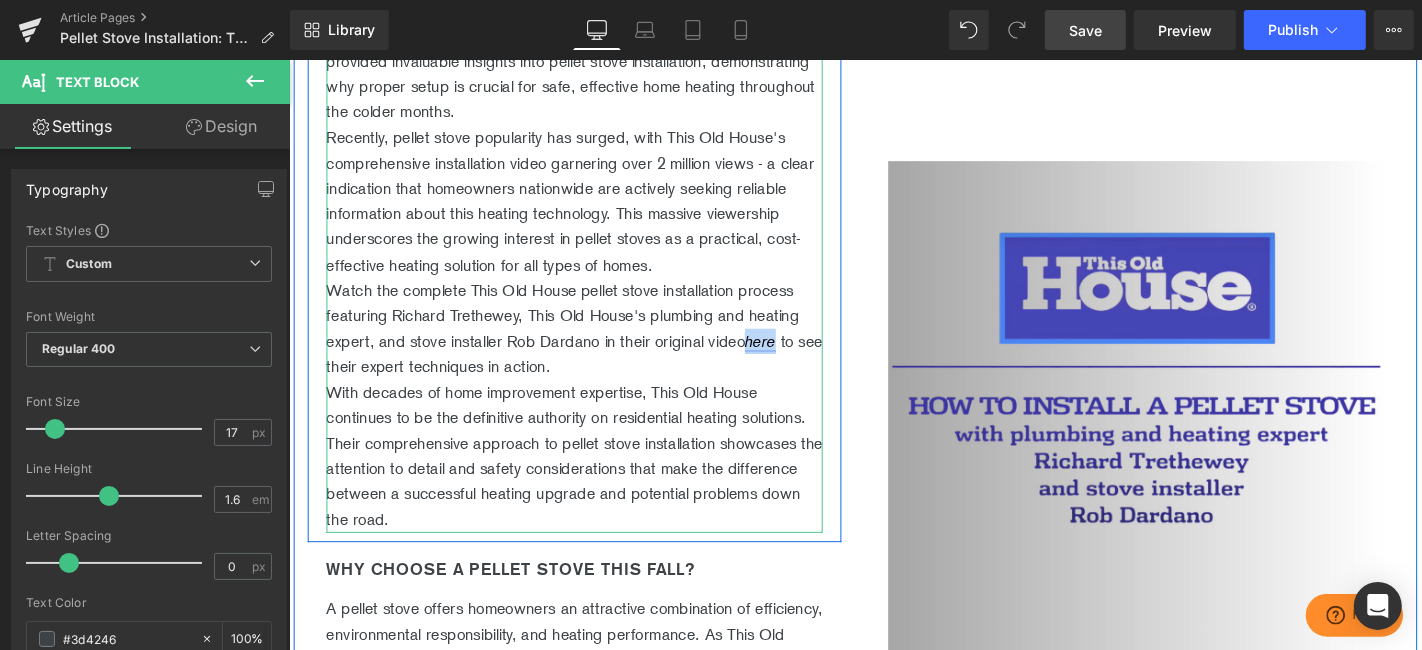 click on "here" at bounding box center (791, 359) 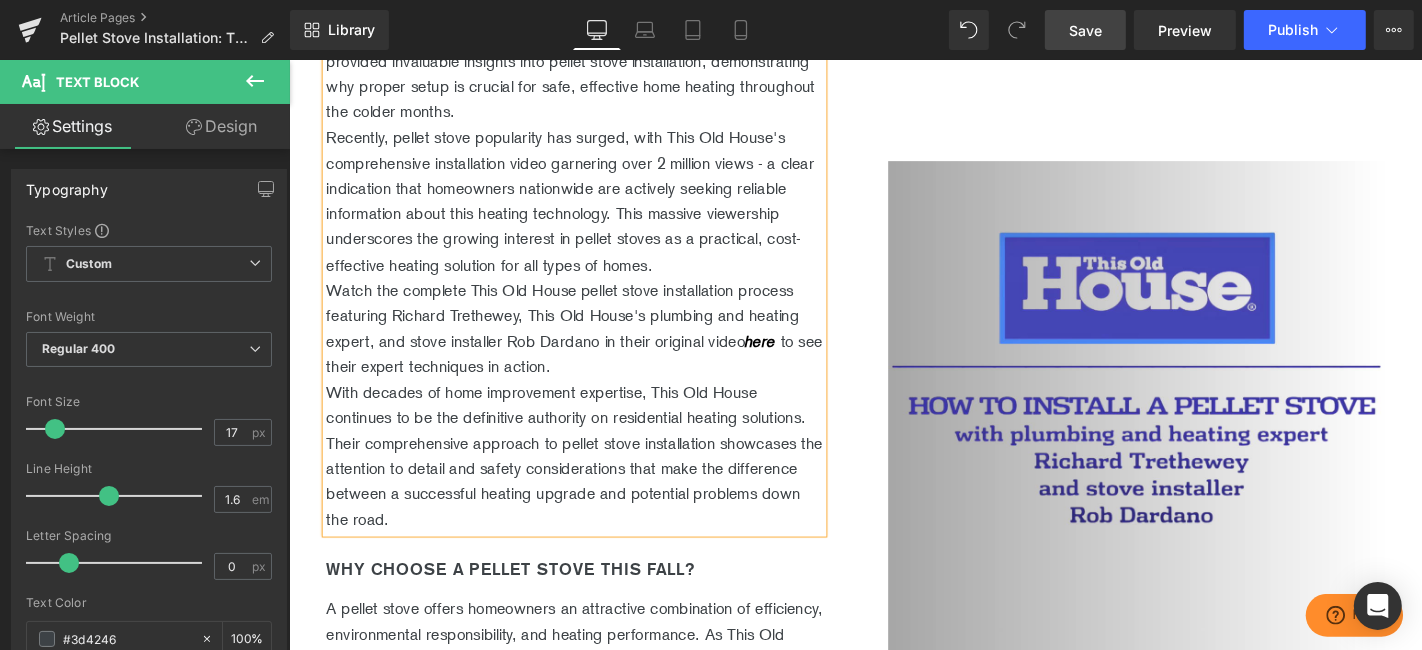 click on "Save" at bounding box center (1085, 30) 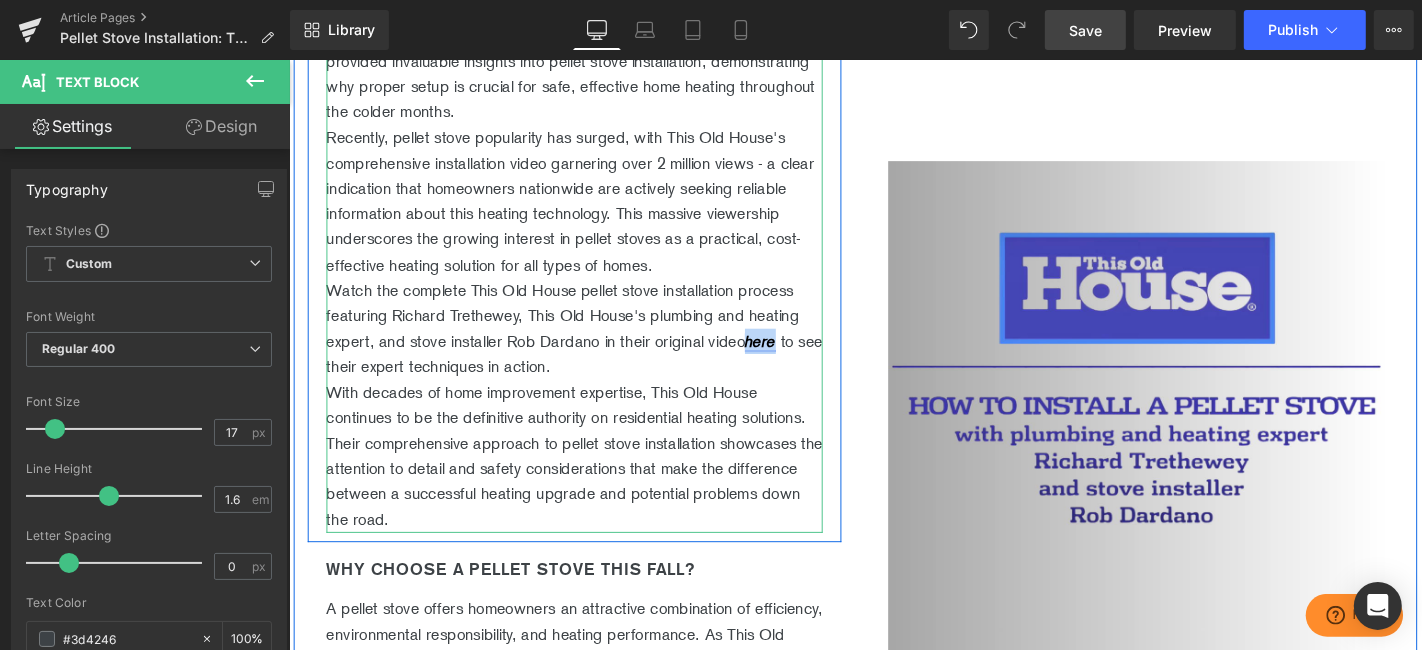 drag, startPoint x: 824, startPoint y: 397, endPoint x: 788, endPoint y: 394, distance: 36.124783 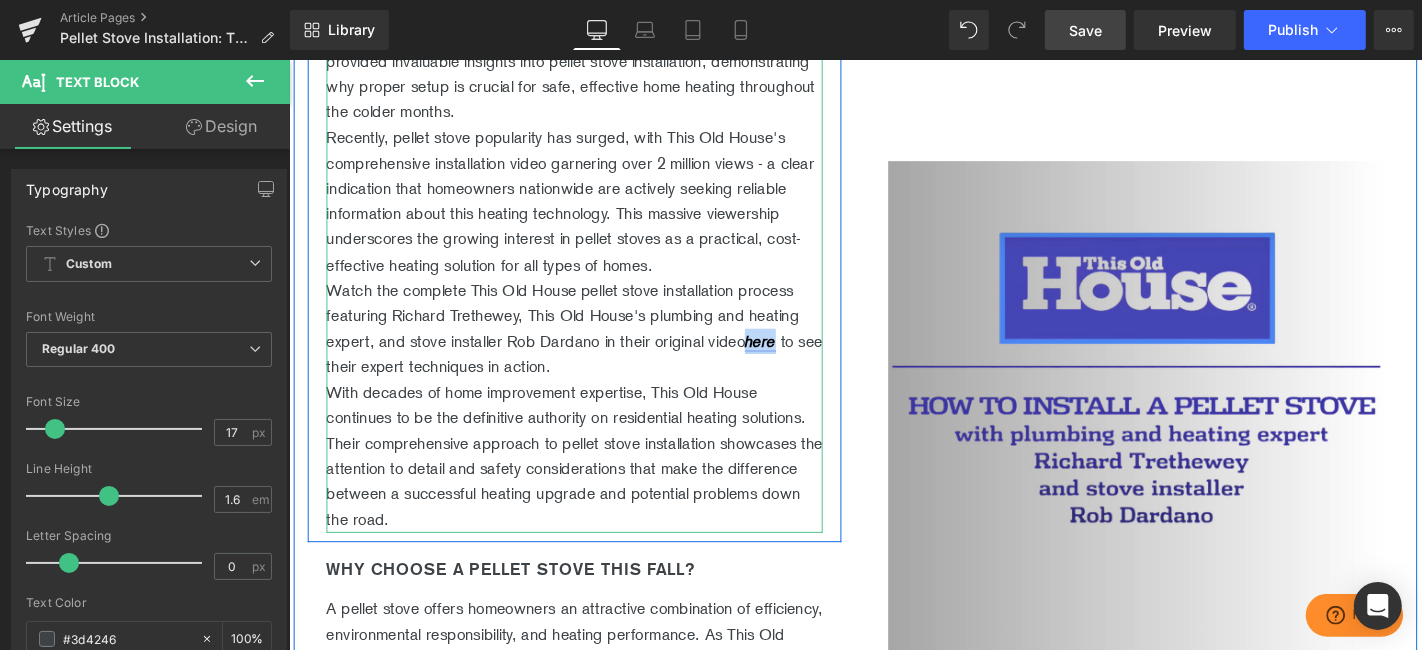 click on "here" at bounding box center (794, 359) 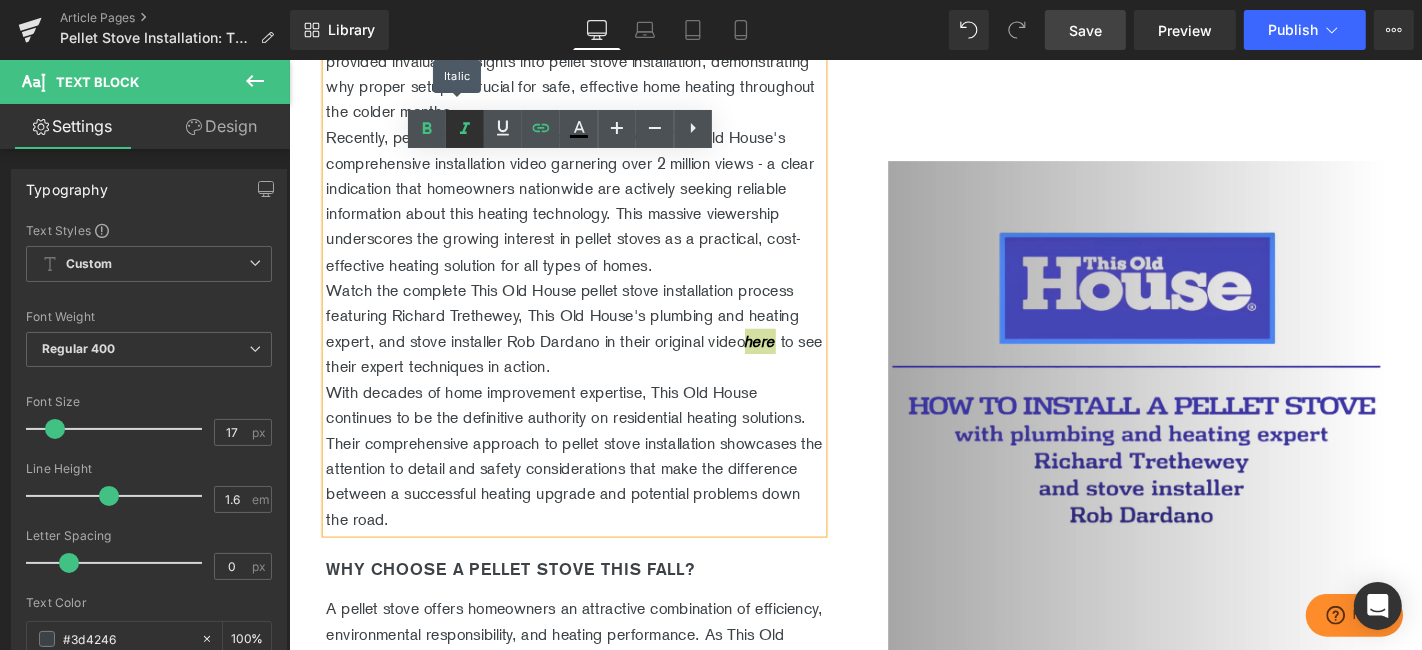 click 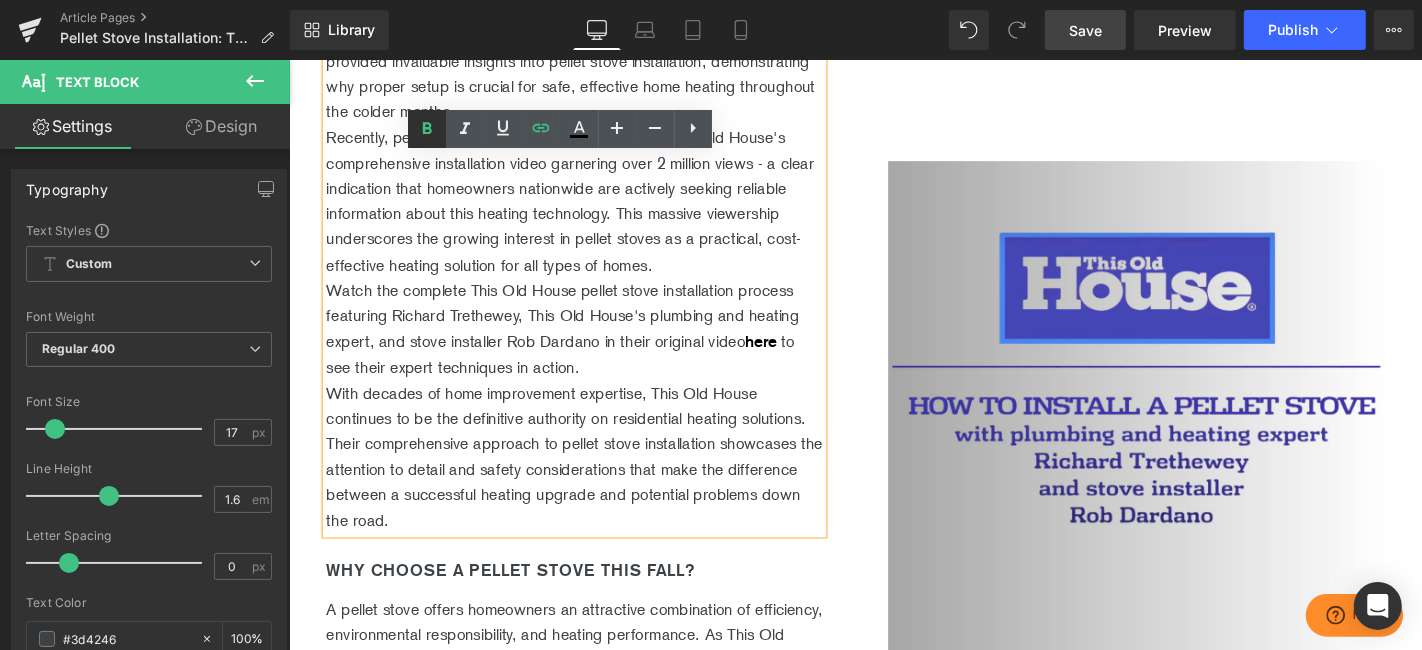 click 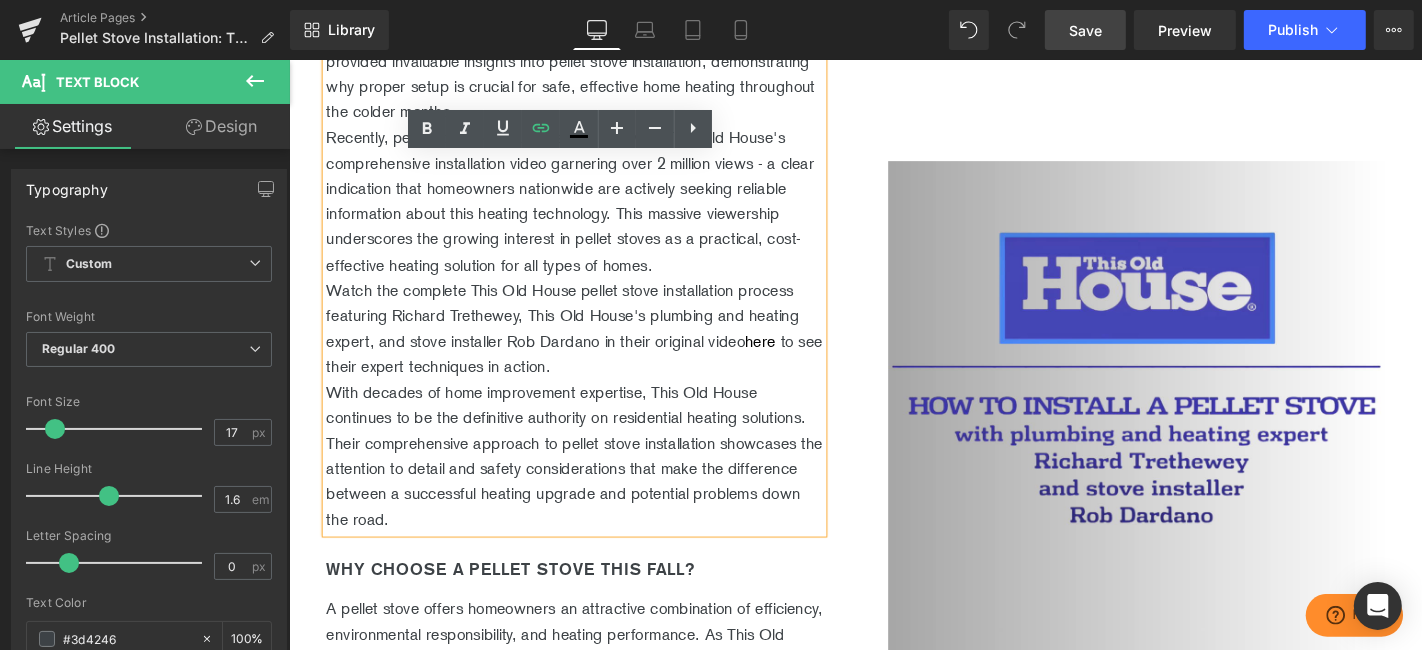 click on "With decades of home improvement expertise, This Old House continues to be the definitive authority on residential heating solutions. Their comprehensive approach to pellet stove installation showcases the attention to detail and safety considerations that make the difference between a successful heating upgrade and potential problems down the road." at bounding box center (593, 482) 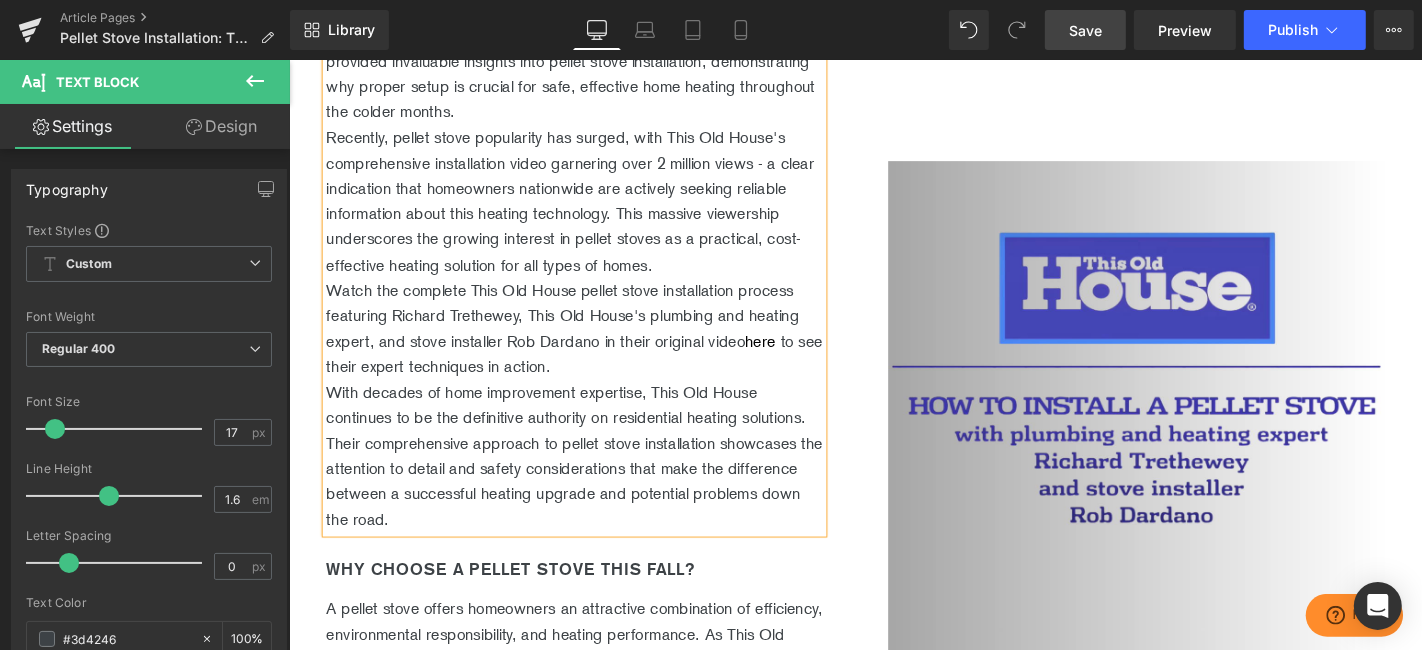click on "Save" at bounding box center [1085, 30] 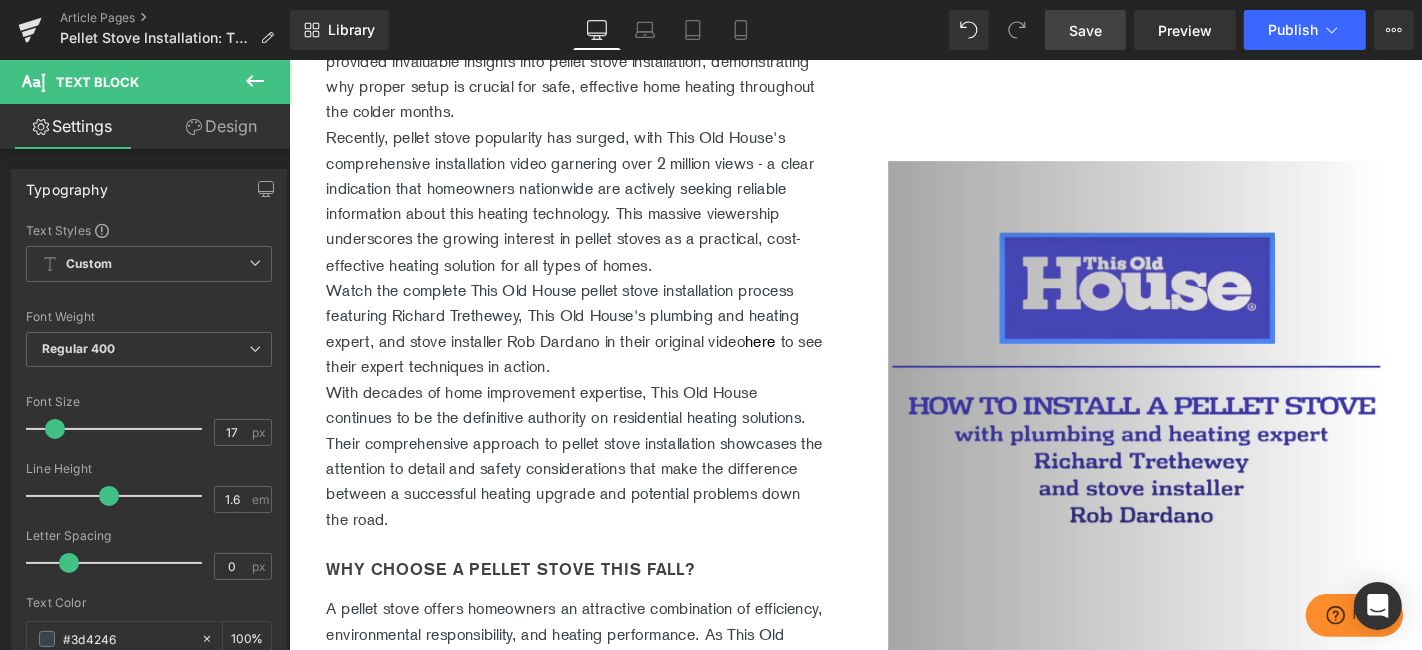 click on "Save" at bounding box center [1085, 30] 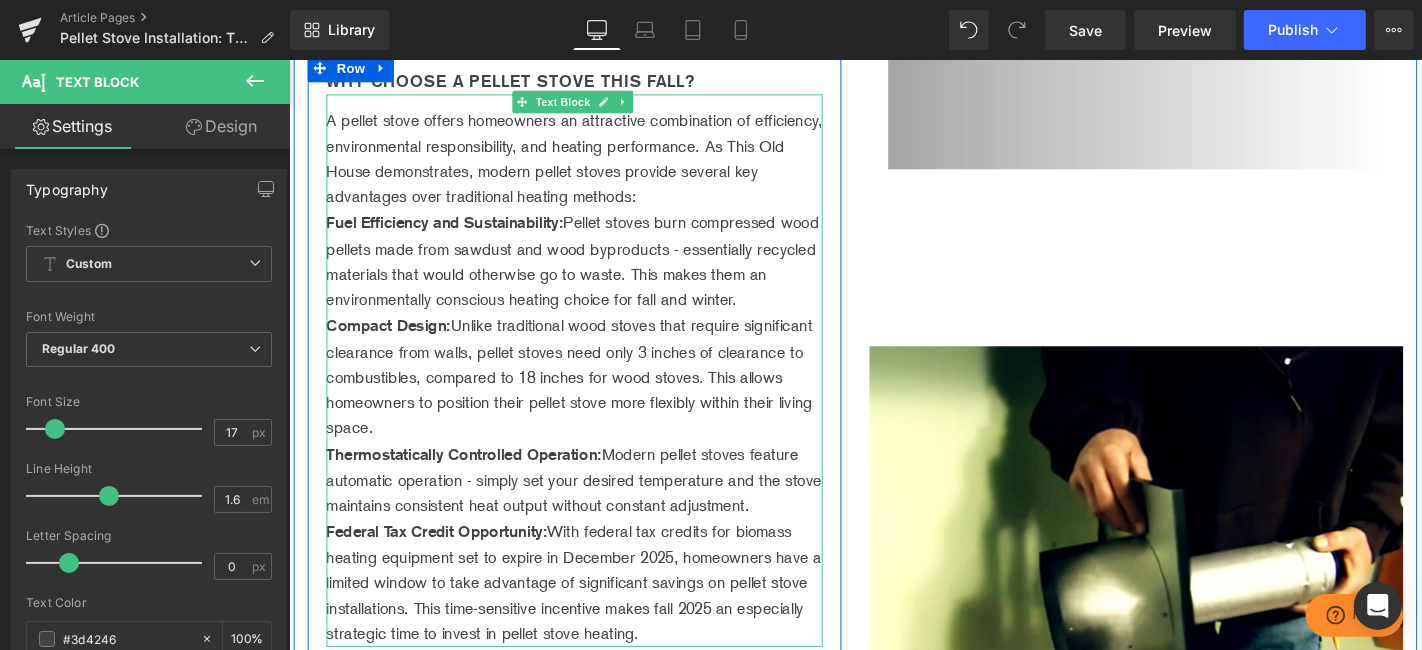 scroll, scrollTop: 1324, scrollLeft: 0, axis: vertical 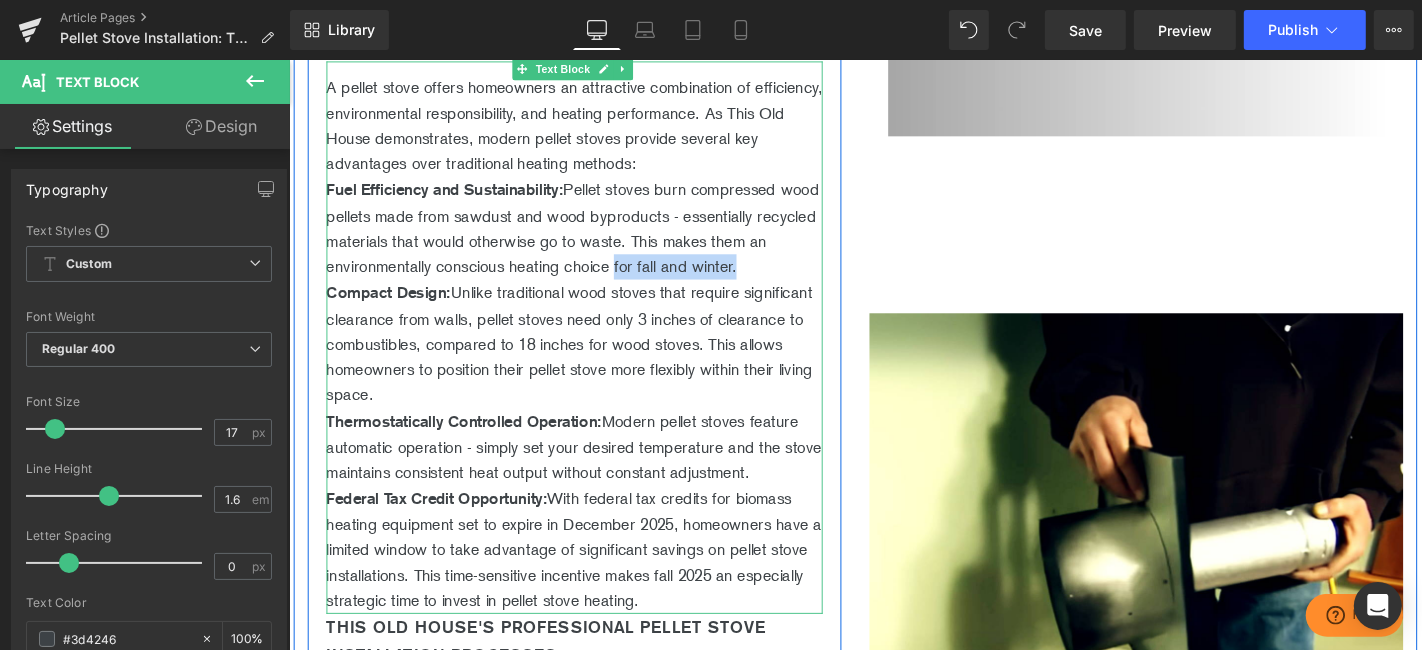 drag, startPoint x: 700, startPoint y: 314, endPoint x: 835, endPoint y: 314, distance: 135 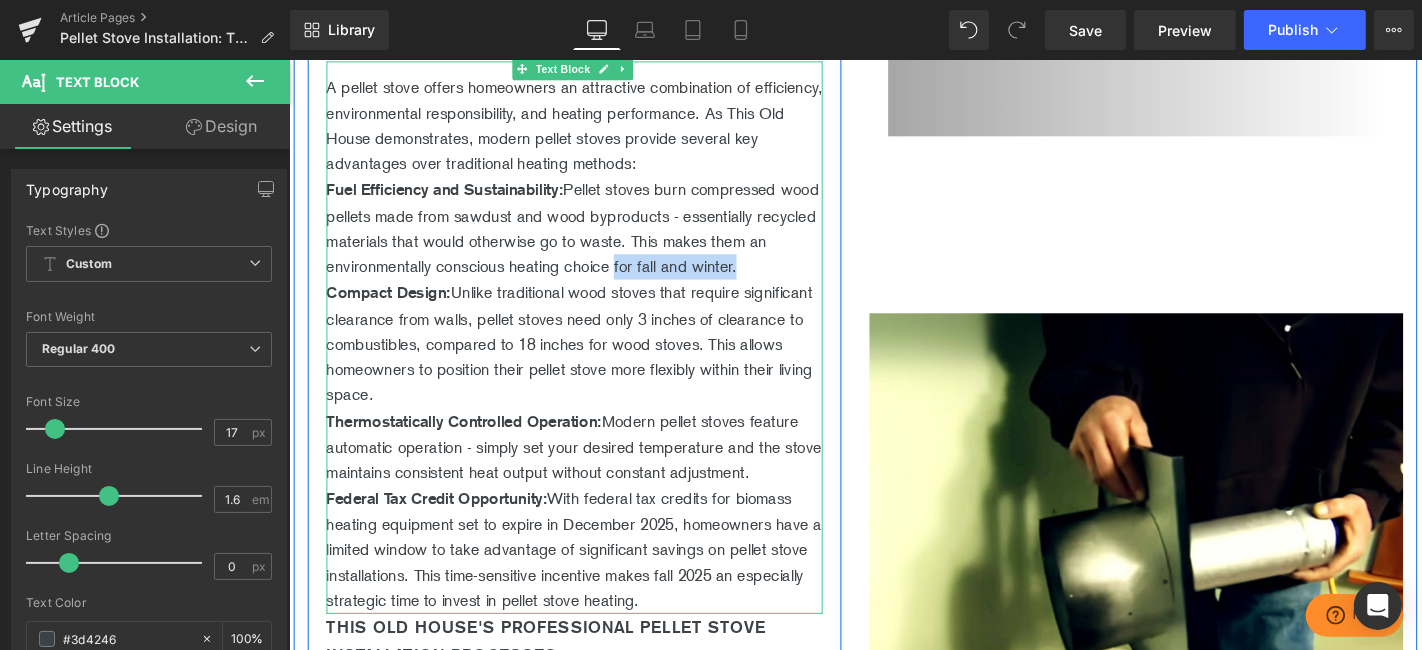 click on "Fuel Efficiency and Sustainability:  Pellet stoves burn compressed wood pellets made from sawdust and wood byproducts - essentially recycled materials that would otherwise go to waste. This makes them an environmentally conscious heating choice for fall and winter. Compact Design:  Unlike traditional wood stoves that require significant clearance from walls, pellet stoves need only 3 inches of clearance to combustibles, compared to 18 inches for wood stoves. This allows homeowners to position their pellet stove more flexibly within their living space." at bounding box center [593, 307] 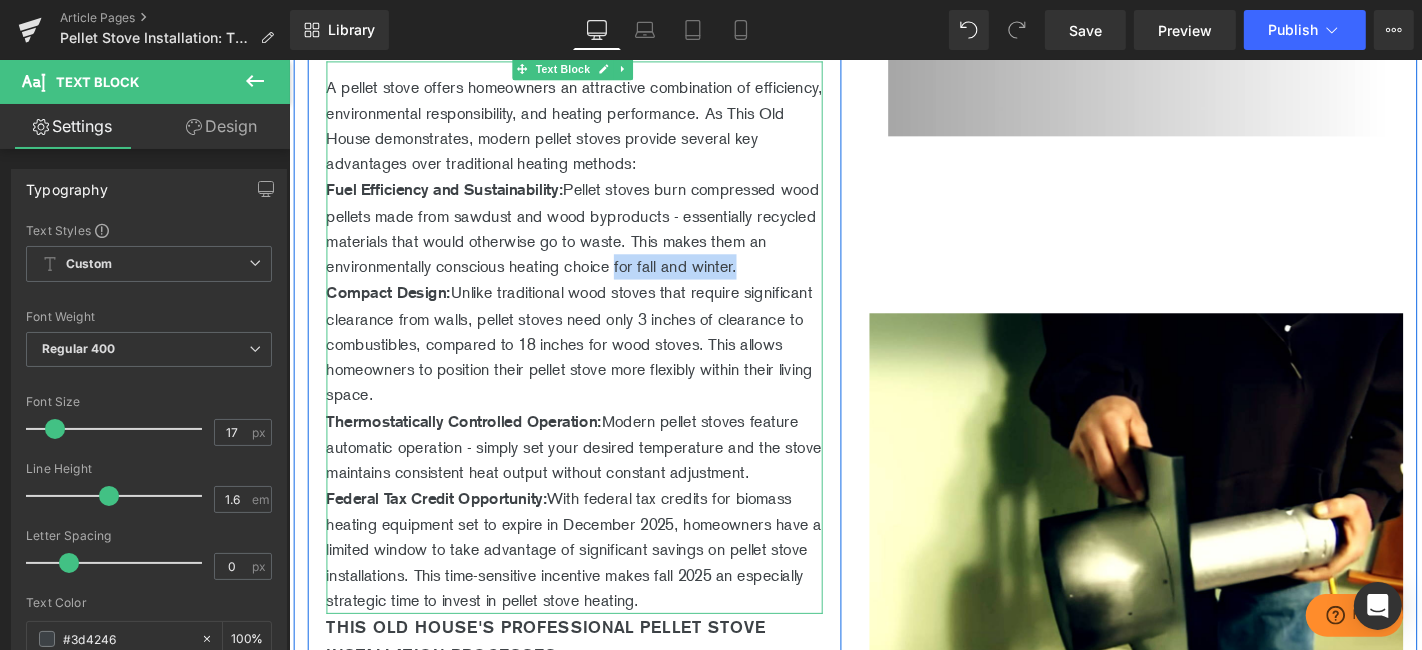 click on "Fuel Efficiency and Sustainability:  Pellet stoves burn compressed wood pellets made from sawdust and wood byproducts - essentially recycled materials that would otherwise go to waste. This makes them an environmentally conscious heating choice for fall and winter. Compact Design:  Unlike traditional wood stoves that require significant clearance from walls, pellet stoves need only 3 inches of clearance to combustibles, compared to 18 inches for wood stoves. This allows homeowners to position their pellet stove more flexibly within their living space." at bounding box center [593, 307] 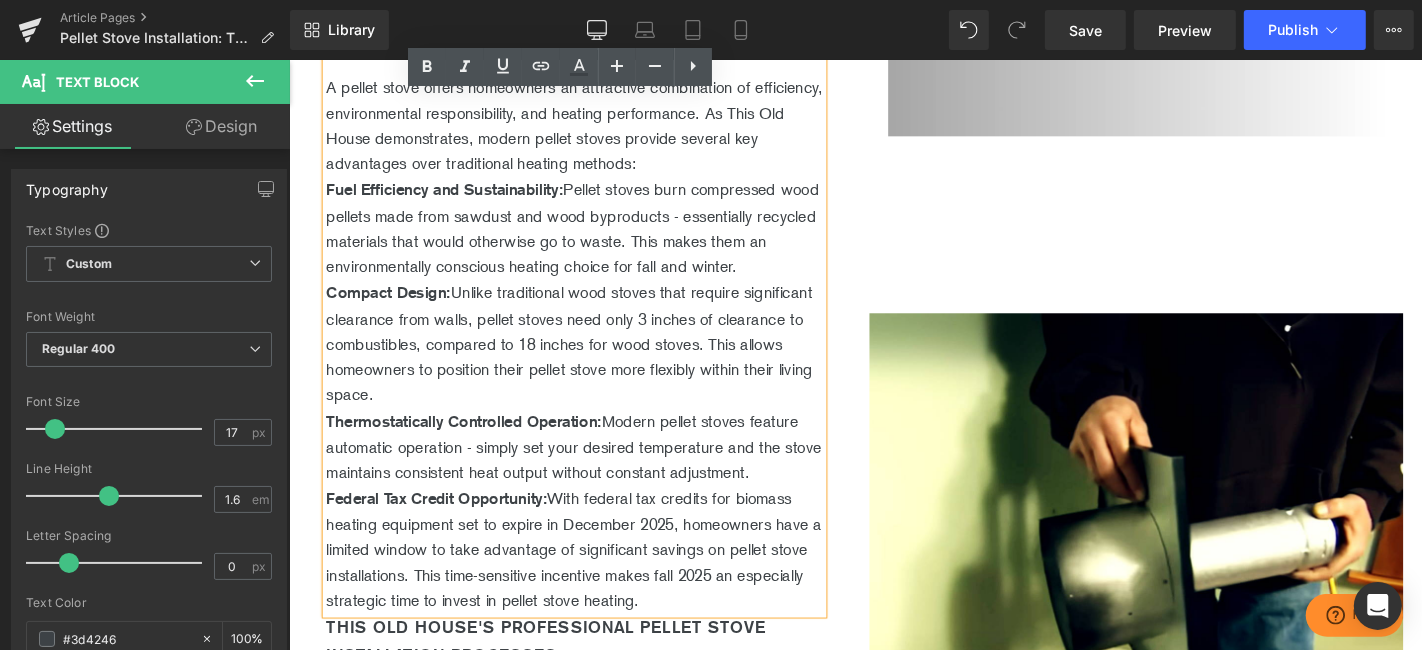 click on "Fuel Efficiency and Sustainability:  Pellet stoves burn compressed wood pellets made from sawdust and wood byproducts - essentially recycled materials that would otherwise go to waste. This makes them an environmentally conscious heating choice for fall and winter. Compact Design:  Unlike traditional wood stoves that require significant clearance from walls, pellet stoves need only 3 inches of clearance to combustibles, compared to 18 inches for wood stoves. This allows homeowners to position their pellet stove more flexibly within their living space." at bounding box center [593, 307] 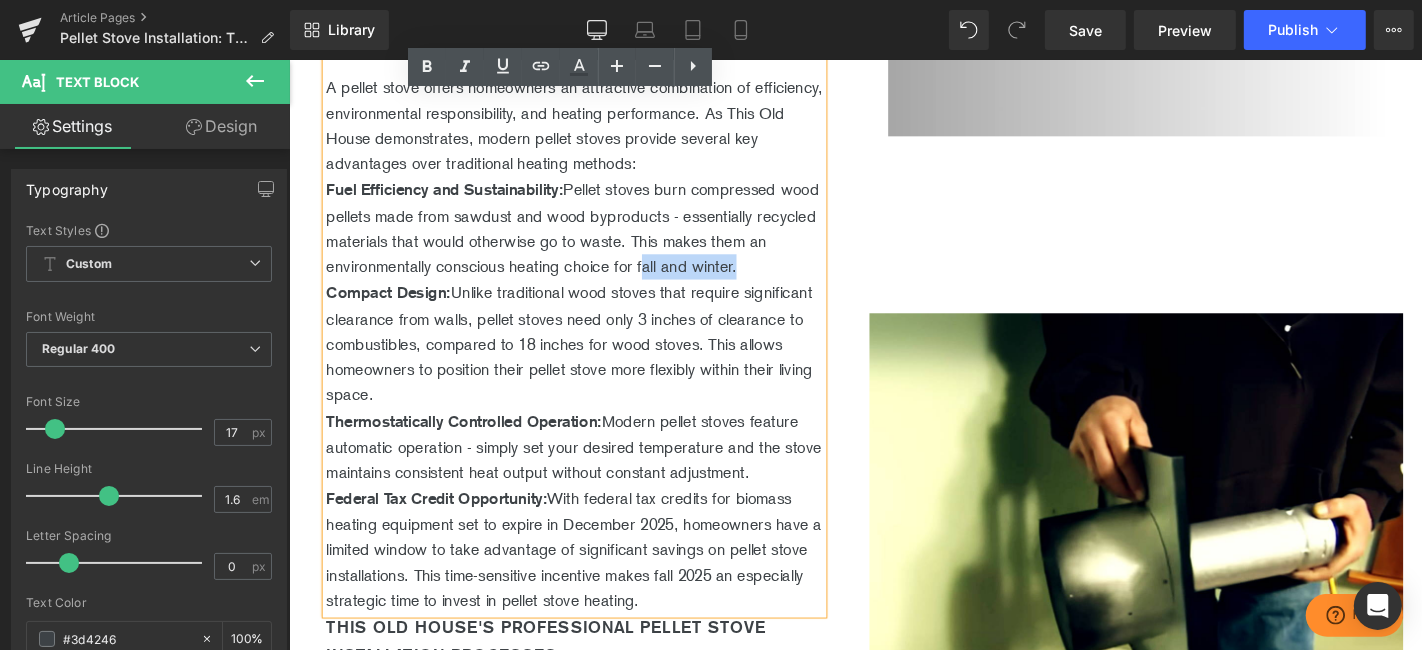 drag, startPoint x: 730, startPoint y: 310, endPoint x: 835, endPoint y: 311, distance: 105.00476 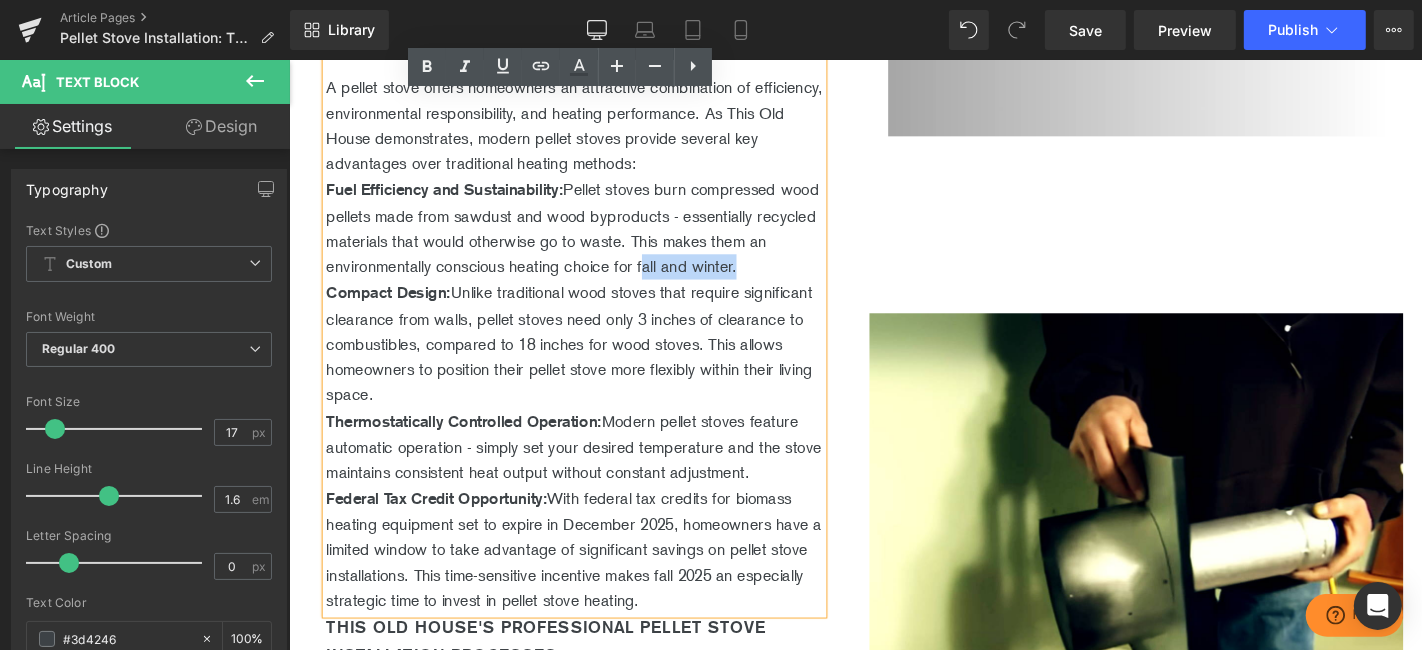 click on "Fuel Efficiency and Sustainability:  Pellet stoves burn compressed wood pellets made from sawdust and wood byproducts - essentially recycled materials that would otherwise go to waste. This makes them an environmentally conscious heating choice for fall and winter. Compact Design:  Unlike traditional wood stoves that require significant clearance from walls, pellet stoves need only 3 inches of clearance to combustibles, compared to 18 inches for wood stoves. This allows homeowners to position their pellet stove more flexibly within their living space." at bounding box center [593, 307] 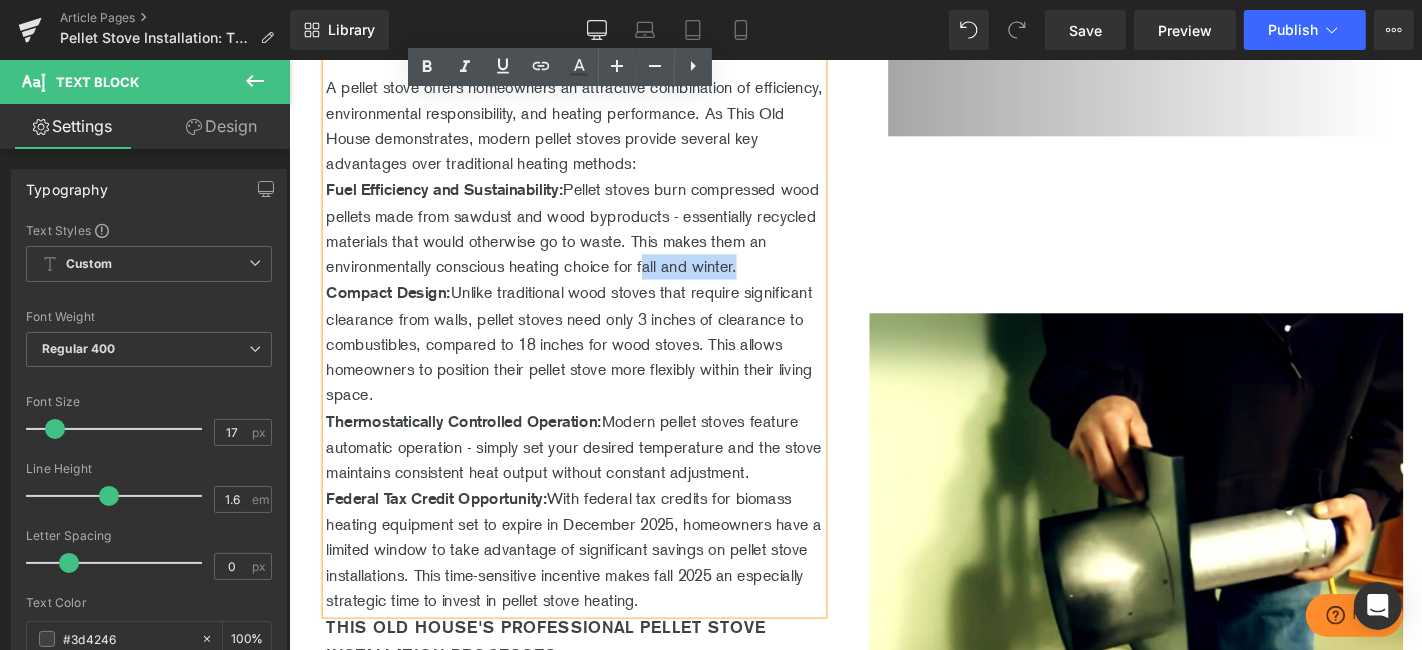 type 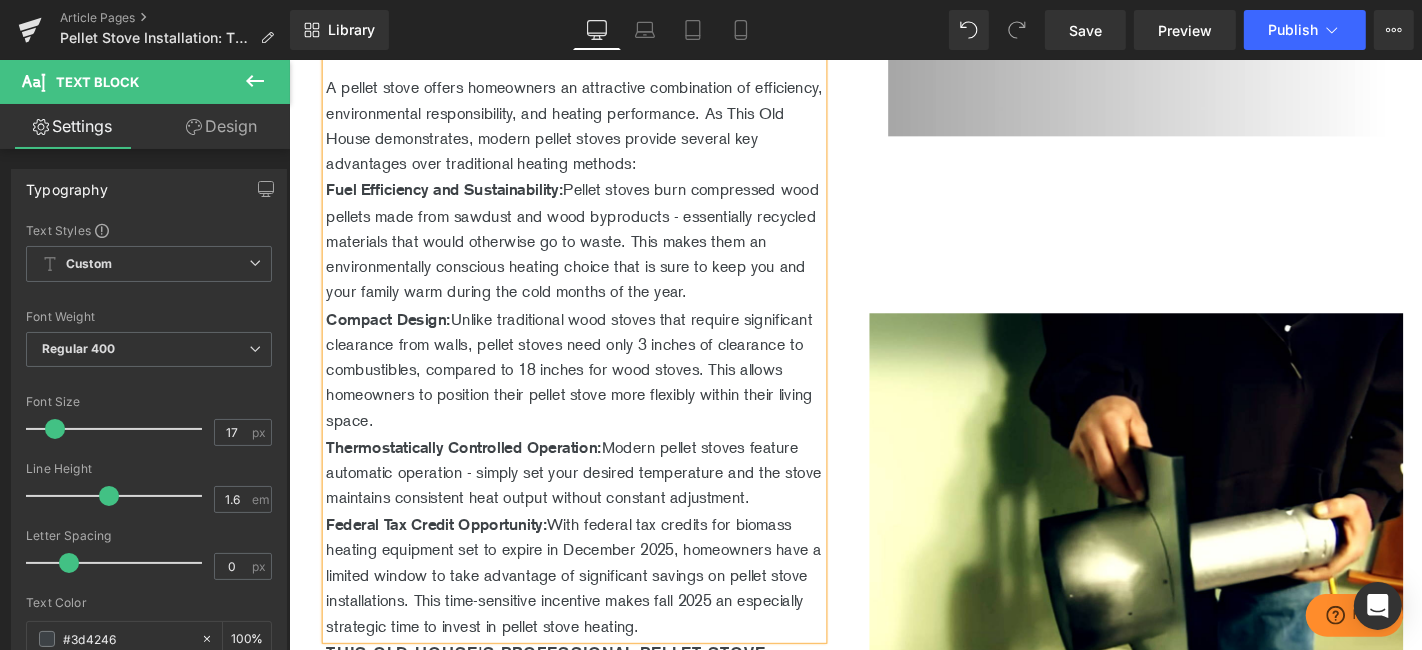drag, startPoint x: 835, startPoint y: 342, endPoint x: 321, endPoint y: 132, distance: 555.2441 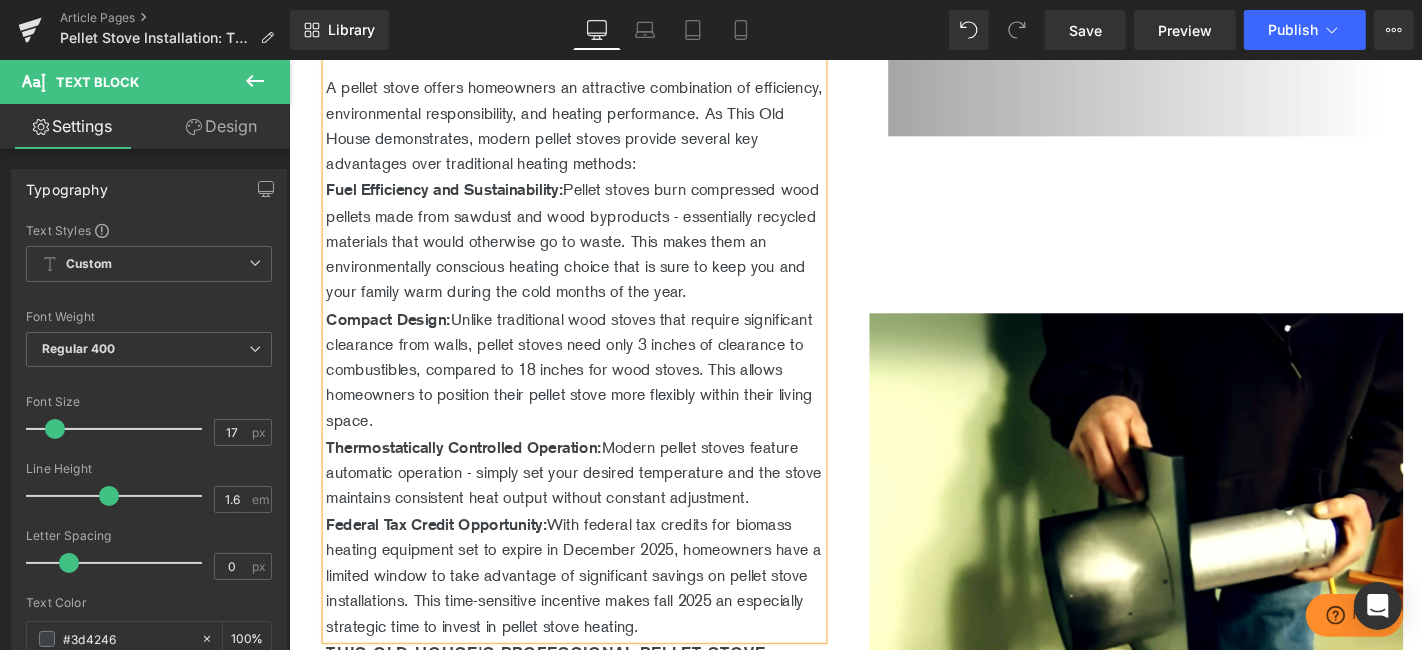 click on "A pellet stove offers homeowners an attractive combination of efficiency, environmental responsibility, and heating performance. As This Old House demonstrates, modern pellet stoves provide several key advantages over traditional heating methods: Fuel Efficiency and Sustainability:  Pellet stoves burn compressed wood pellets made from sawdust and wood byproducts - essentially recycled materials that would otherwise go to waste. This makes them an environmentally conscious heating choice that is sure to keep you and your family warm during the cold months of the year. Compact Design:  Unlike traditional wood stoves that require significant clearance from walls, pellet stoves need only 3 inches of clearance to combustibles, compared to 18 inches for wood stoves. This allows homeowners to position their pellet stove more flexibly within their living space. Thermostatically Controlled Operation: Federal Tax Credit Opportunity:" at bounding box center (593, 369) 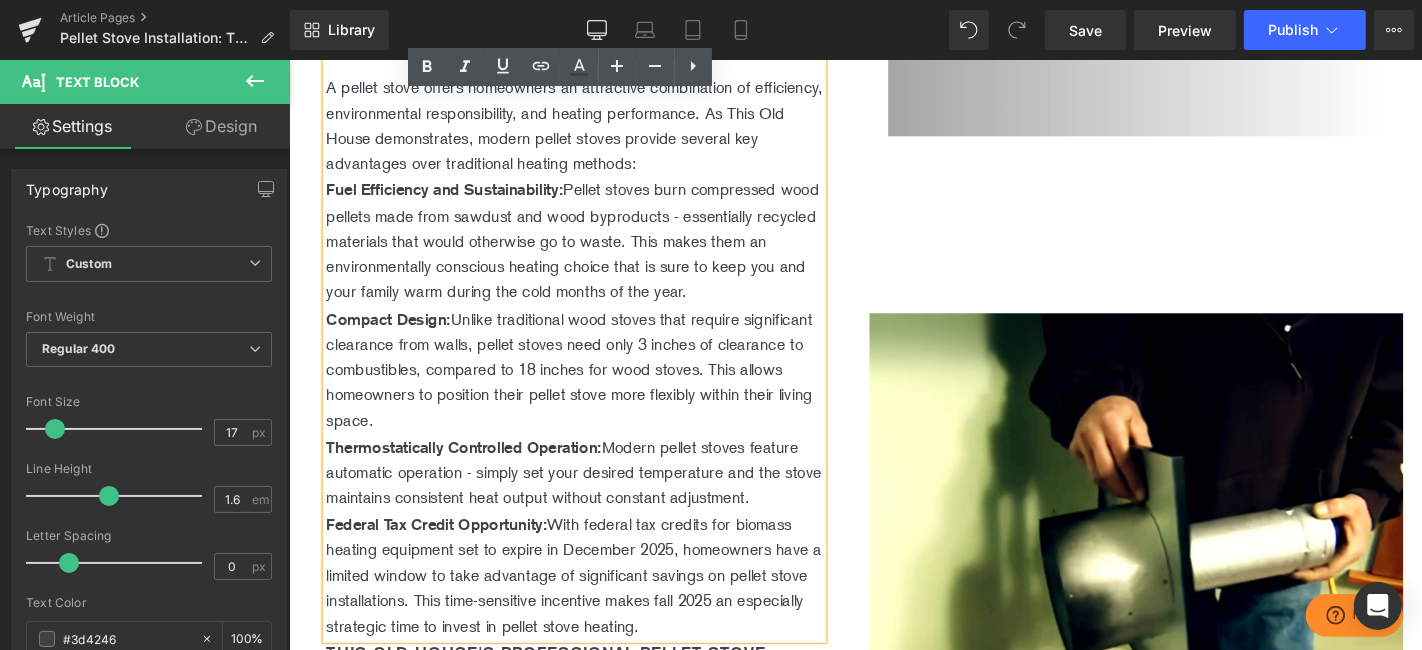 click on "A pellet stove offers homeowners an attractive combination of efficiency, environmental responsibility, and heating performance. As This Old House demonstrates, modern pellet stoves provide several key advantages over traditional heating methods: Fuel Efficiency and Sustainability:  Pellet stoves burn compressed wood pellets made from sawdust and wood byproducts - essentially recycled materials that would otherwise go to waste. This makes them an environmentally conscious heating choice that is sure to keep you and your family warm during the cold months of the year. Compact Design:  Unlike traditional wood stoves that require significant clearance from walls, pellet stoves need only 3 inches of clearance to combustibles, compared to 18 inches for wood stoves. This allows homeowners to position their pellet stove more flexibly within their living space. Thermostatically Controlled Operation: Federal Tax Credit Opportunity:" at bounding box center (593, 369) 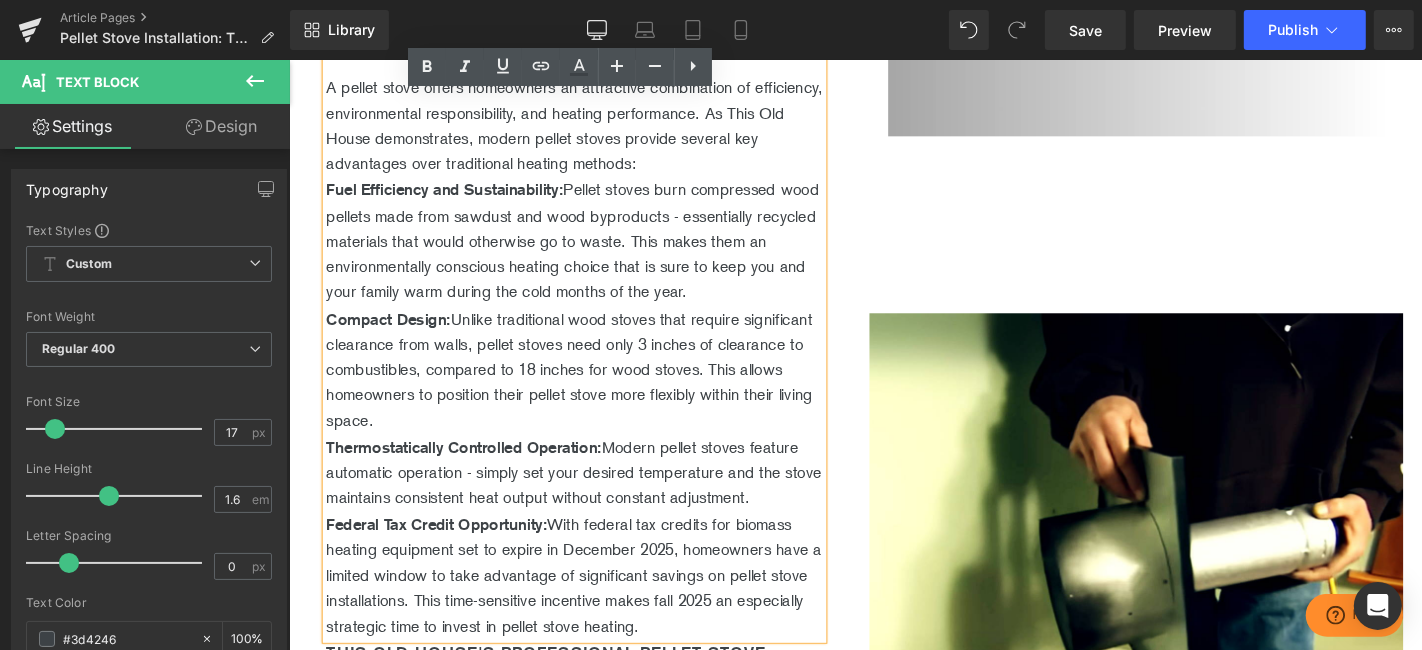 drag, startPoint x: 827, startPoint y: 343, endPoint x: 314, endPoint y: 131, distance: 555.0793 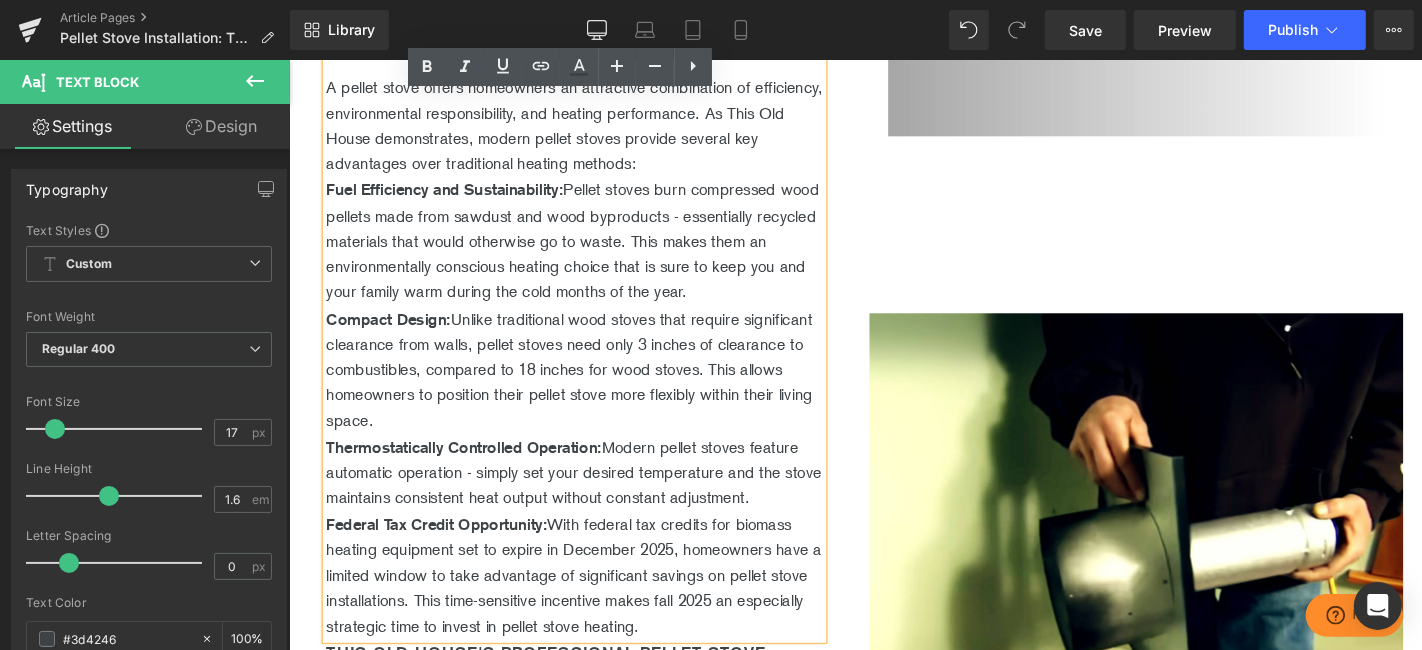 click on "Why Choose a Pellet Stove This Fall? Heading         A pellet stove offers homeowners an attractive combination of efficiency, environmental responsibility, and heating performance. As [COMPANY] demonstrates, modern pellet stoves provide several key advantages over traditional heating methods: Fuel Efficiency and Sustainability:  Pellet stoves burn compressed wood pellets made from sawdust and wood byproducts - essentially recycled materials that would otherwise go to waste. This makes them an environmentally conscious heating choice that is sure to keep you and your family warm during the cold months of the year. Compact Design:  Unlike traditional wood stoves that require significant clearance from walls, pellet stoves need only 3 inches of clearance to combustibles, compared to 18 inches for wood stoves. This allows homeowners to position their pellet stove more flexibly within their living space. Thermostatically Controlled Operation: Federal Tax Credit Opportunity:  Text Block         Heading" at bounding box center (593, 2218) 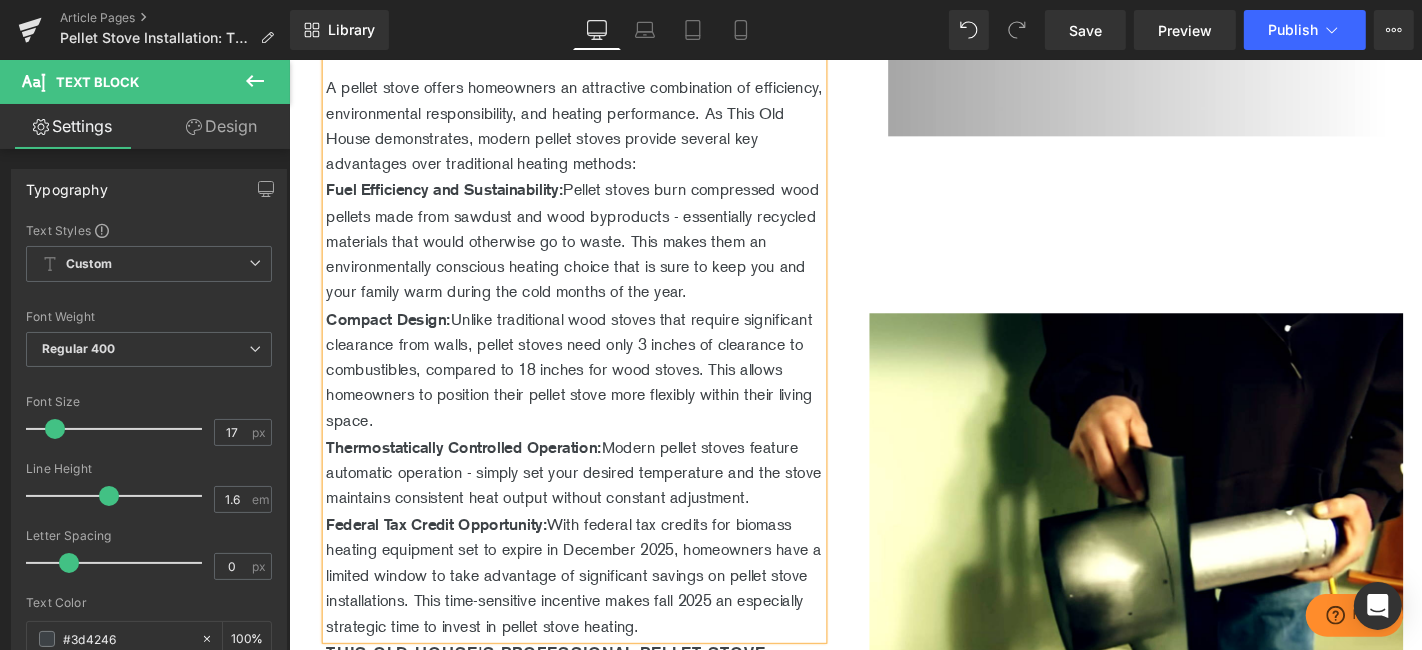 click on "Fuel Efficiency and Sustainability:  Pellet stoves burn compressed wood pellets made from sawdust and wood byproducts - essentially recycled materials that would otherwise go to waste. This makes them an environmentally conscious heating choice that is sure to keep you and your family warm during the cold months of the year. Compact Design:  Unlike traditional wood stoves that require significant clearance from walls, pellet stoves need only 3 inches of clearance to combustibles, compared to 18 inches for wood stoves. This allows homeowners to position their pellet stove more flexibly within their living space." at bounding box center (593, 321) 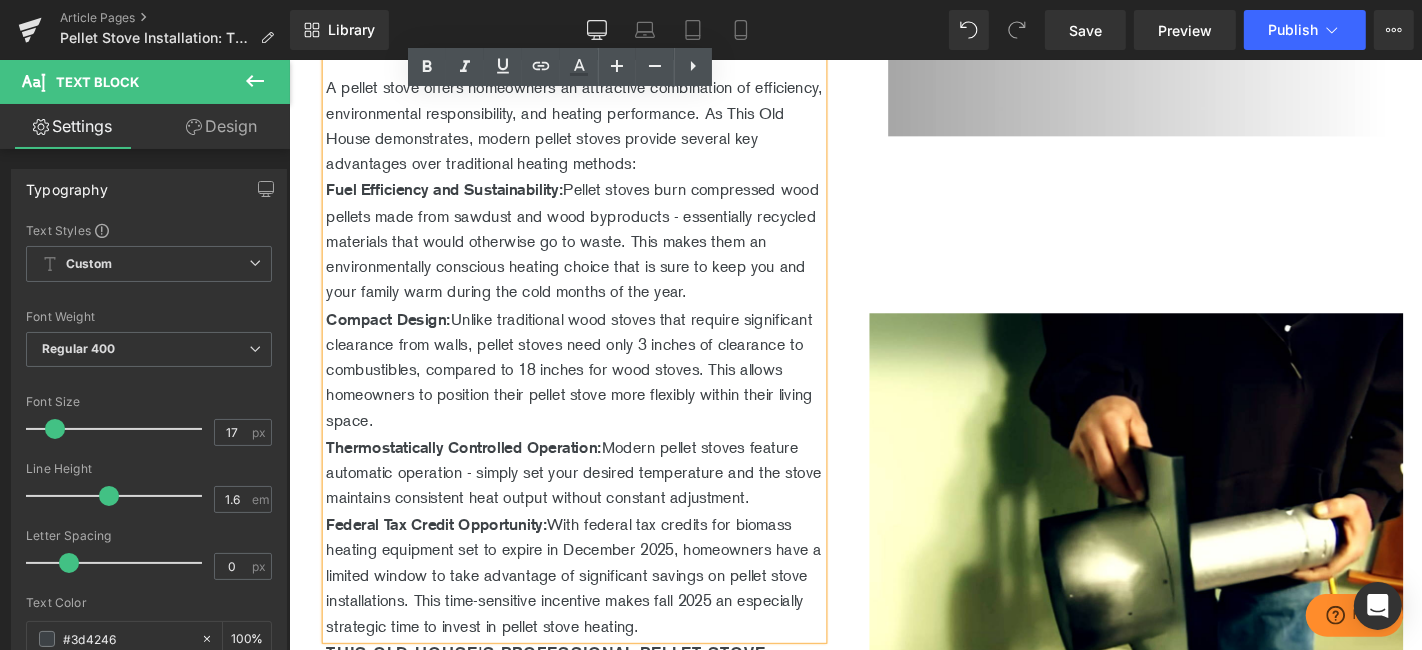 drag, startPoint x: 706, startPoint y: 312, endPoint x: 806, endPoint y: 314, distance: 100.02 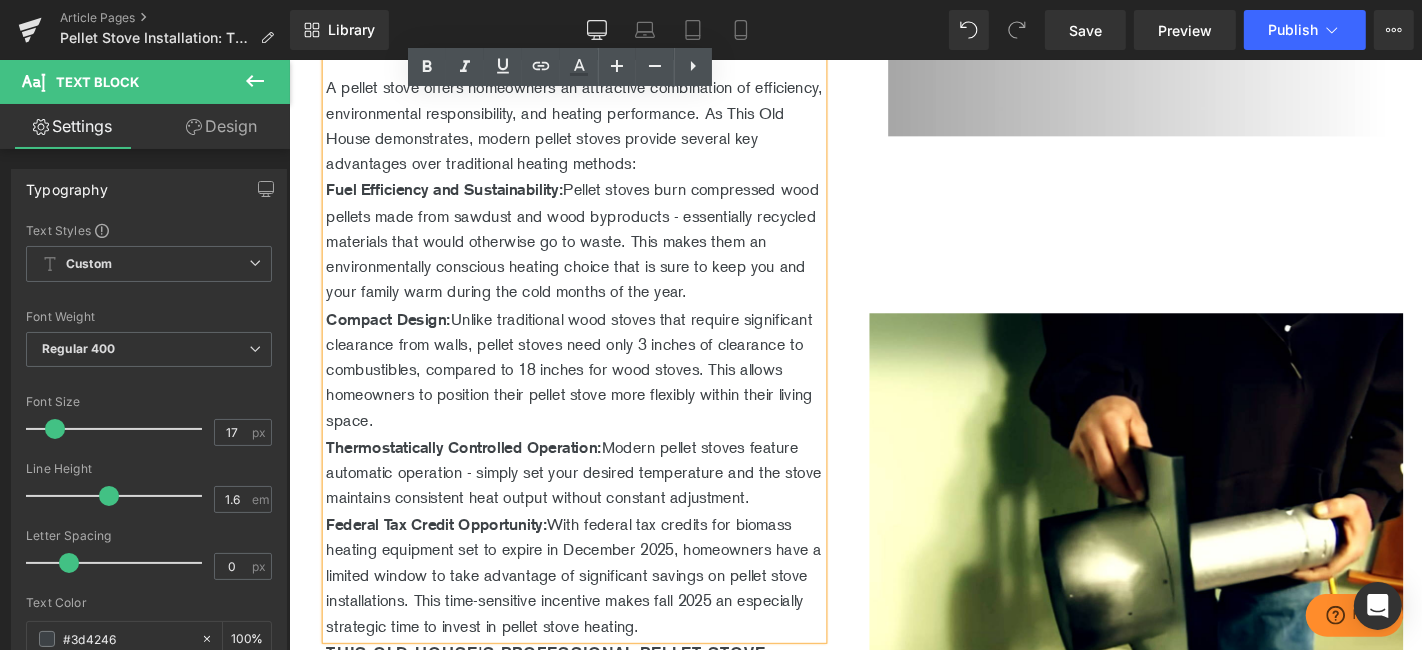 click on "Fuel Efficiency and Sustainability:  Pellet stoves burn compressed wood pellets made from sawdust and wood byproducts - essentially recycled materials that would otherwise go to waste. This makes them an environmentally conscious heating choice that is sure to keep you and your family warm during the cold months of the year. Compact Design:  Unlike traditional wood stoves that require significant clearance from walls, pellet stoves need only 3 inches of clearance to combustibles, compared to 18 inches for wood stoves. This allows homeowners to position their pellet stove more flexibly within their living space." at bounding box center (593, 321) 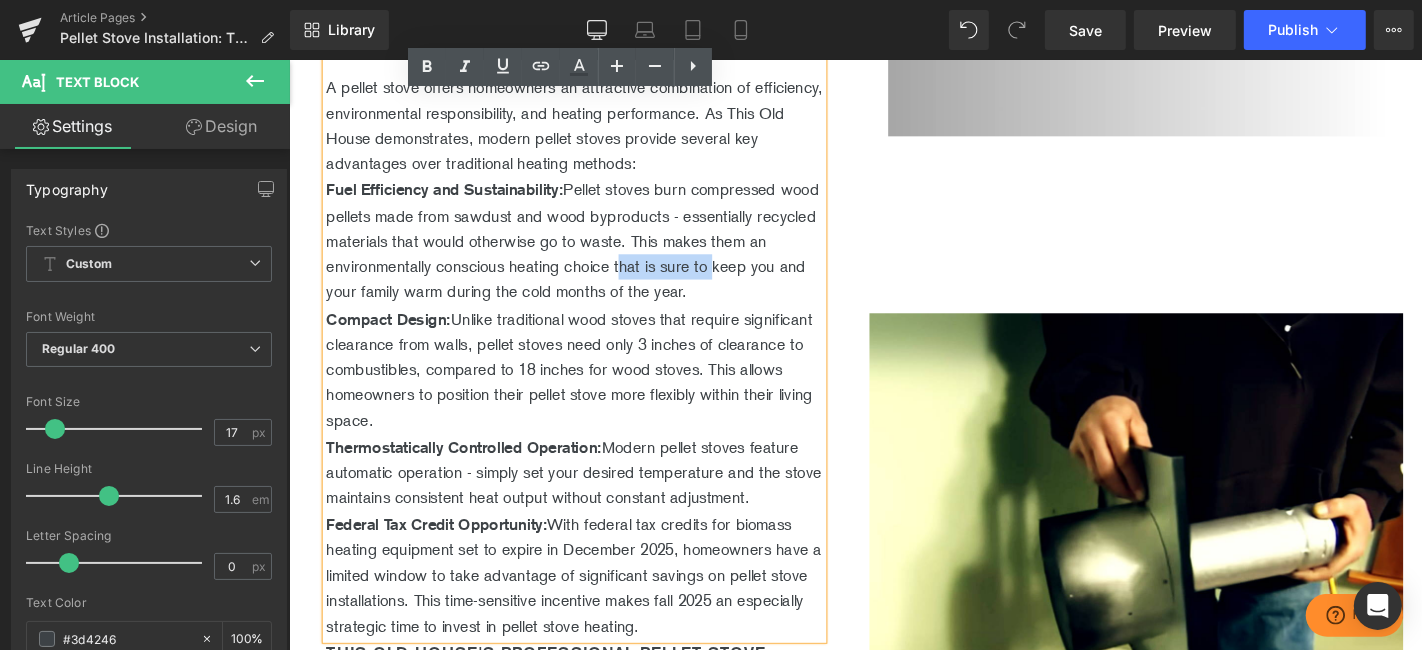 drag, startPoint x: 812, startPoint y: 316, endPoint x: 708, endPoint y: 313, distance: 104.04326 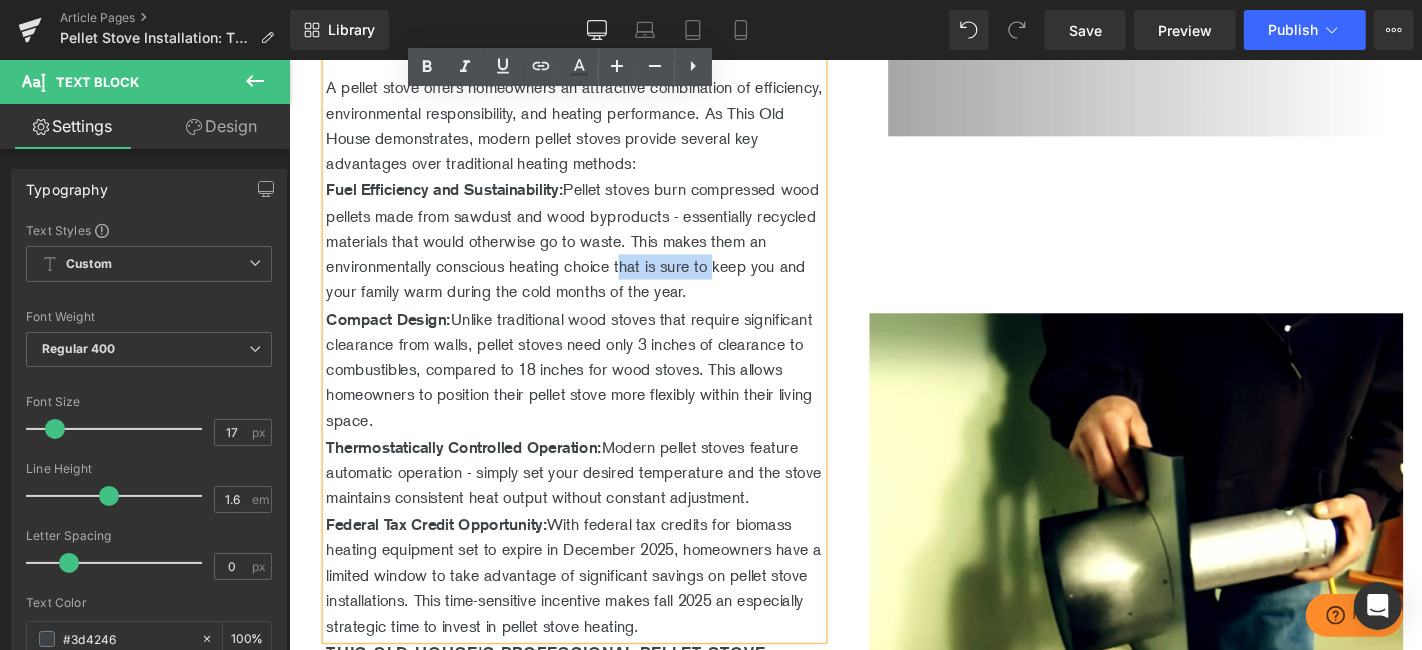 click on "Fuel Efficiency and Sustainability:  Pellet stoves burn compressed wood pellets made from sawdust and wood byproducts - essentially recycled materials that would otherwise go to waste. This makes them an environmentally conscious heating choice that is sure to keep you and your family warm during the cold months of the year. Compact Design:  Unlike traditional wood stoves that require significant clearance from walls, pellet stoves need only 3 inches of clearance to combustibles, compared to 18 inches for wood stoves. This allows homeowners to position their pellet stove more flexibly within their living space." at bounding box center [593, 321] 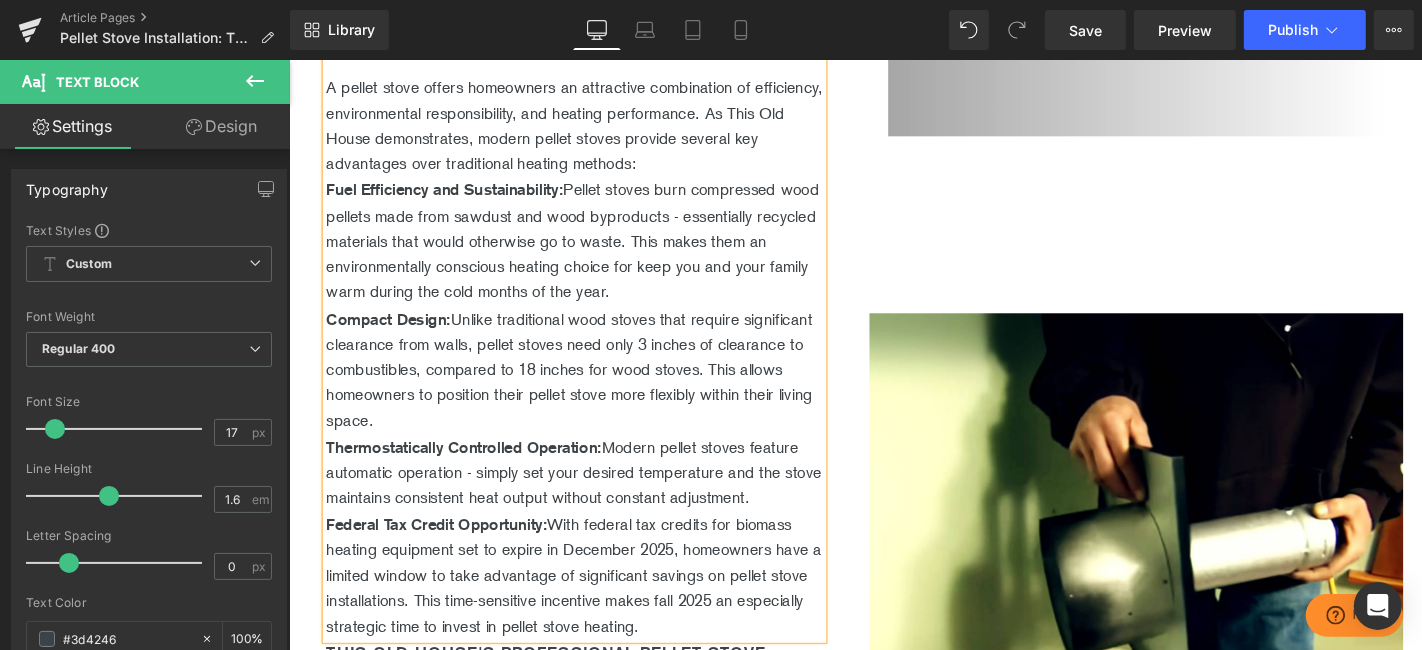click on "Fuel Efficiency and Sustainability:  Pellet stoves burn compressed wood pellets made from sawdust and wood byproducts - essentially recycled materials that would otherwise go to waste. This makes them an environmentally conscious heating choice for keep you and your family warm during the cold months of the year. Compact Design:  Unlike traditional wood stoves that require significant clearance from walls, pellet stoves need only 3 inches of clearance to combustibles, compared to 18 inches for wood stoves. This allows homeowners to position their pellet stove more flexibly within their living space." at bounding box center (593, 321) 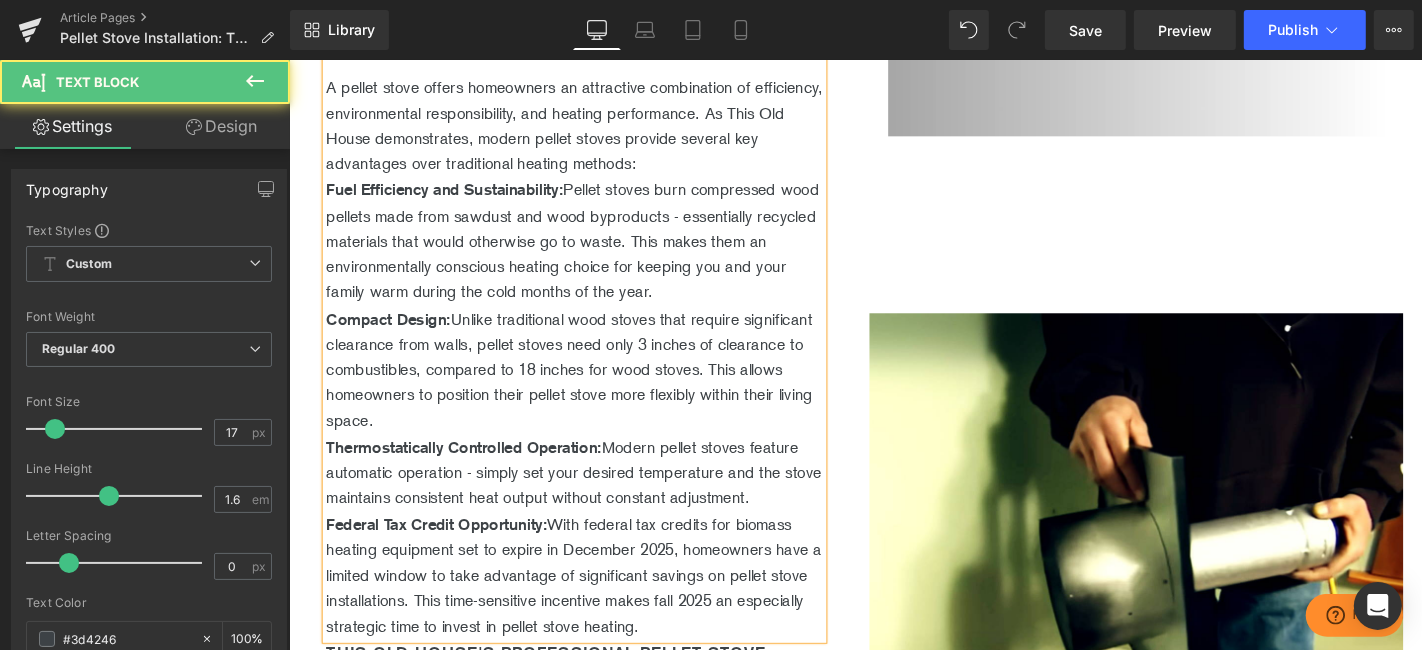 click on "Fuel Efficiency and Sustainability:  Pellet stoves burn compressed wood pellets made from sawdust and wood byproducts - essentially recycled materials that would otherwise go to waste. This makes them an environmentally conscious heating choice for keeping you and your family warm during the cold months of the year. Compact Design:  Unlike traditional wood stoves that require significant clearance from walls, pellet stoves need only 3 inches of clearance to combustibles, compared to 18 inches for wood stoves. This allows homeowners to position their pellet stove more flexibly within their living space." at bounding box center (593, 321) 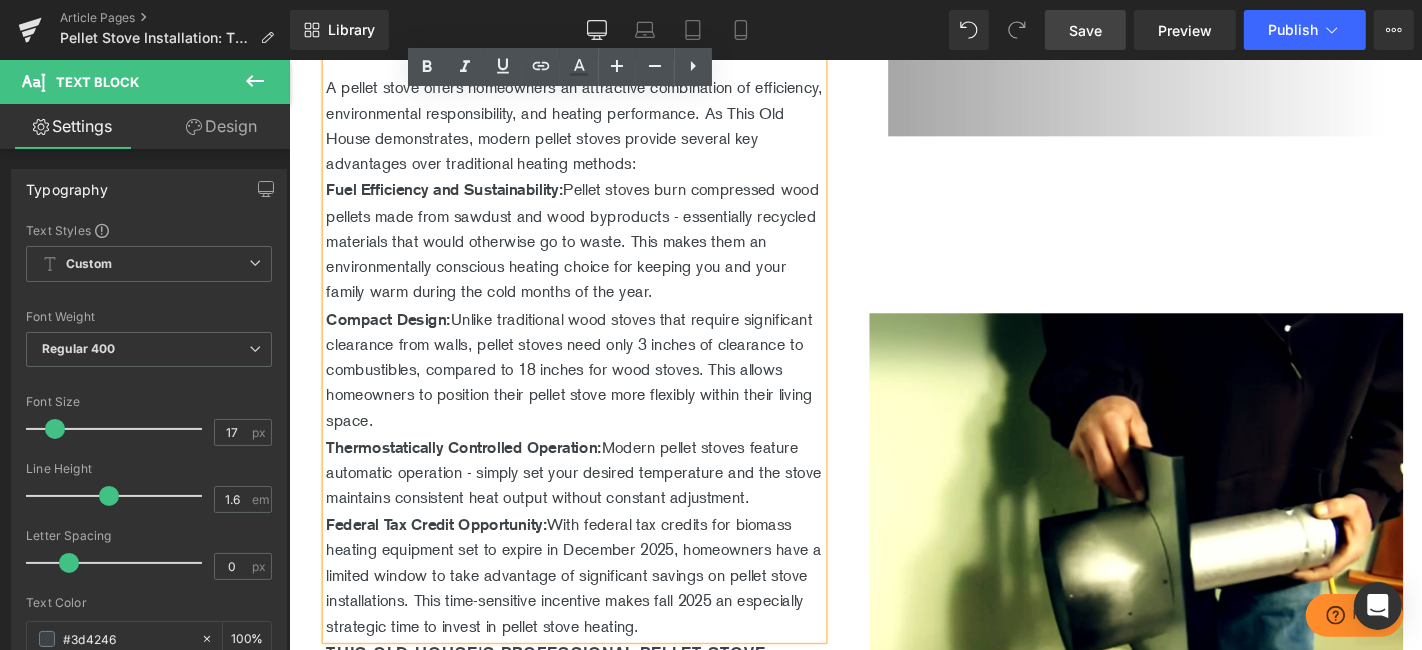 click on "Save" at bounding box center (1085, 30) 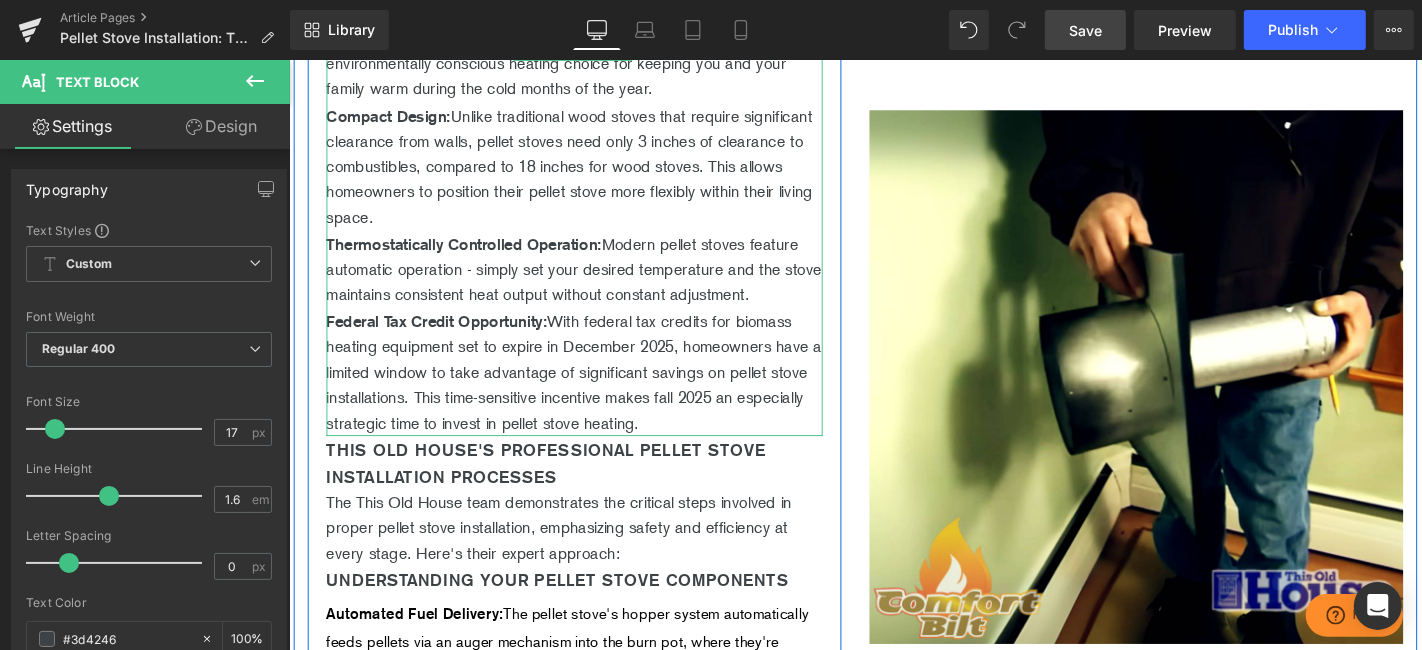 scroll, scrollTop: 1546, scrollLeft: 0, axis: vertical 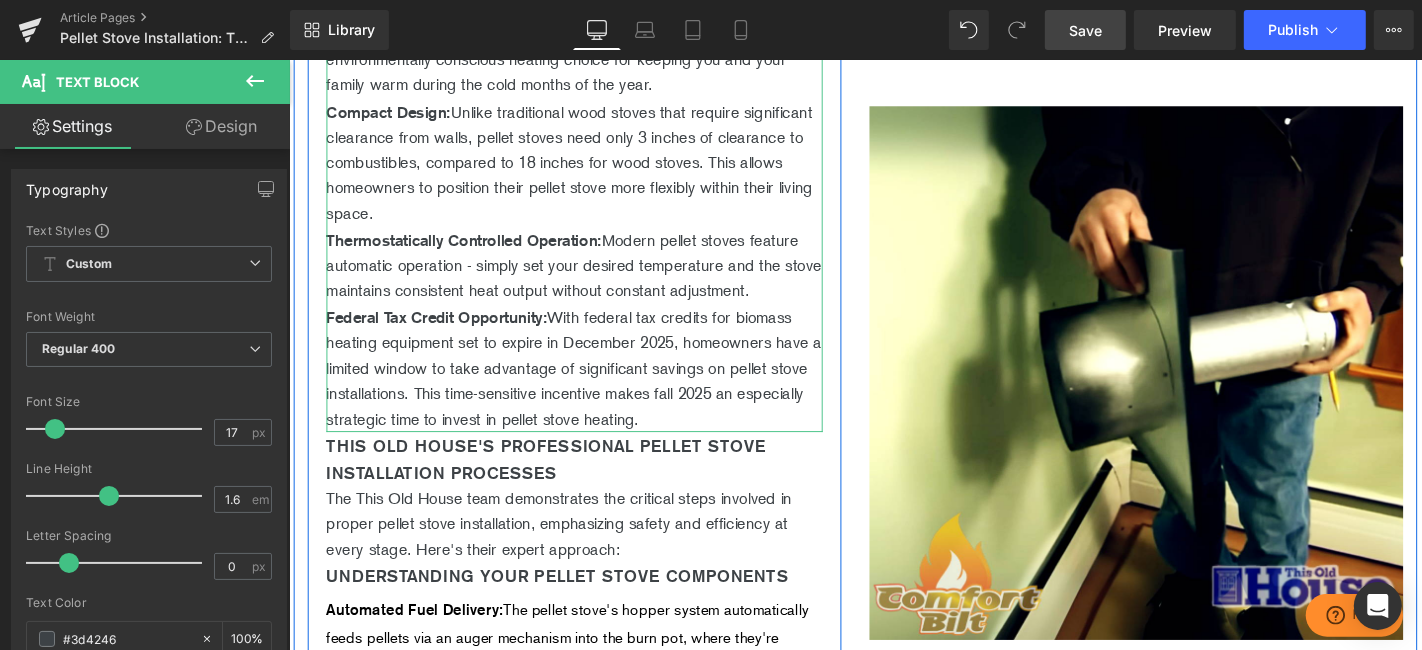 click on "Federal Tax Credit Opportunity:  With federal tax credits for biomass heating equipment set to expire in December 2025, homeowners have a limited window to take advantage of significant savings on pellet stove installations. This time-sensitive incentive makes fall 2025 an especially strategic time to invest in pellet stove heating." at bounding box center (593, 387) 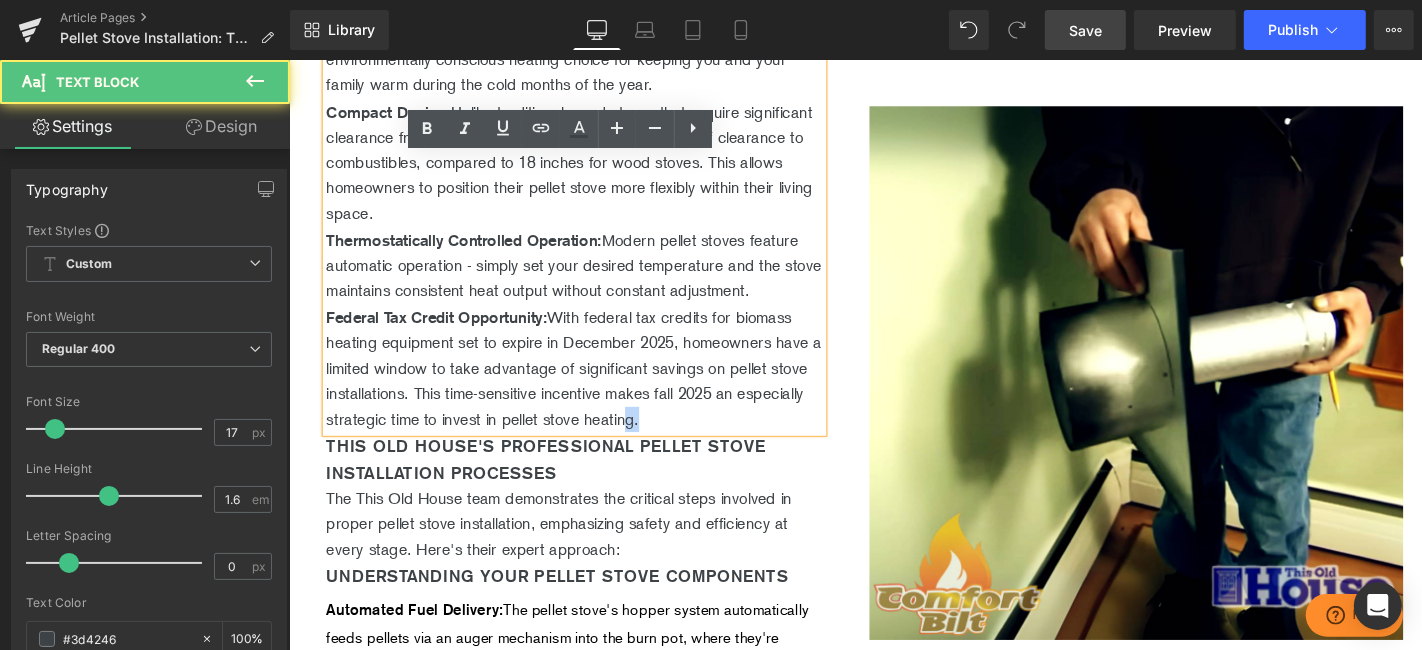 drag, startPoint x: 769, startPoint y: 504, endPoint x: 751, endPoint y: 503, distance: 18.027756 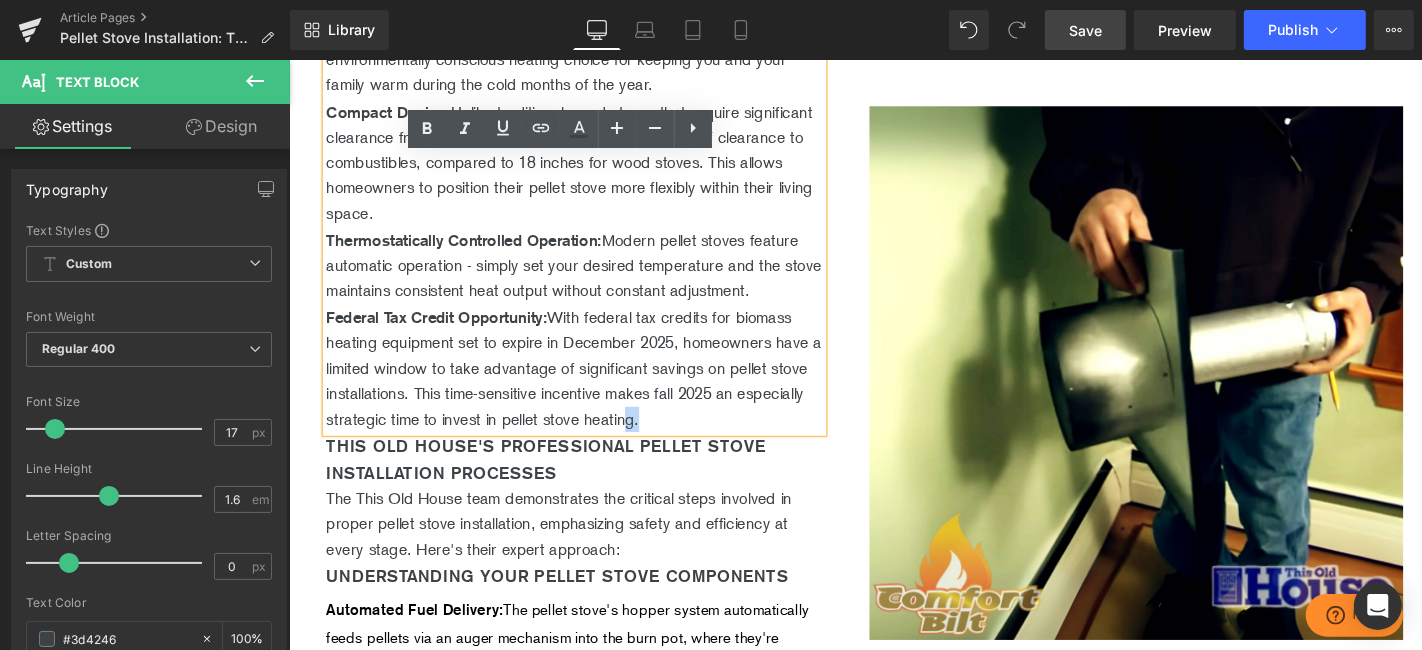 click on "Federal Tax Credit Opportunity:  With federal tax credits for biomass heating equipment set to expire in December 2025, homeowners have a limited window to take advantage of significant savings on pellet stove installations. This time-sensitive incentive makes fall 2025 an especially strategic time to invest in pellet stove heating." at bounding box center (593, 387) 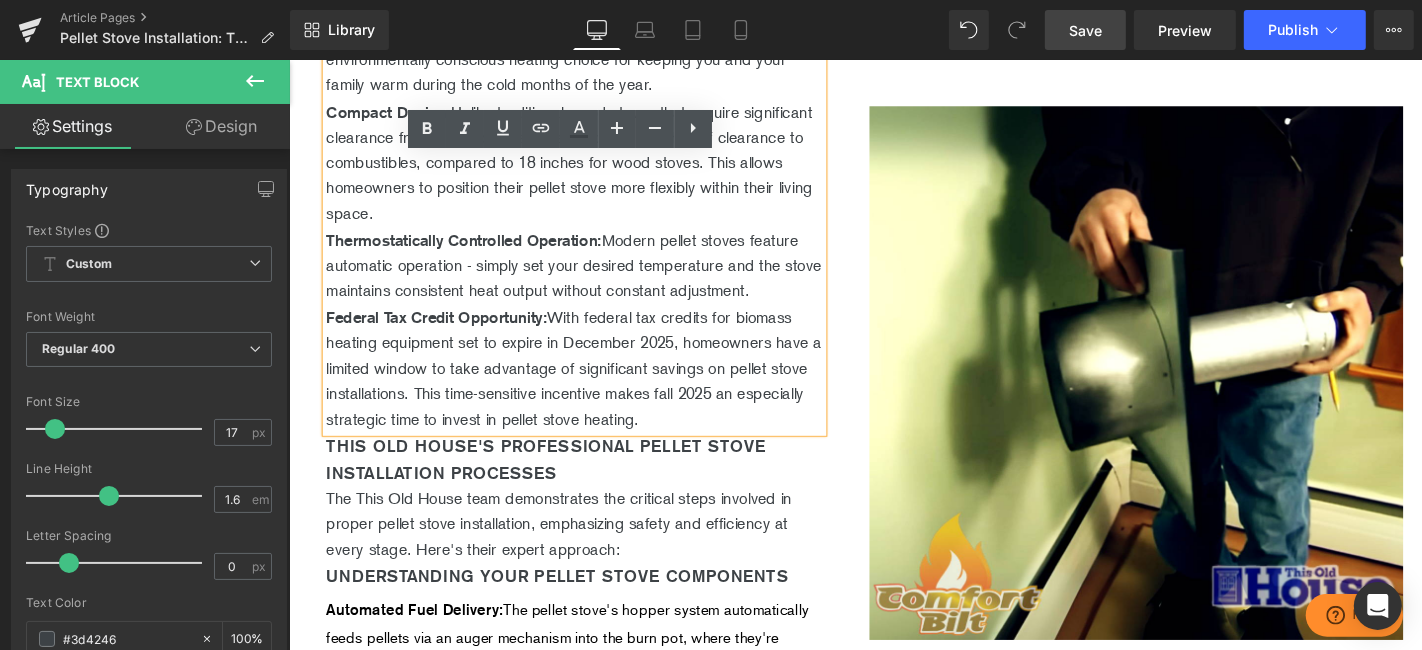 click on "Federal Tax Credit Opportunity:  With federal tax credits for biomass heating equipment set to expire in December 2025, homeowners have a limited window to take advantage of significant savings on pellet stove installations. This time-sensitive incentive makes fall 2025 an especially strategic time to invest in pellet stove heating." at bounding box center (593, 387) 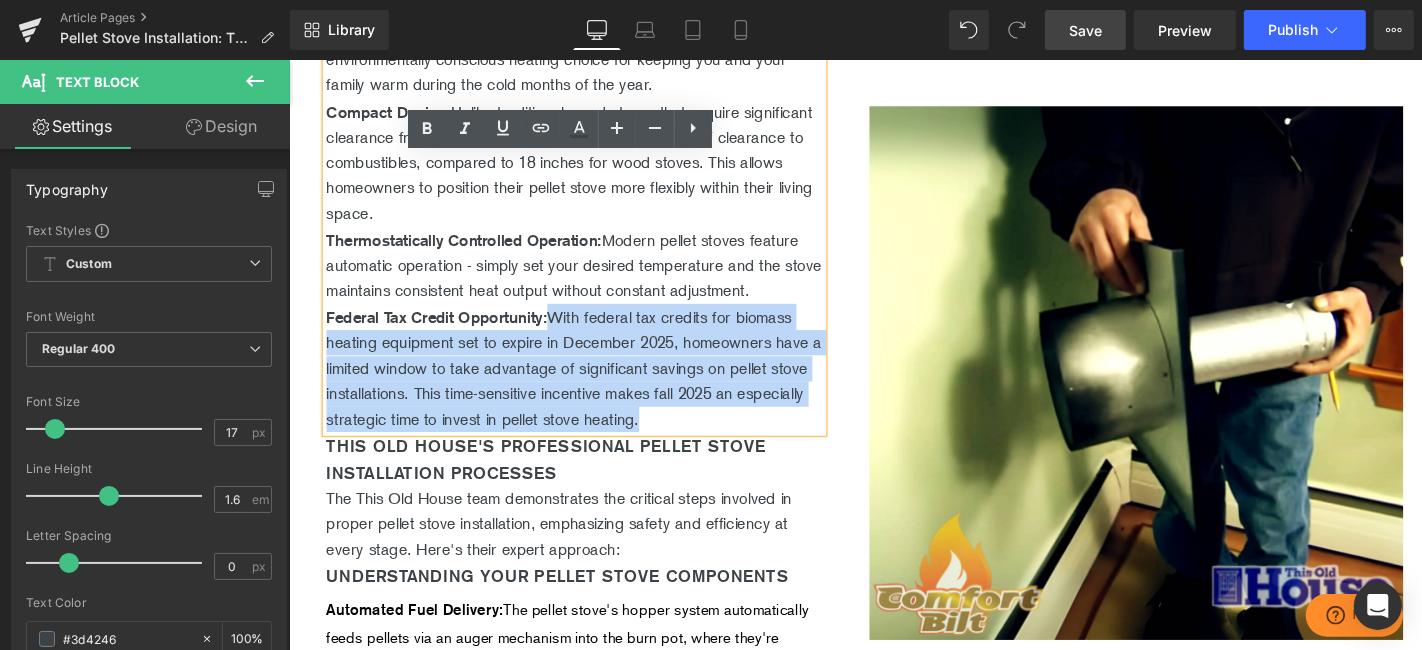 drag, startPoint x: 794, startPoint y: 503, endPoint x: 584, endPoint y: 389, distance: 238.9477 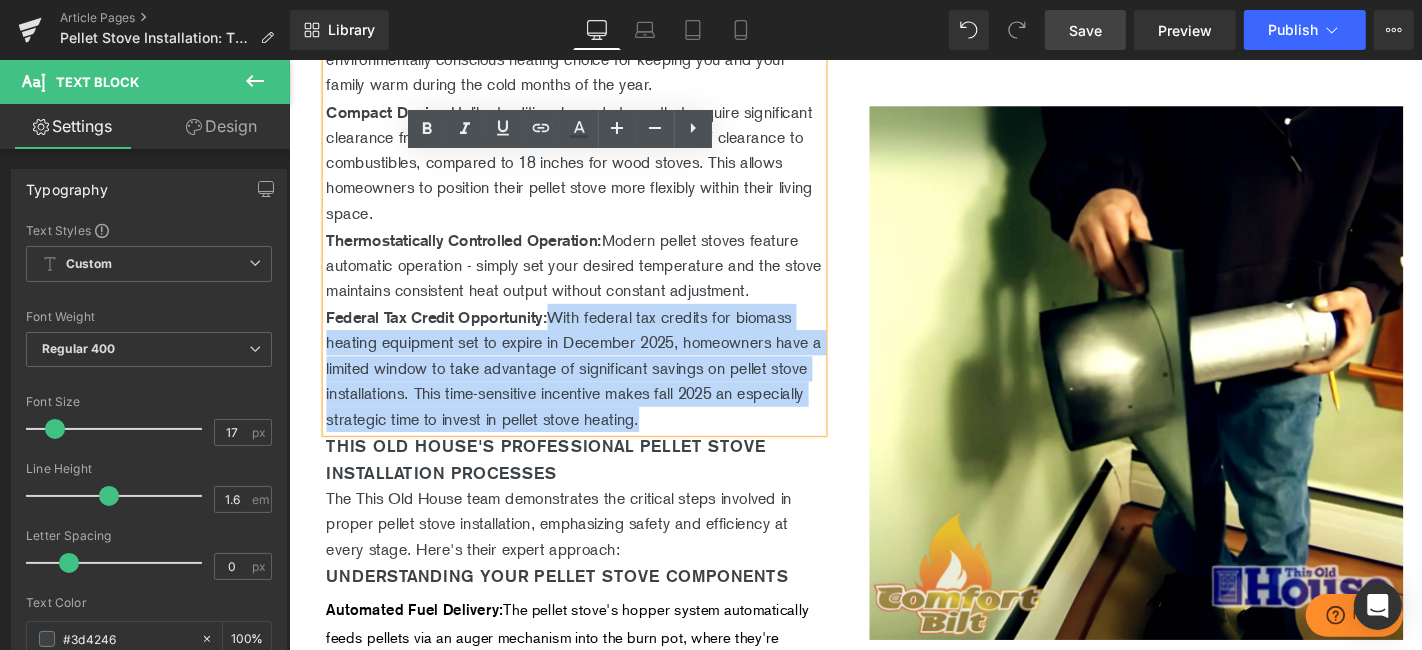 click on "Federal Tax Credit Opportunity:  With federal tax credits for biomass heating equipment set to expire in December 2025, homeowners have a limited window to take advantage of significant savings on pellet stove installations. This time-sensitive incentive makes fall 2025 an especially strategic time to invest in pellet stove heating." at bounding box center (593, 387) 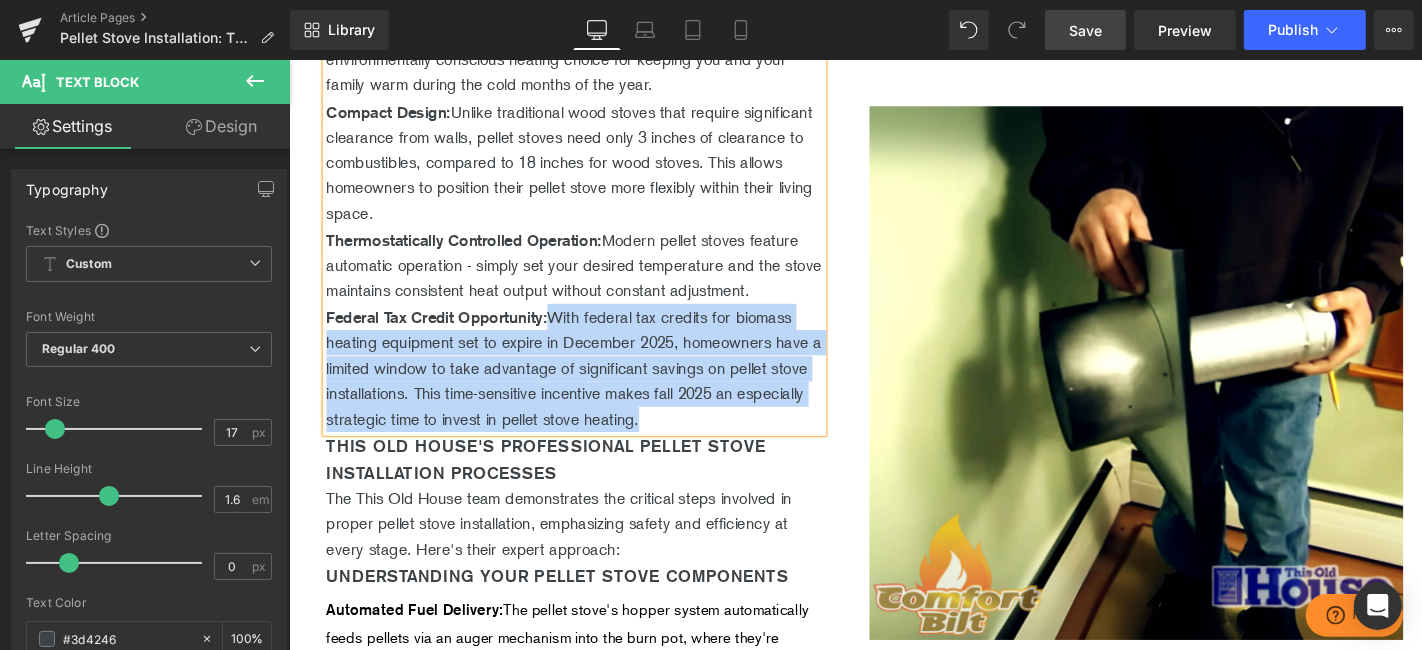 click on "Federal Tax Credit Opportunity:  With federal tax credits for biomass heating equipment set to expire in December 2025, homeowners have a limited window to take advantage of significant savings on pellet stove installations. This time-sensitive incentive makes fall 2025 an especially strategic time to invest in pellet stove heating." at bounding box center (593, 387) 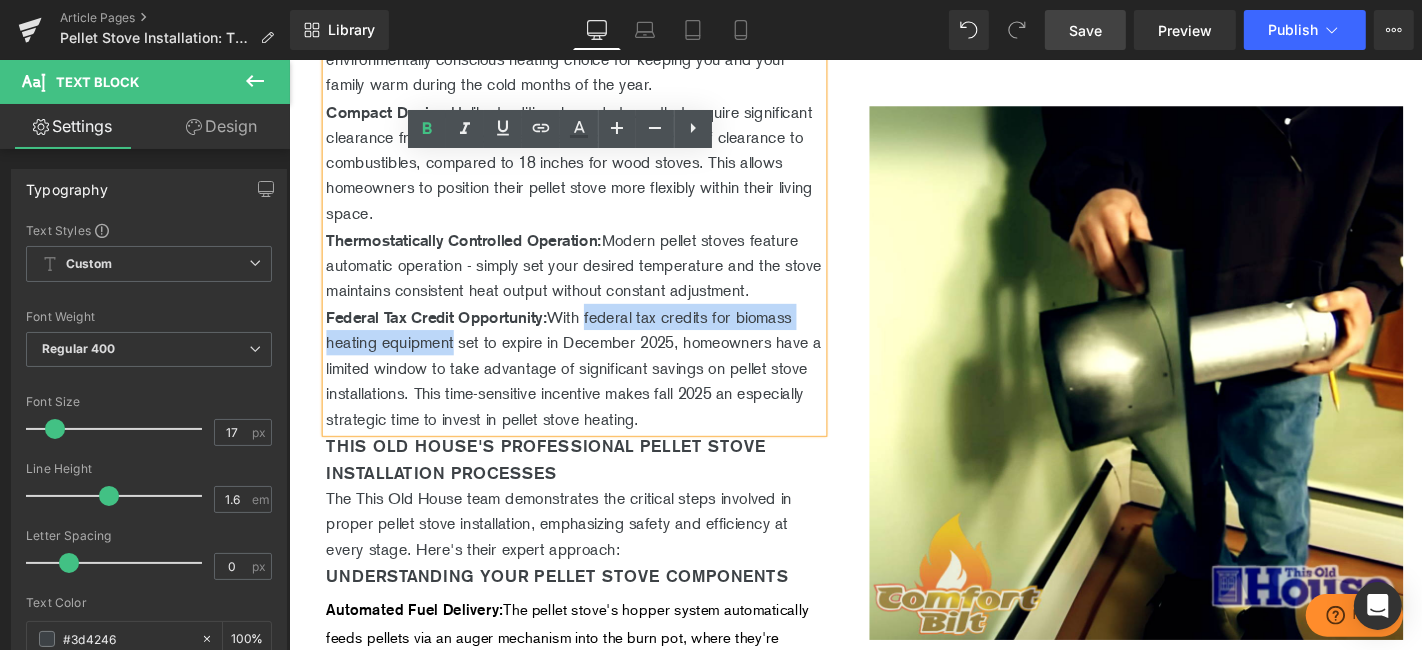 drag, startPoint x: 619, startPoint y: 388, endPoint x: 463, endPoint y: 430, distance: 161.55495 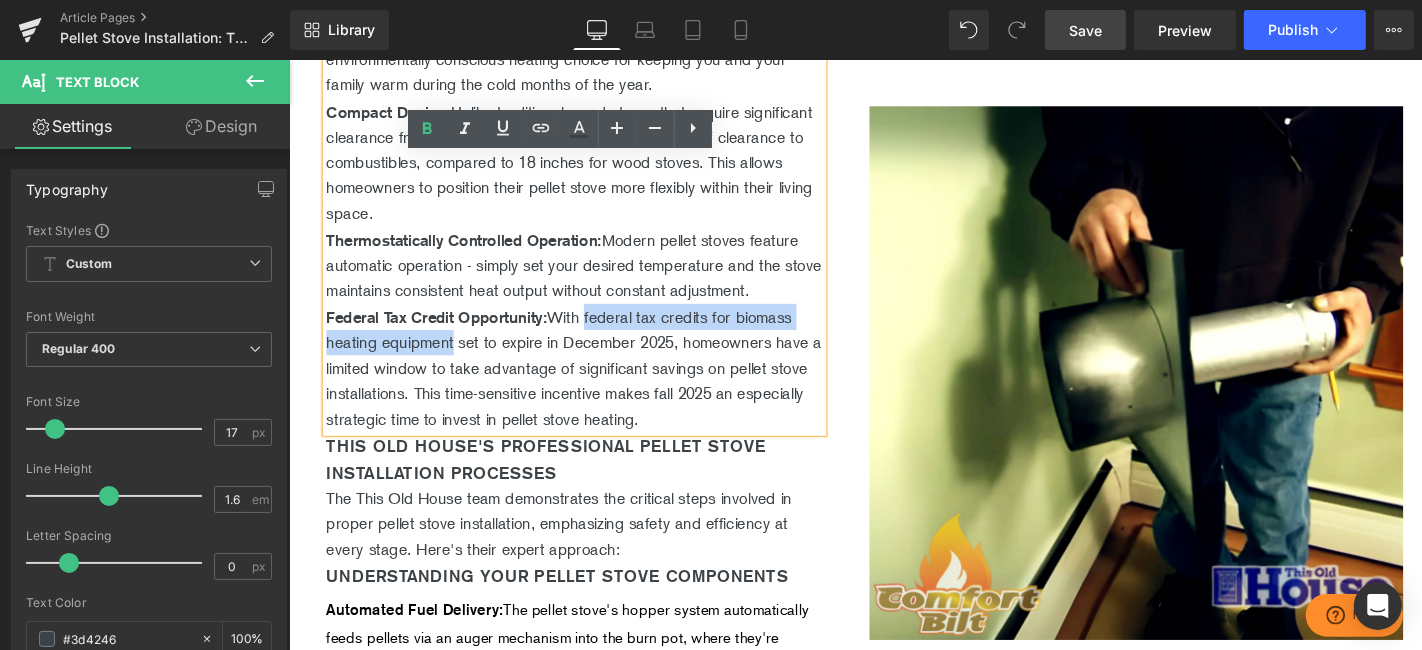 click on "Federal Tax Credit Opportunity:  With federal tax credits for biomass heating equipment set to expire in December 2025, homeowners have a limited window to take advantage of significant savings on pellet stove installations. This time-sensitive incentive makes fall 2025 an especially strategic time to invest in pellet stove heating." at bounding box center [593, 387] 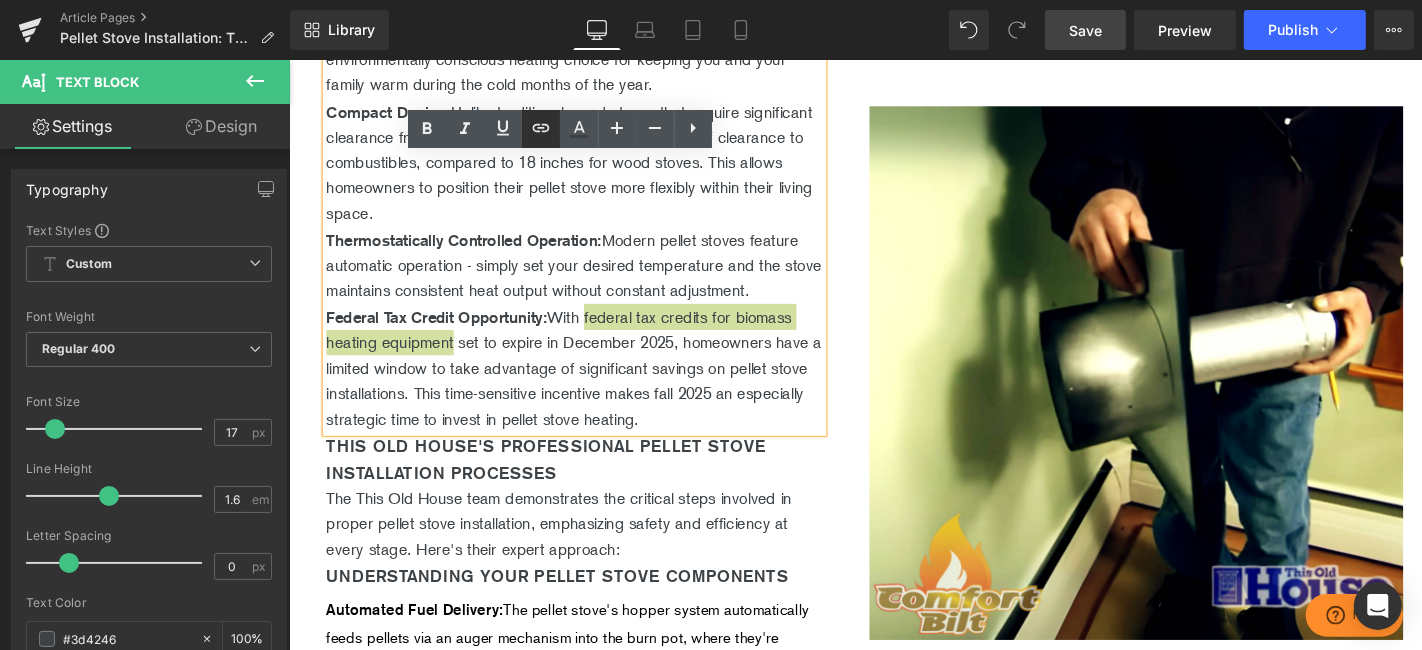 click 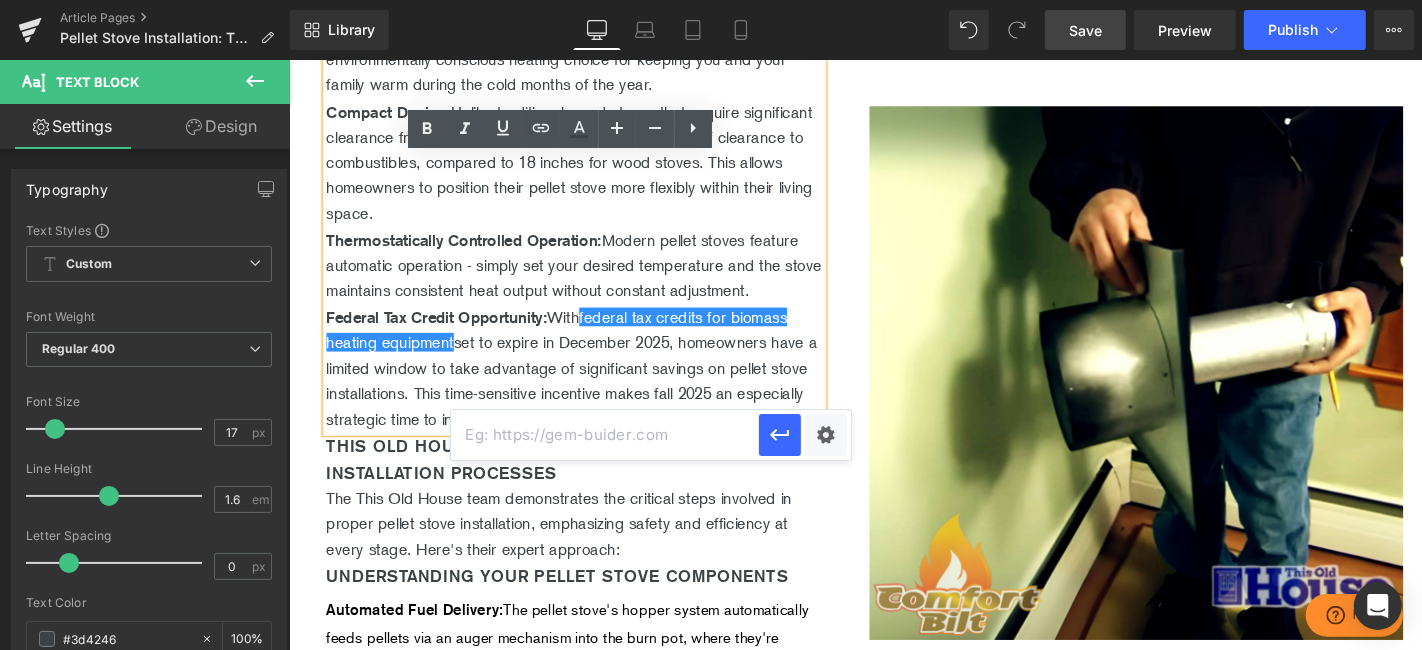 click at bounding box center [605, 435] 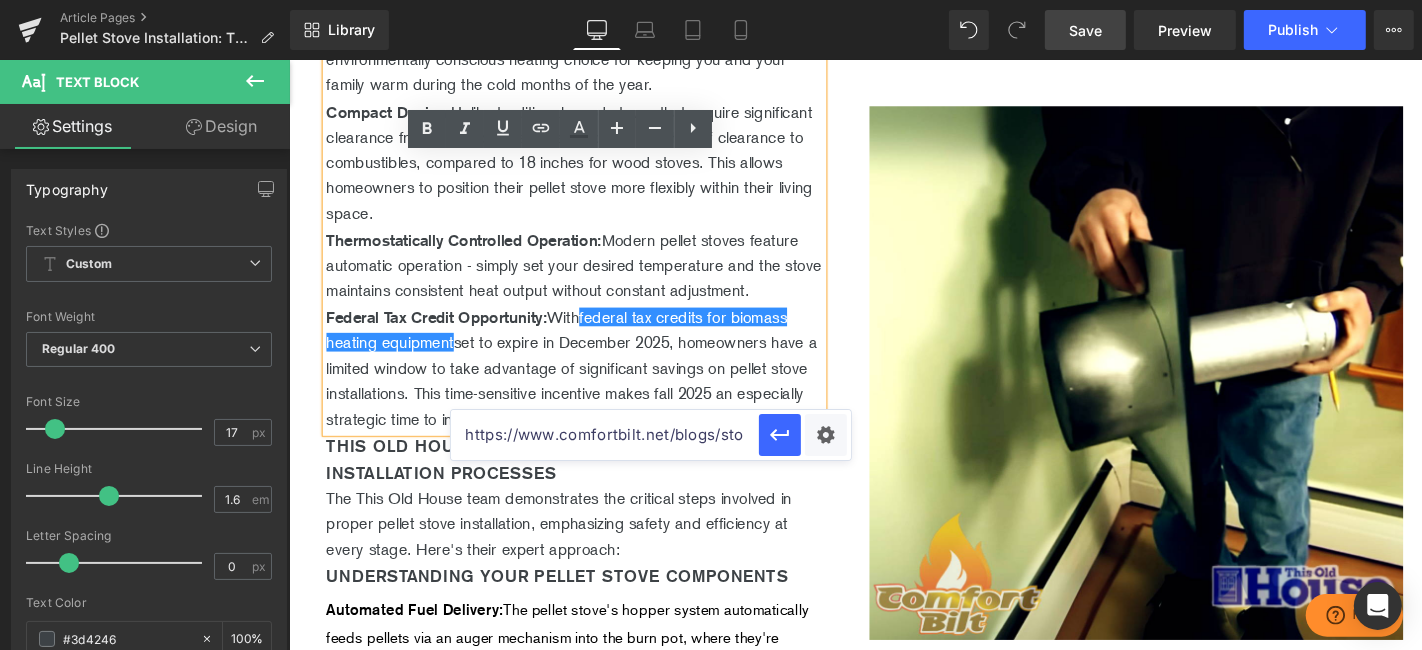 scroll, scrollTop: 0, scrollLeft: 545, axis: horizontal 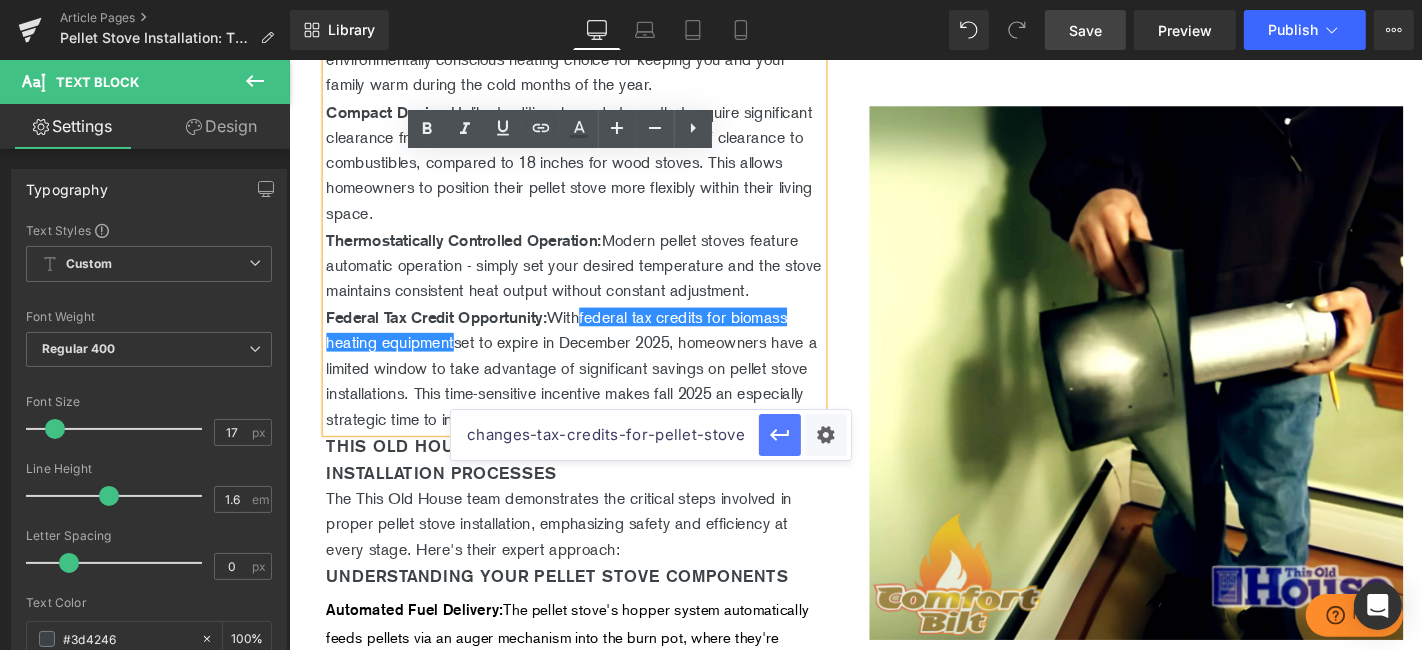 type on "https://www.comfortbilt.net/blogs/stoves/how-the-one-big-beautiful-bill-changes-tax-credits-for-pellet-stoves" 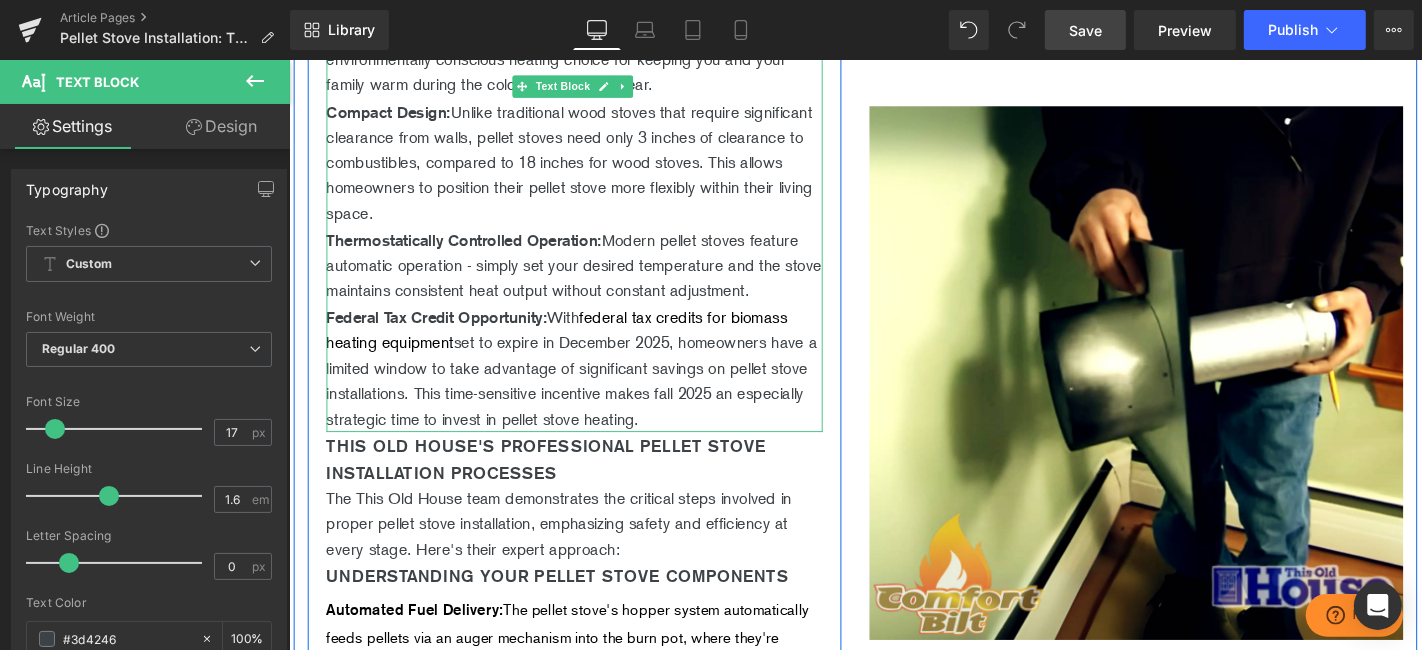 scroll, scrollTop: 1657, scrollLeft: 0, axis: vertical 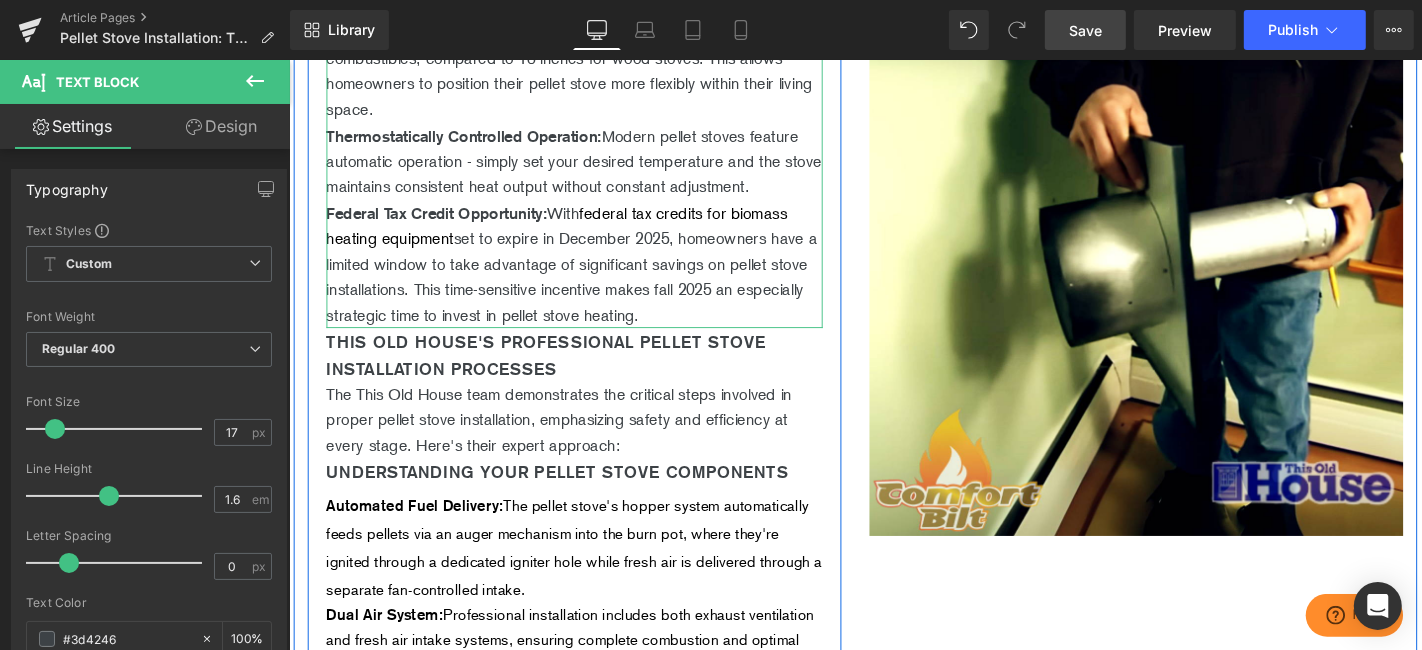 click on "Federal Tax Credit Opportunity:  With  federal tax credits for biomass heating equipment  set to expire in December 2025, homeowners have a limited window to take advantage of significant savings on pellet stove installations. This time-sensitive incentive makes fall 2025 an especially strategic time to invest in pellet stove heating." at bounding box center (593, 276) 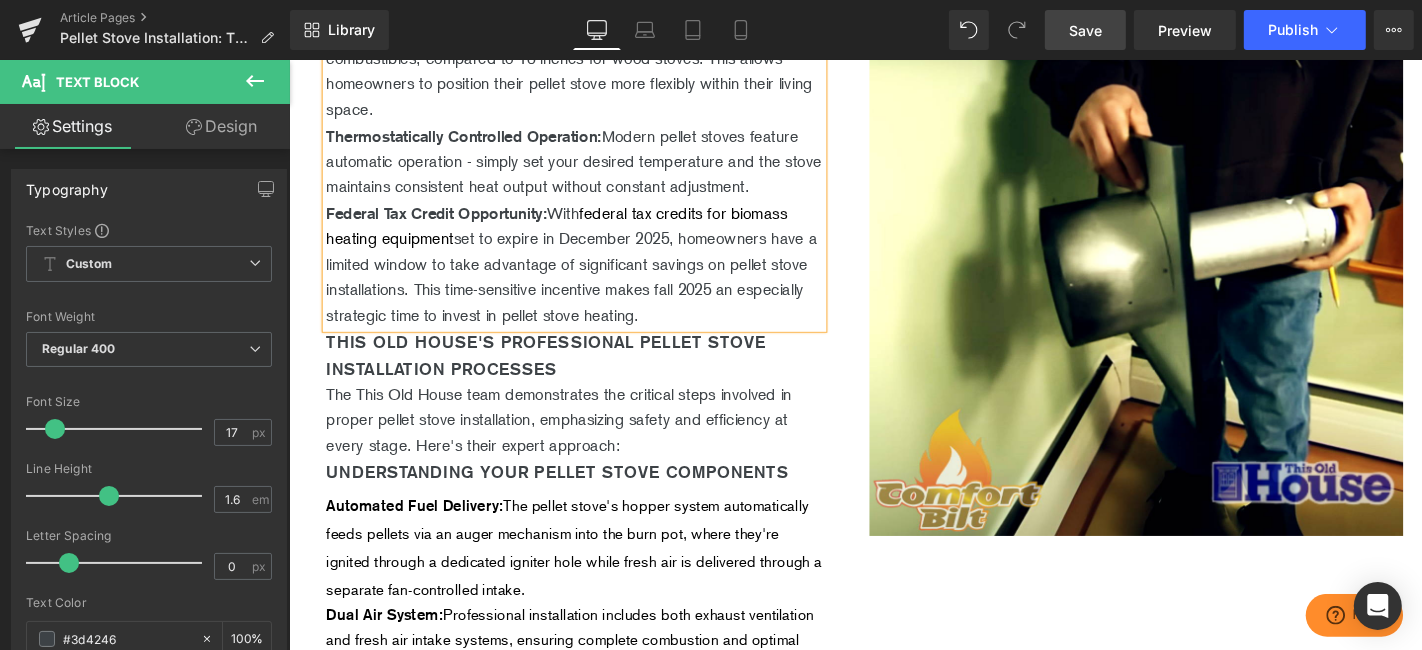 scroll, scrollTop: 1768, scrollLeft: 0, axis: vertical 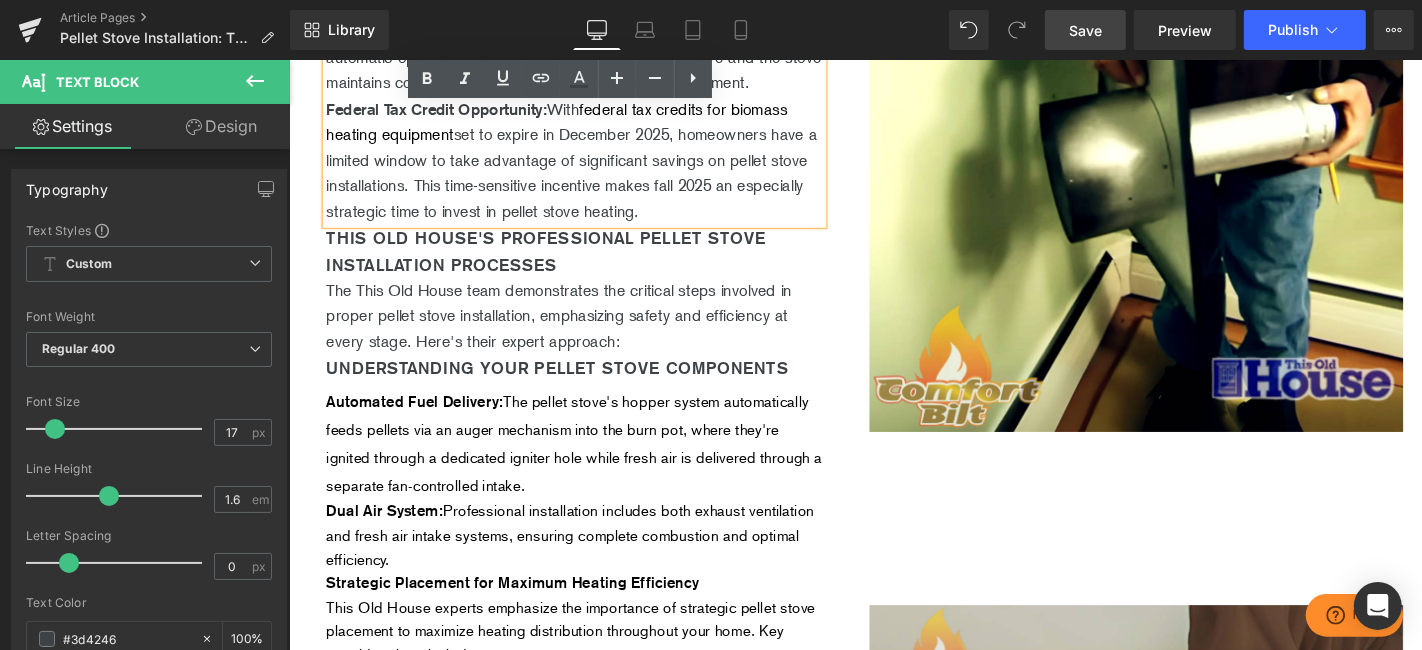 click on "Save" at bounding box center [1085, 30] 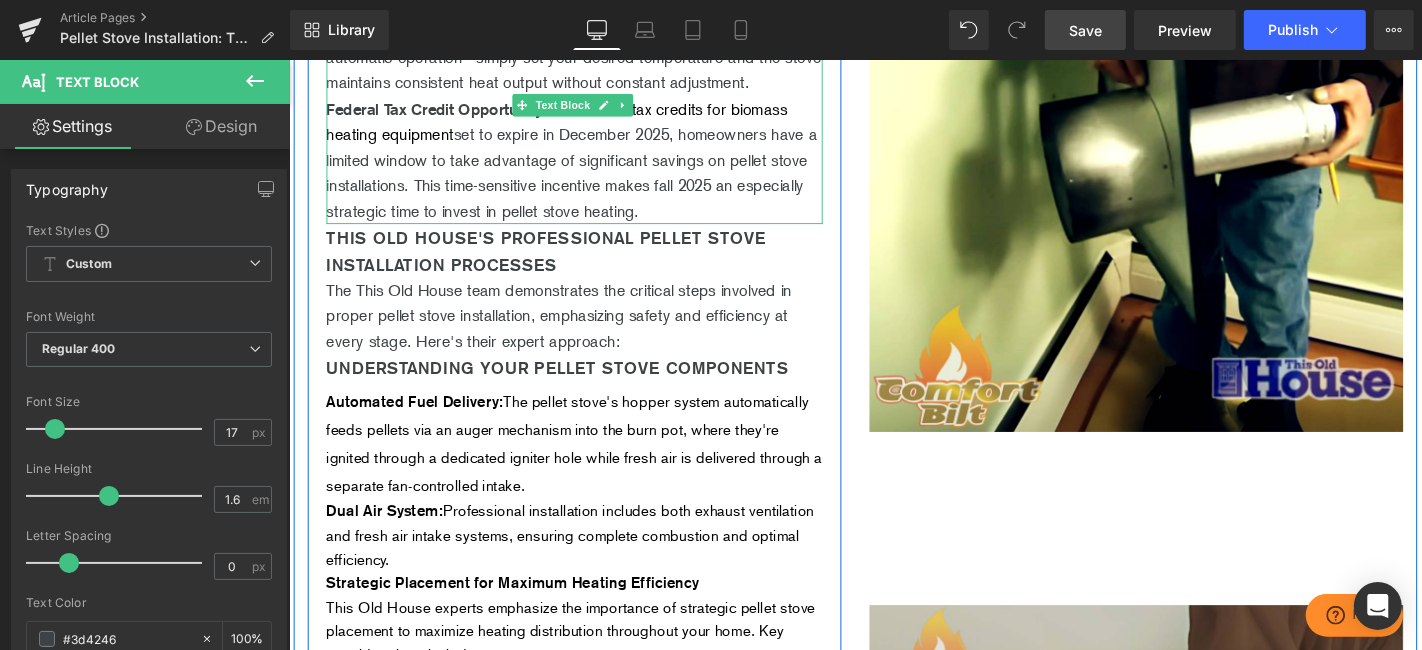 scroll, scrollTop: 1880, scrollLeft: 0, axis: vertical 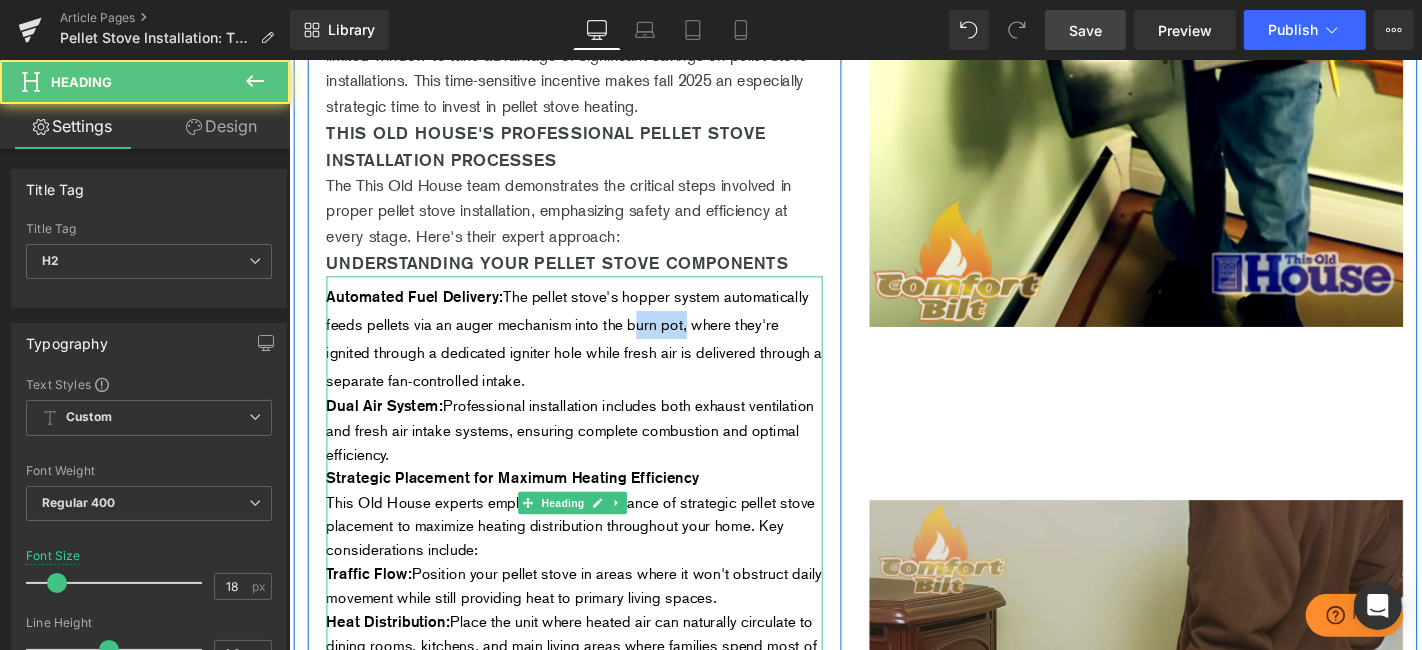 drag, startPoint x: 774, startPoint y: 405, endPoint x: 835, endPoint y: 405, distance: 61 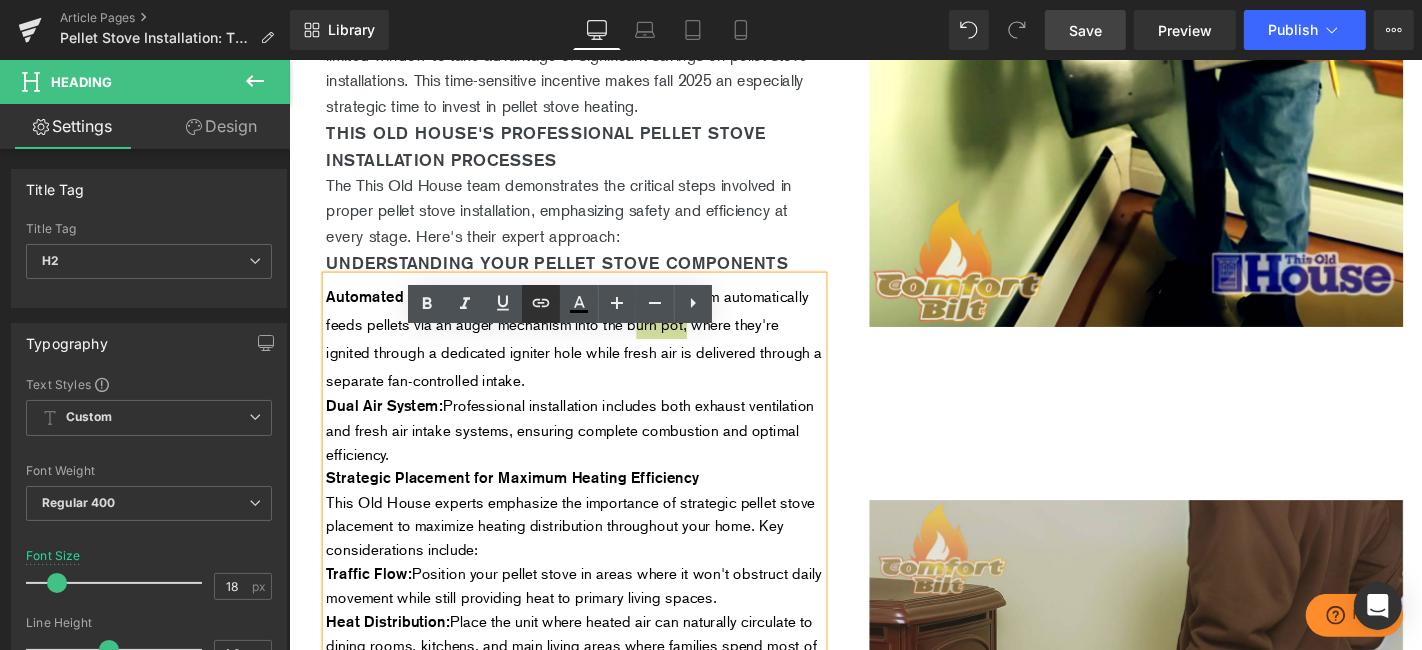 click 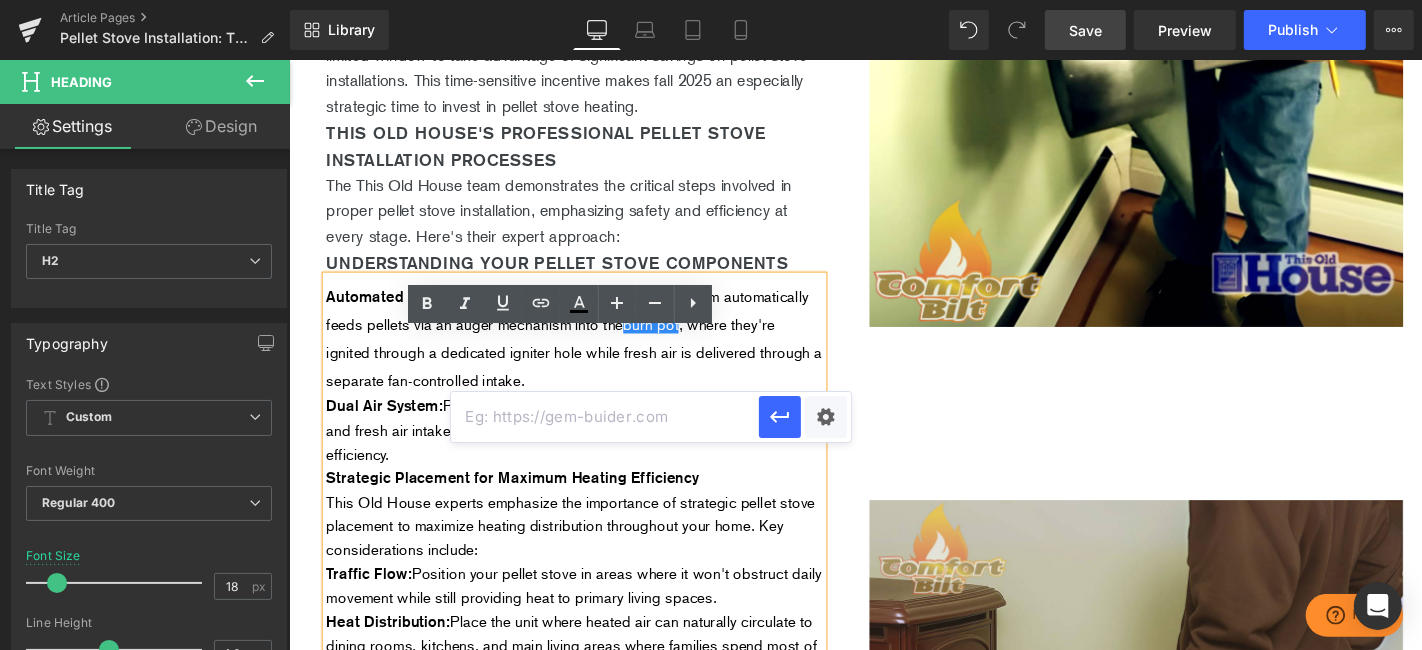 click at bounding box center (605, 417) 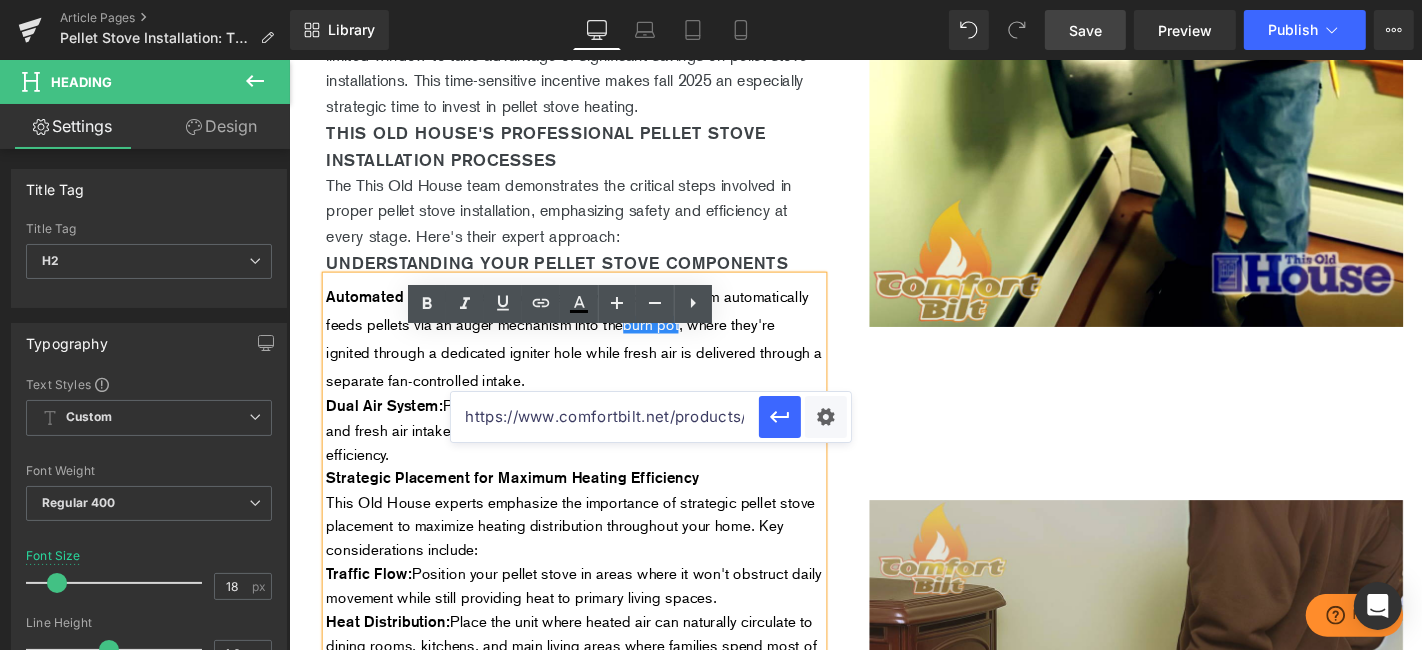 scroll, scrollTop: 0, scrollLeft: 158, axis: horizontal 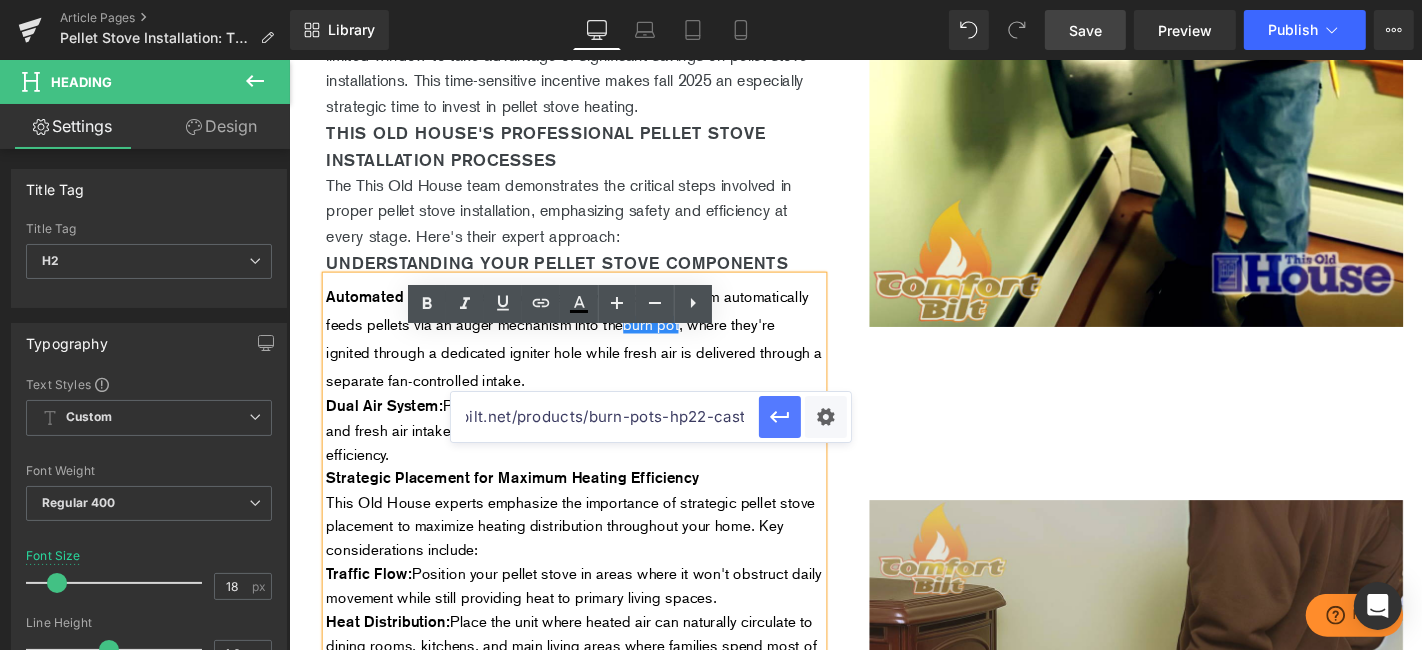 type on "https://www.comfortbilt.net/products/burn-pots-hp22-cast" 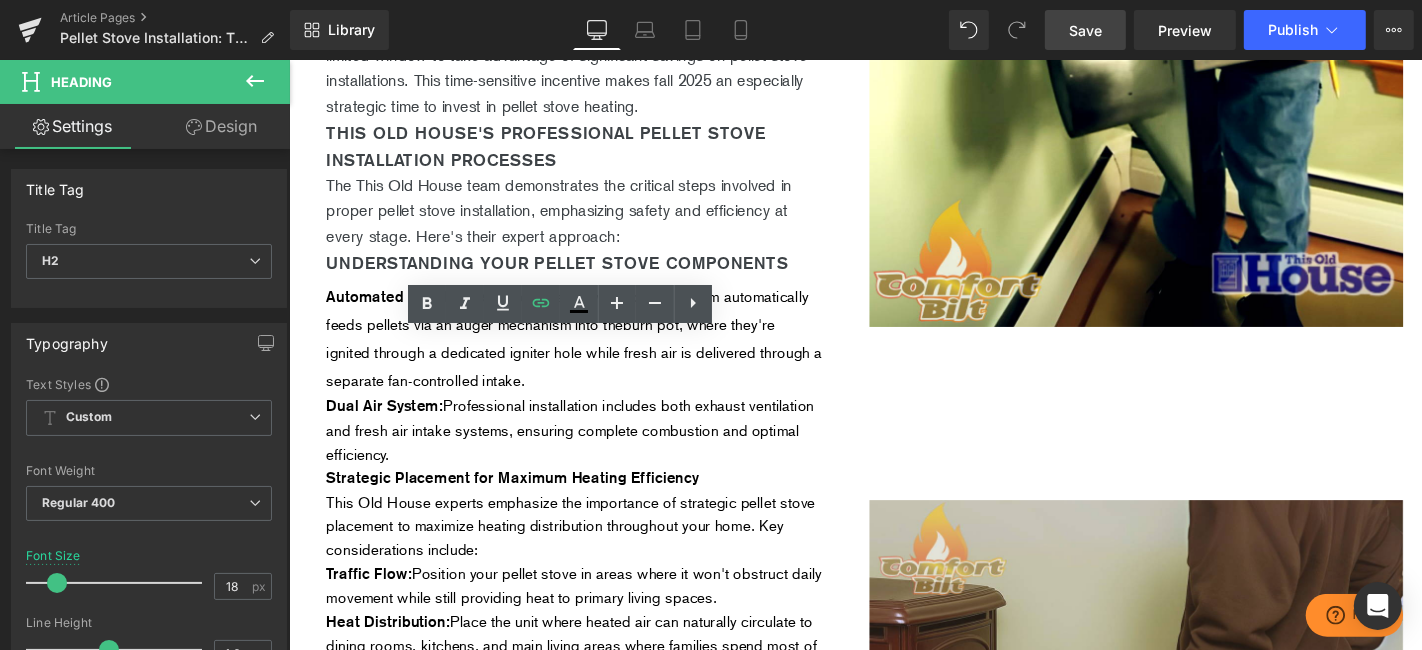 click on "Save" at bounding box center [1085, 30] 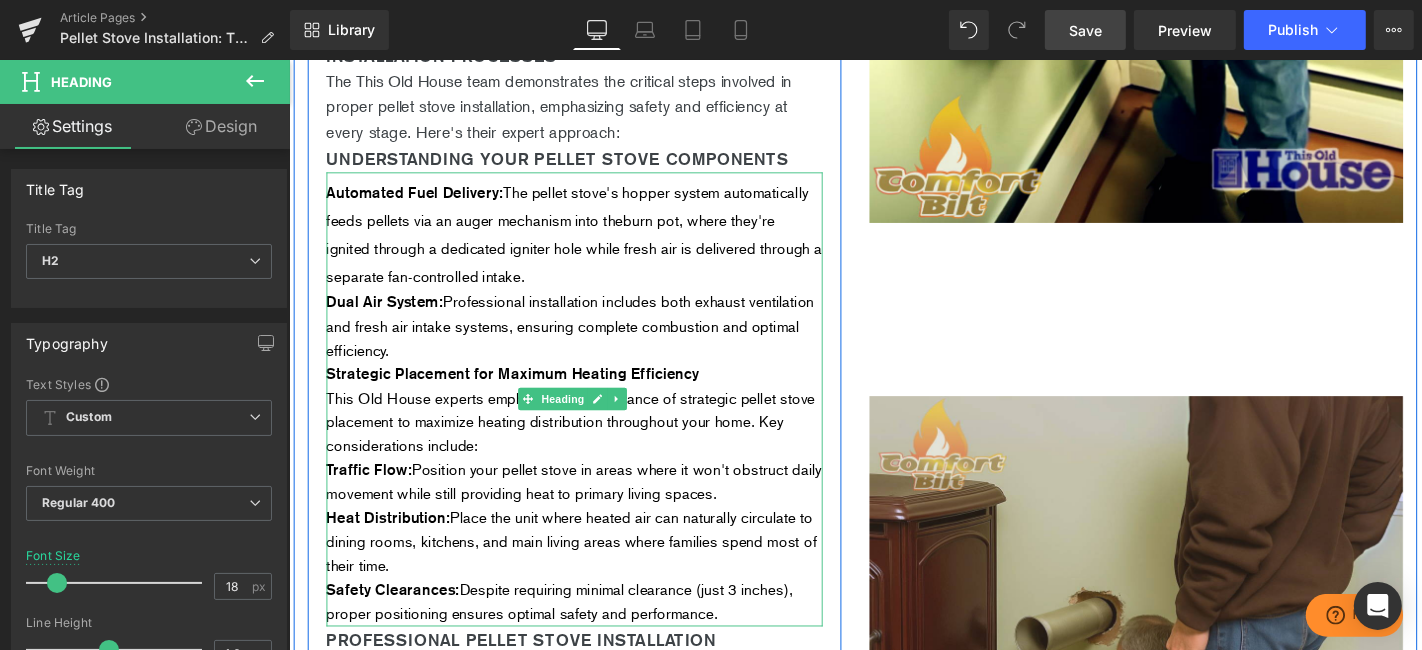 scroll, scrollTop: 2102, scrollLeft: 0, axis: vertical 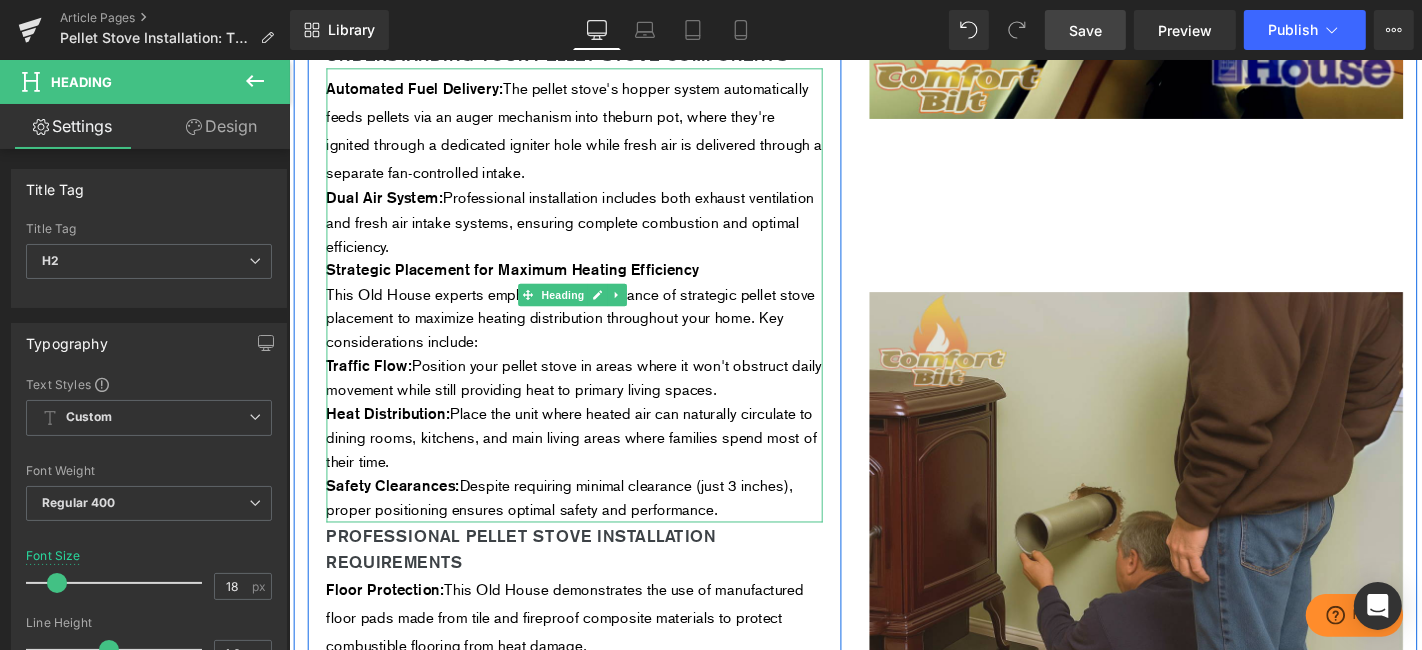 click on "Dual Air System:  Professional installation includes both exhaust ventilation and fresh air intake systems, ensuring complete combustion and optimal efficiency." at bounding box center (588, 232) 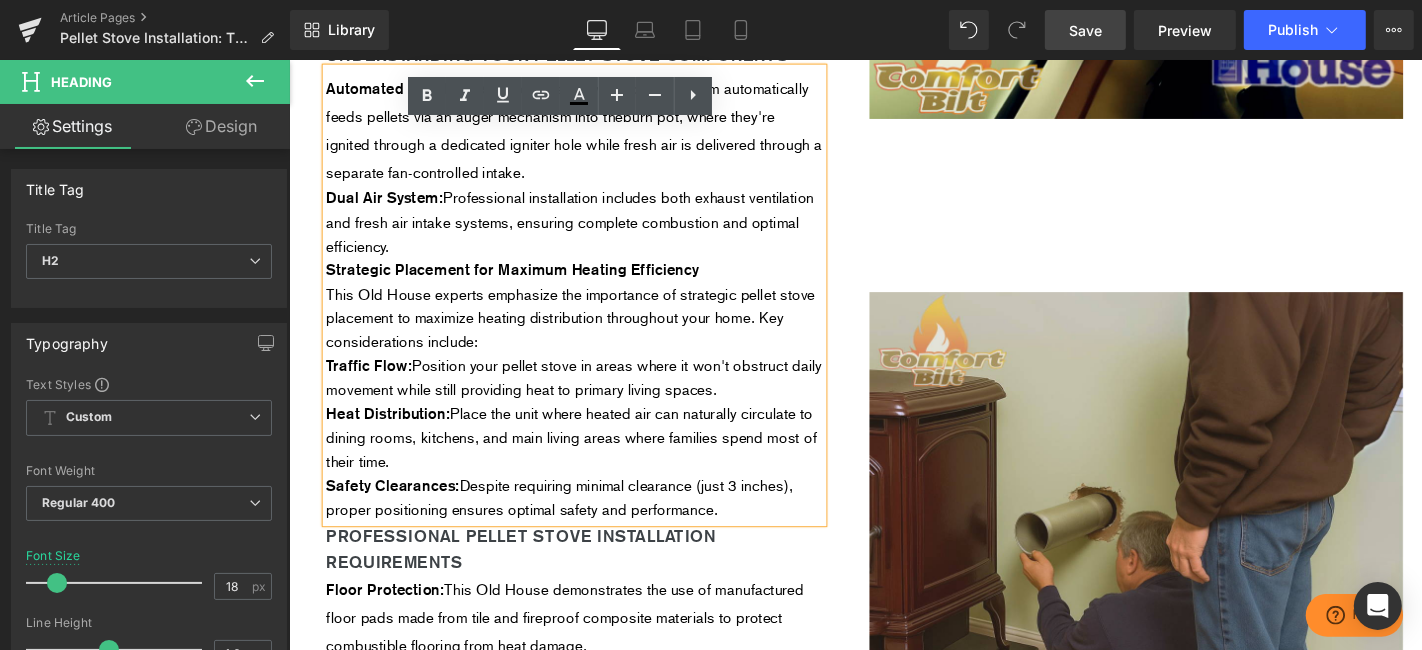 click on "Dual Air System:  Professional installation includes both exhaust ventilation and fresh air intake systems, ensuring complete combustion and optimal efficiency." at bounding box center [593, 232] 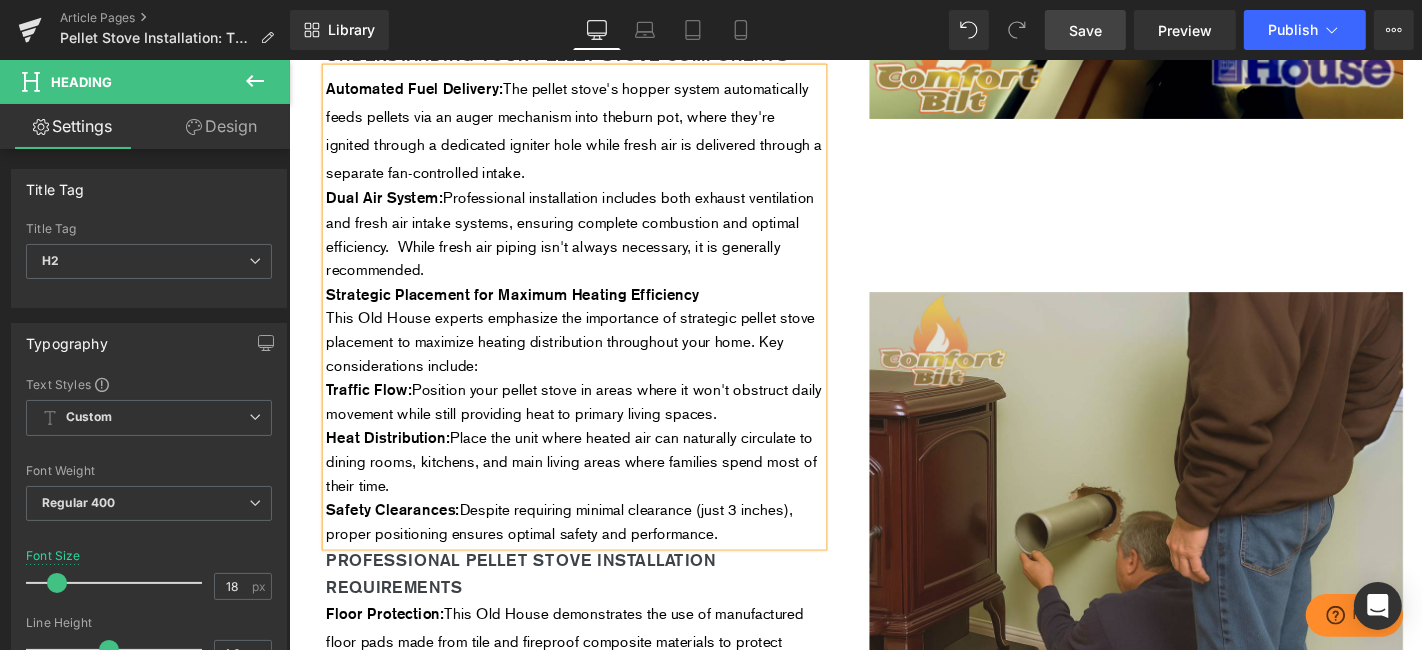 click on "Dual Air System:  Professional installation includes both exhaust ventilation and fresh air intake systems, ensuring complete combustion and optimal efficiency.  While fresh air piping isn't always necessary, it is generally recommended." at bounding box center (593, 245) 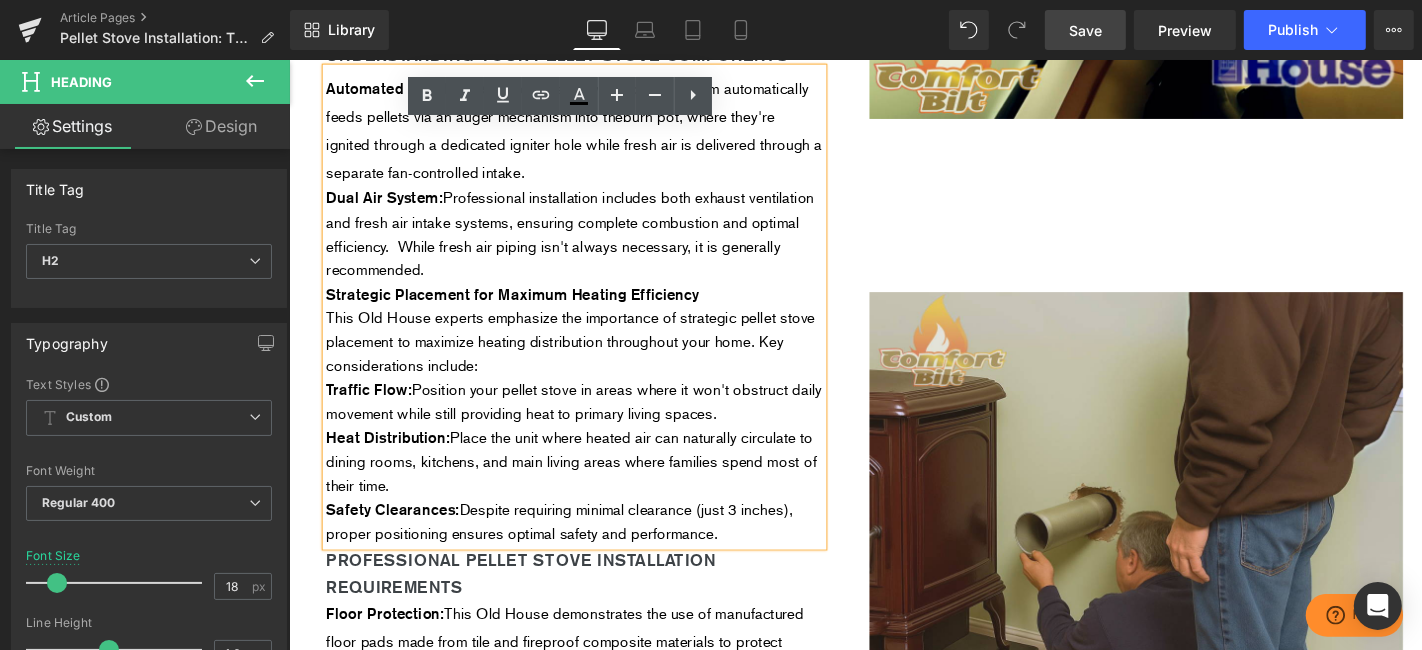 drag, startPoint x: 630, startPoint y: 337, endPoint x: 460, endPoint y: 265, distance: 184.61853 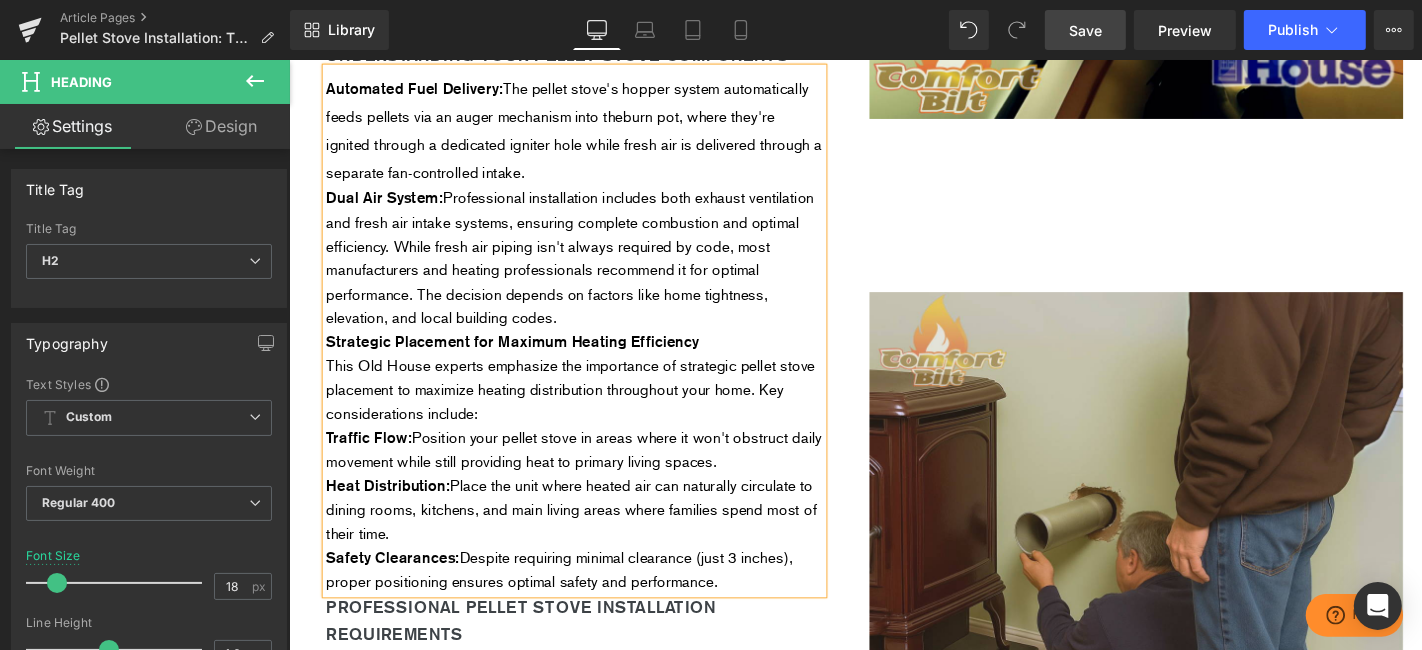 click on "Save" at bounding box center (1085, 30) 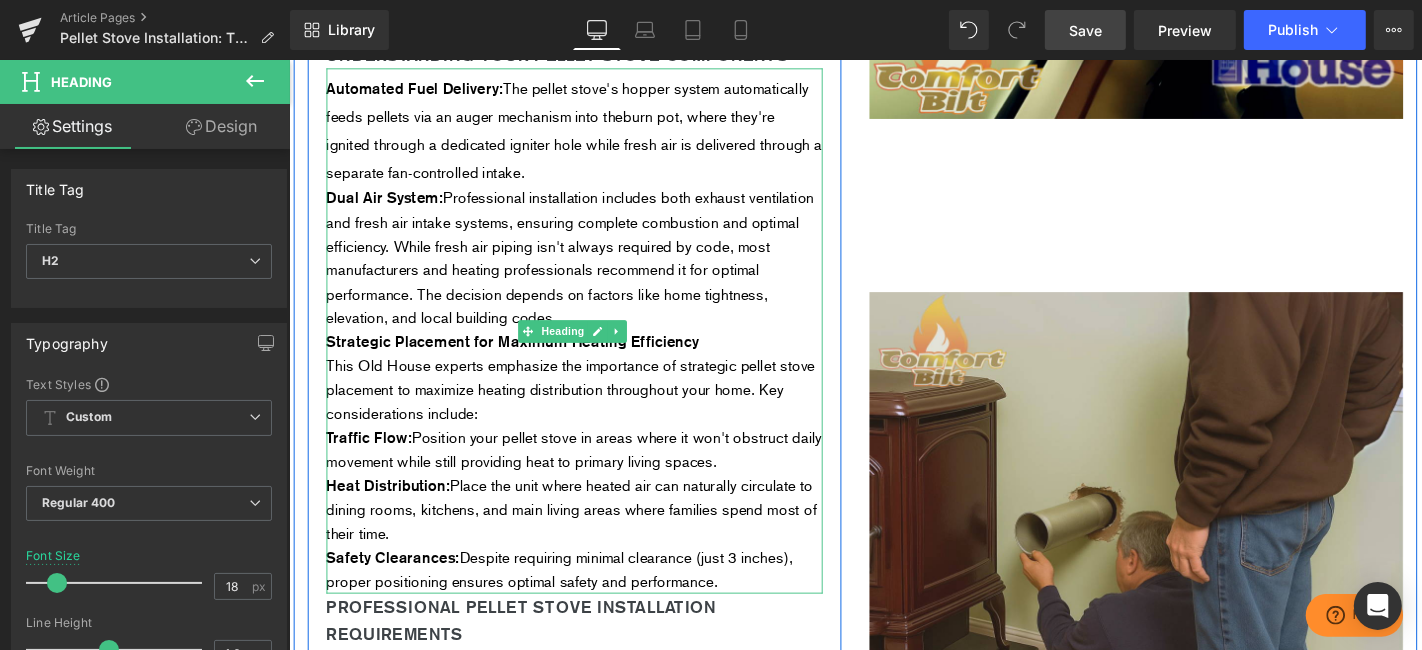 scroll, scrollTop: 2213, scrollLeft: 0, axis: vertical 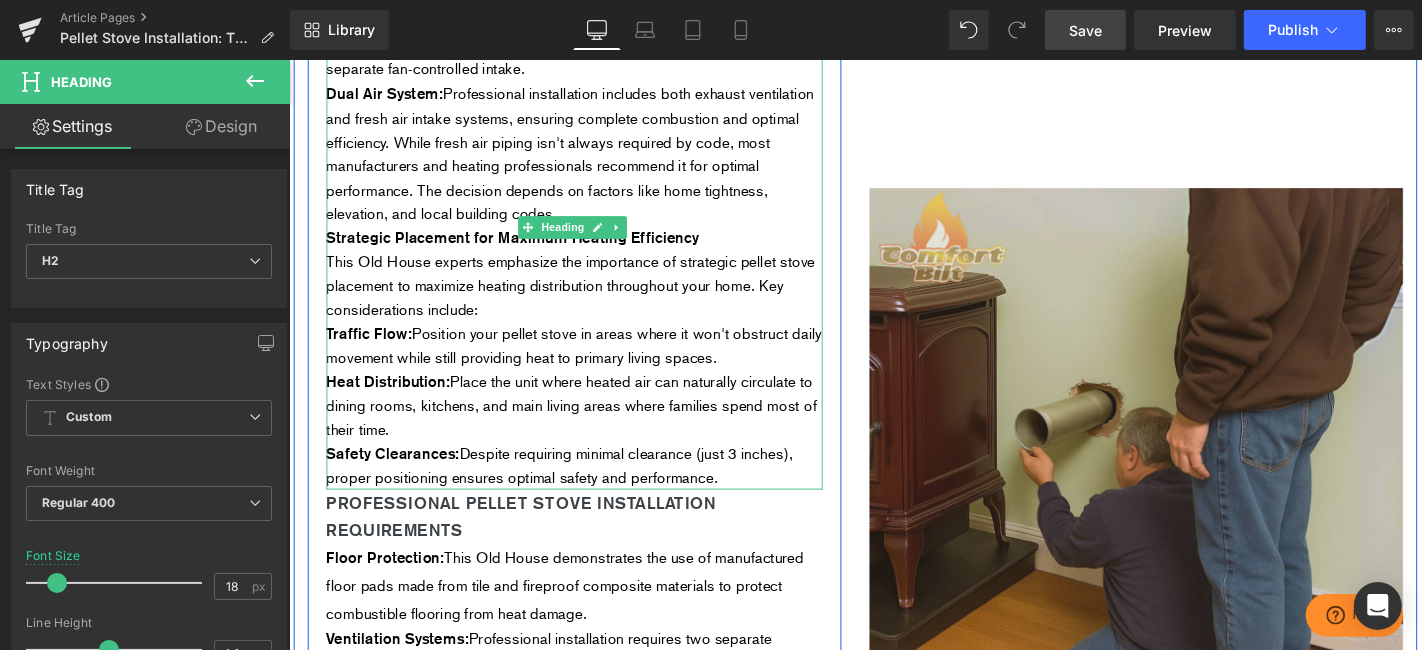 click on "This Old House experts emphasize the importance of strategic pellet stove placement to maximize heating distribution throughout your home. Key considerations include:" at bounding box center (593, 300) 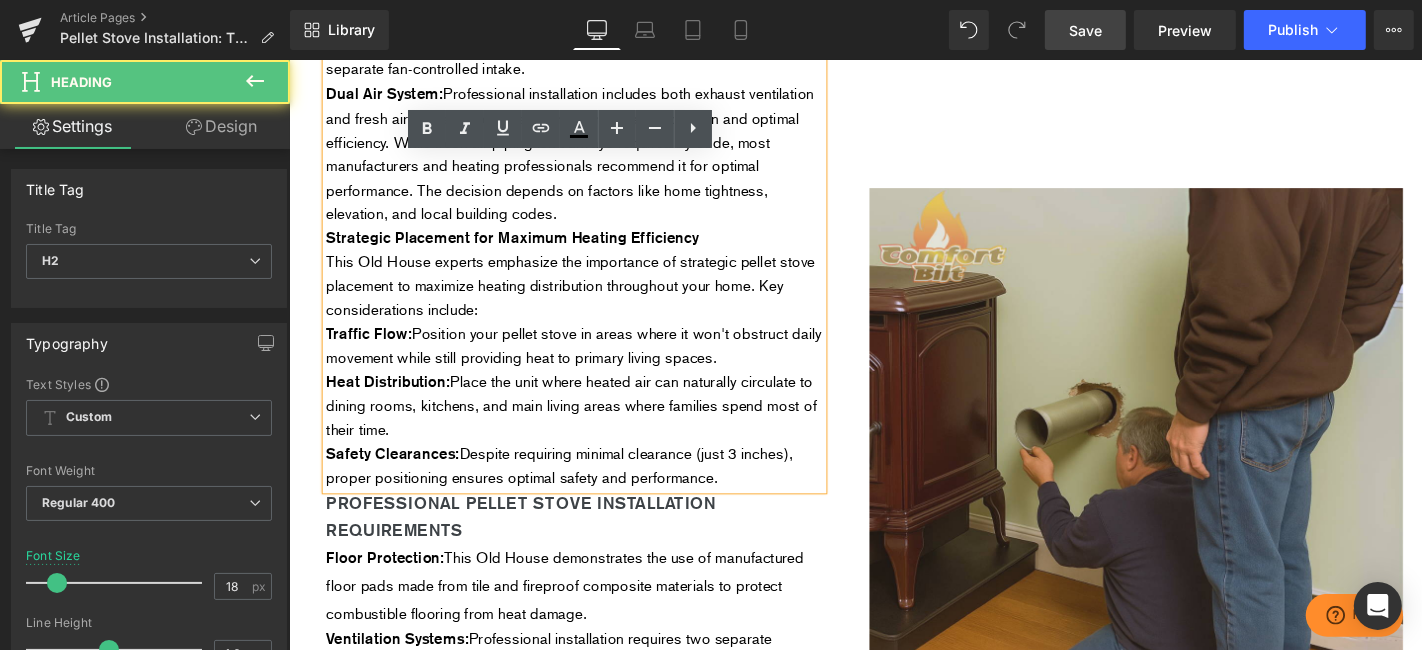click on "This Old House experts emphasize the importance of strategic pellet stove placement to maximize heating distribution throughout your home. Key considerations include:" at bounding box center [593, 300] 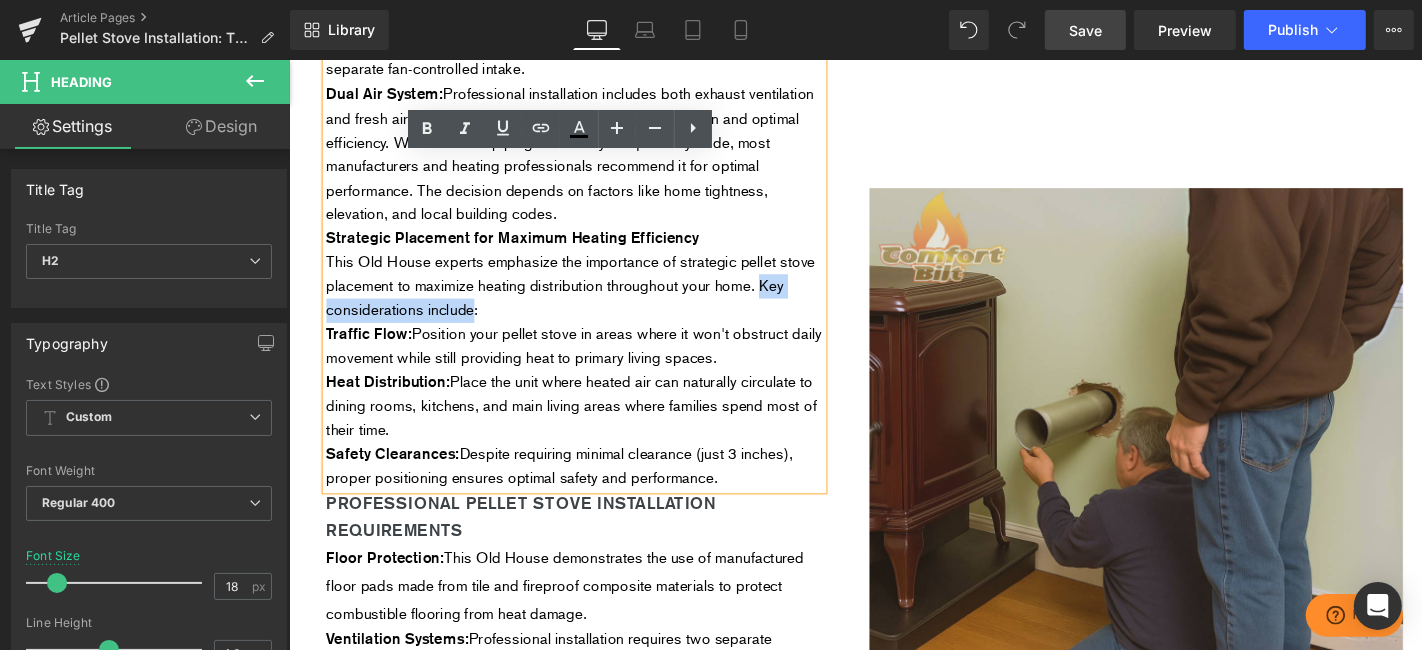 drag, startPoint x: 372, startPoint y: 381, endPoint x: 571, endPoint y: 387, distance: 199.09044 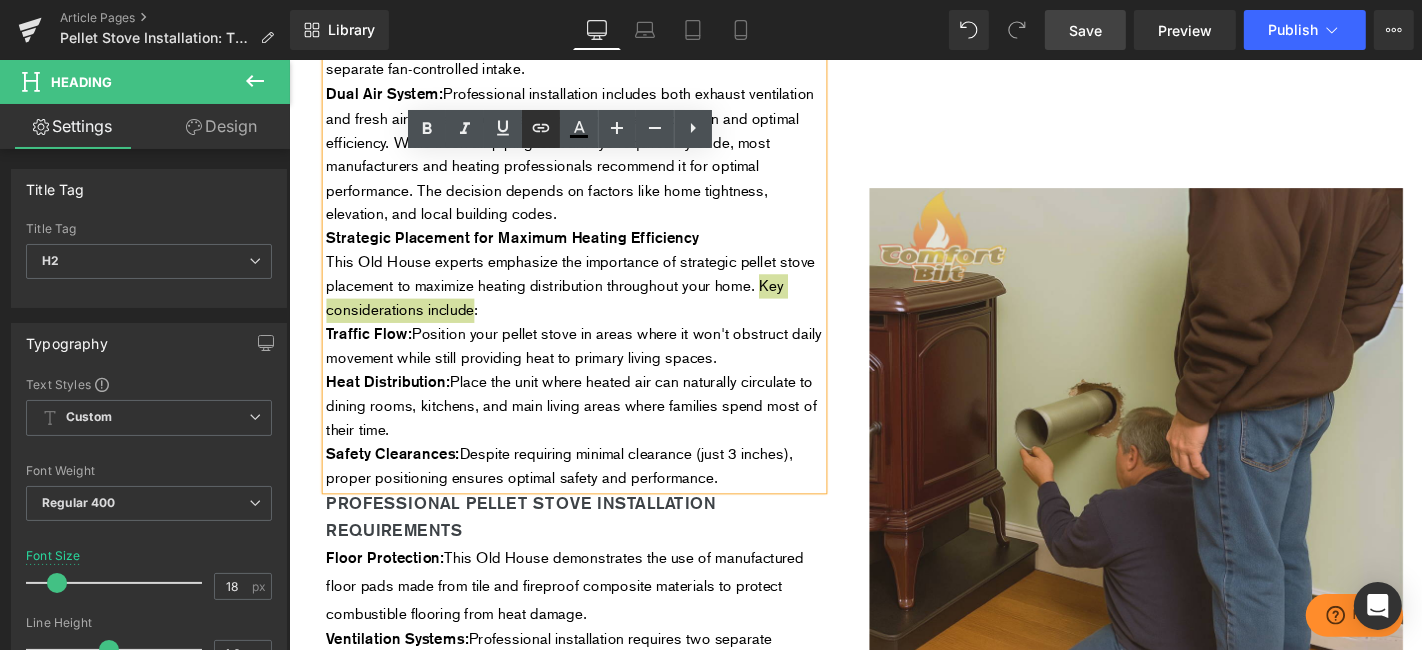 click 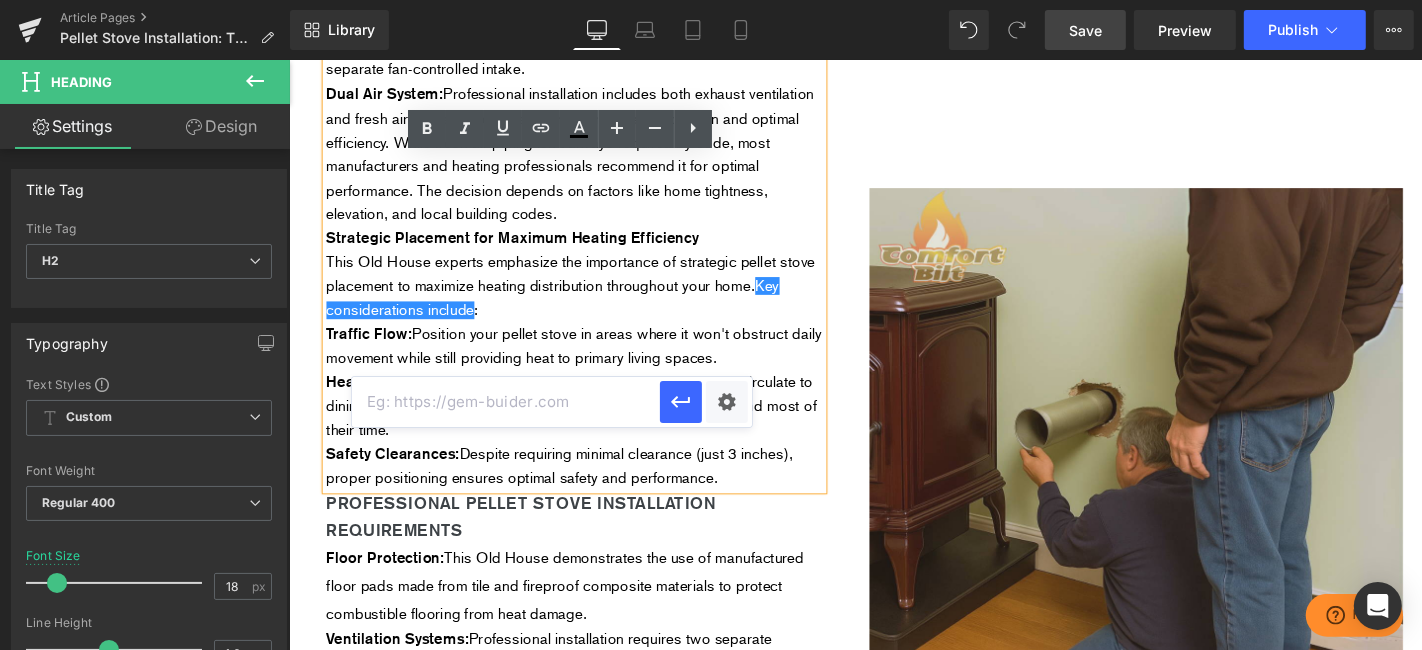 click at bounding box center [506, 402] 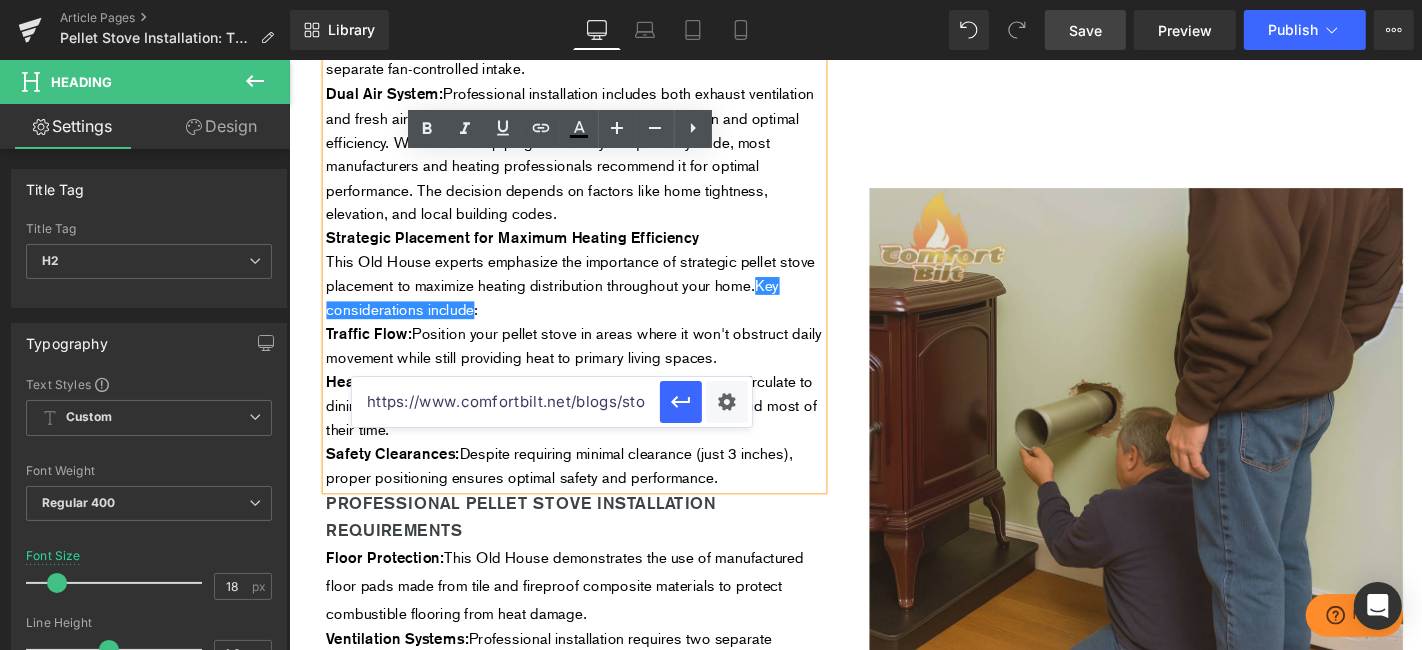 scroll, scrollTop: 0, scrollLeft: 579, axis: horizontal 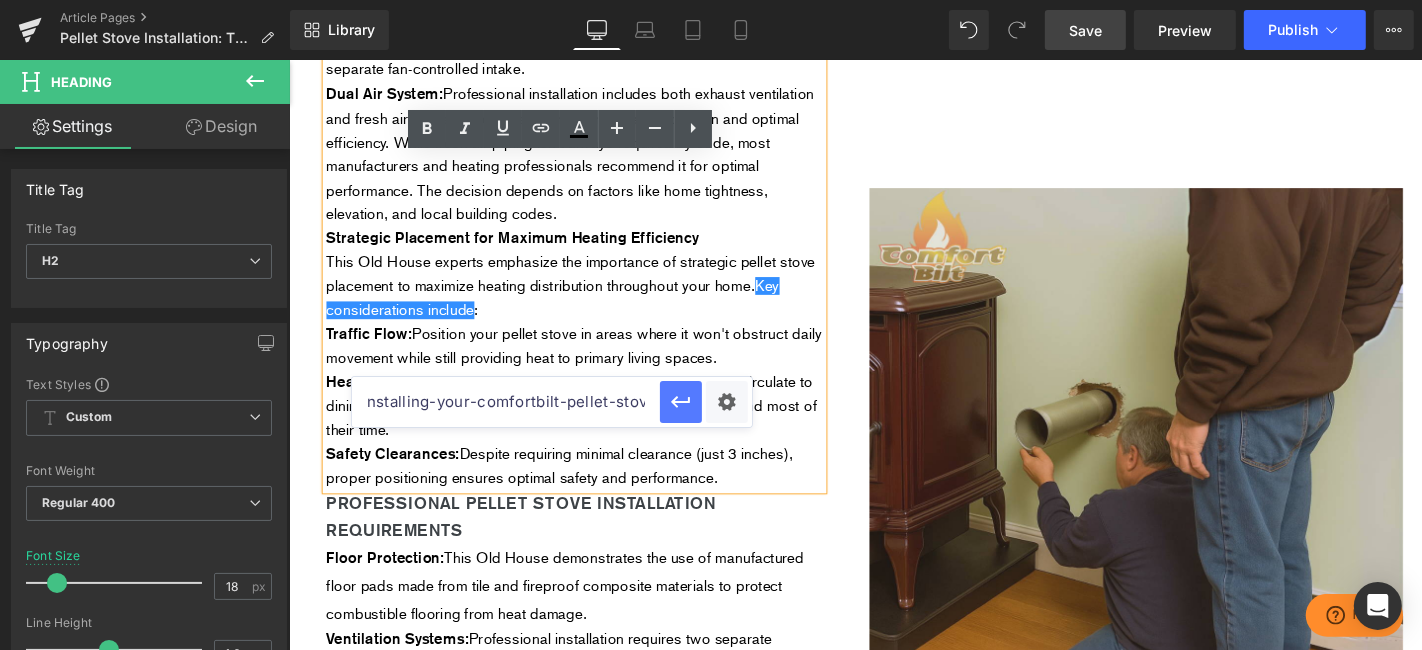 click 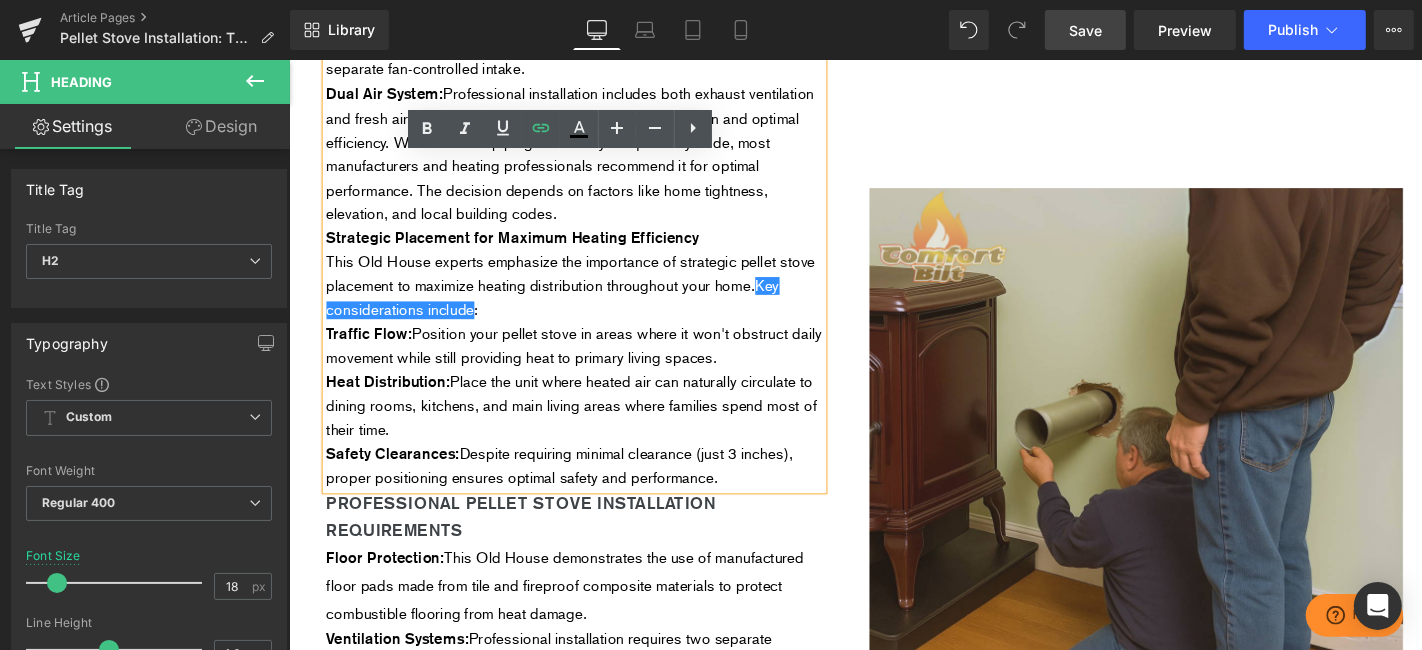 scroll, scrollTop: 0, scrollLeft: 0, axis: both 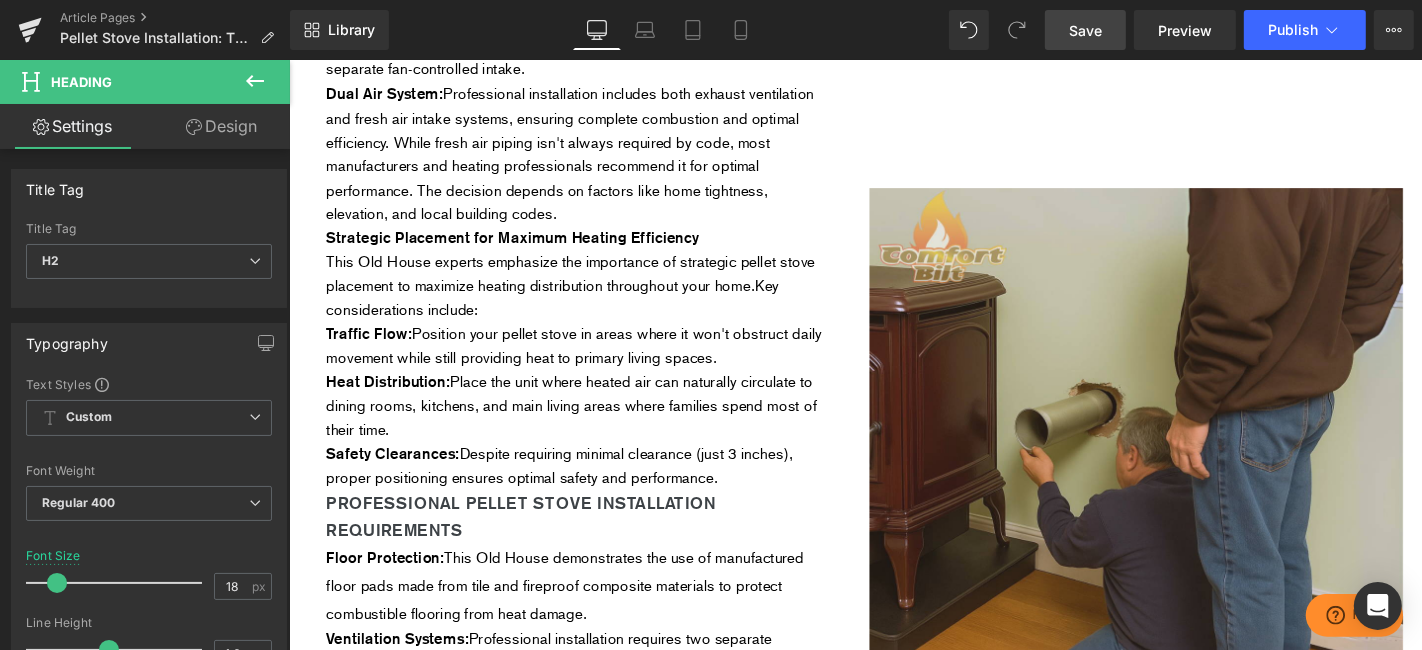 click on "Save" at bounding box center (1085, 30) 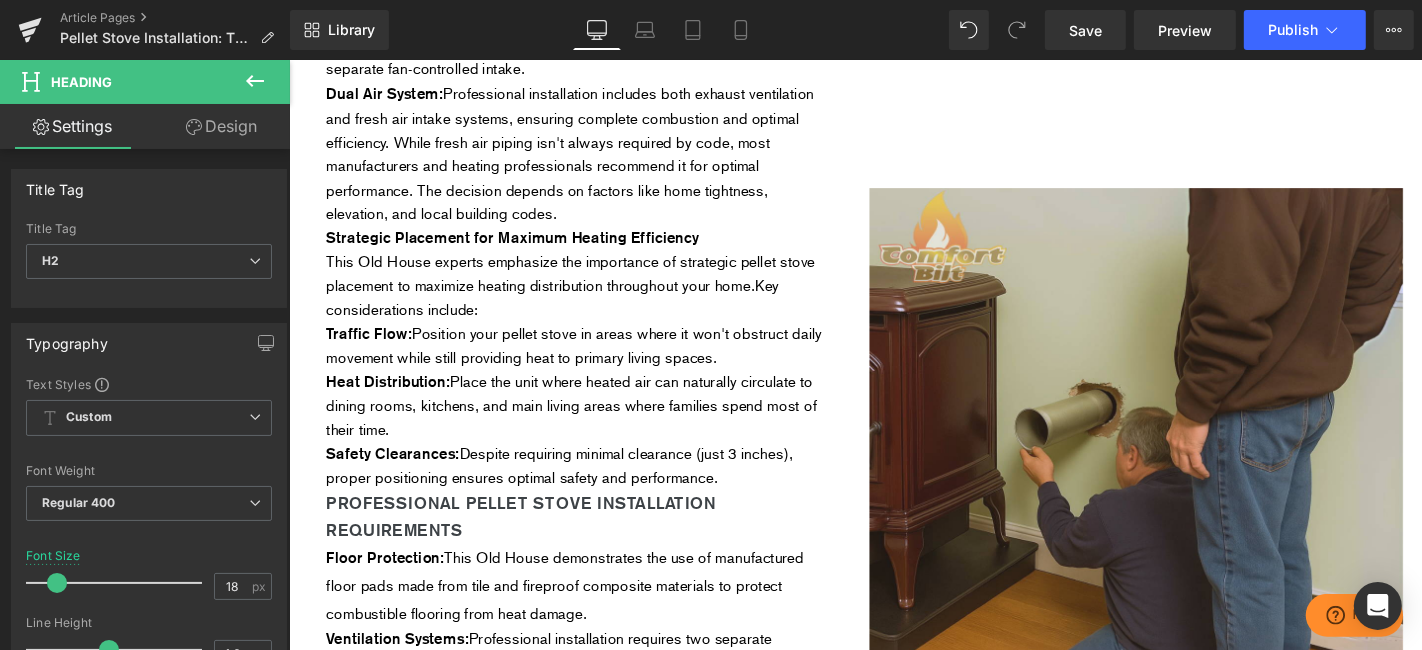 scroll, scrollTop: 2325, scrollLeft: 0, axis: vertical 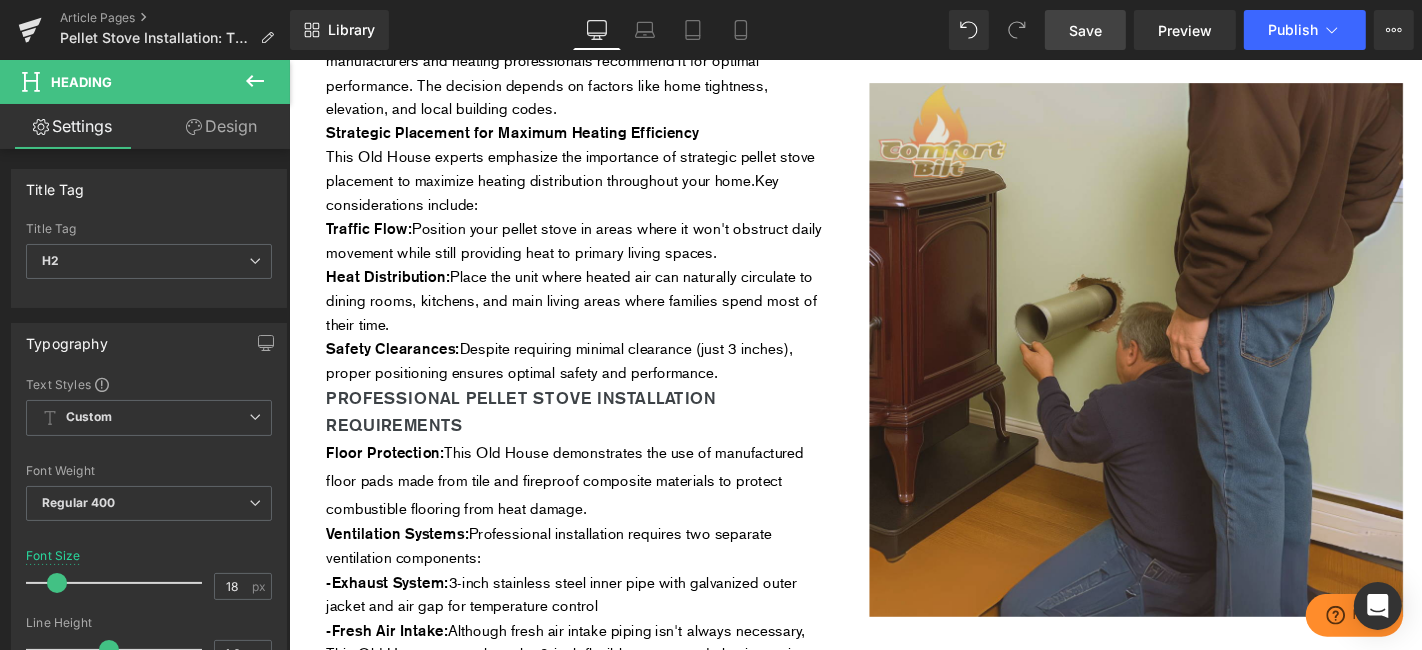 click on "Save" at bounding box center (1085, 30) 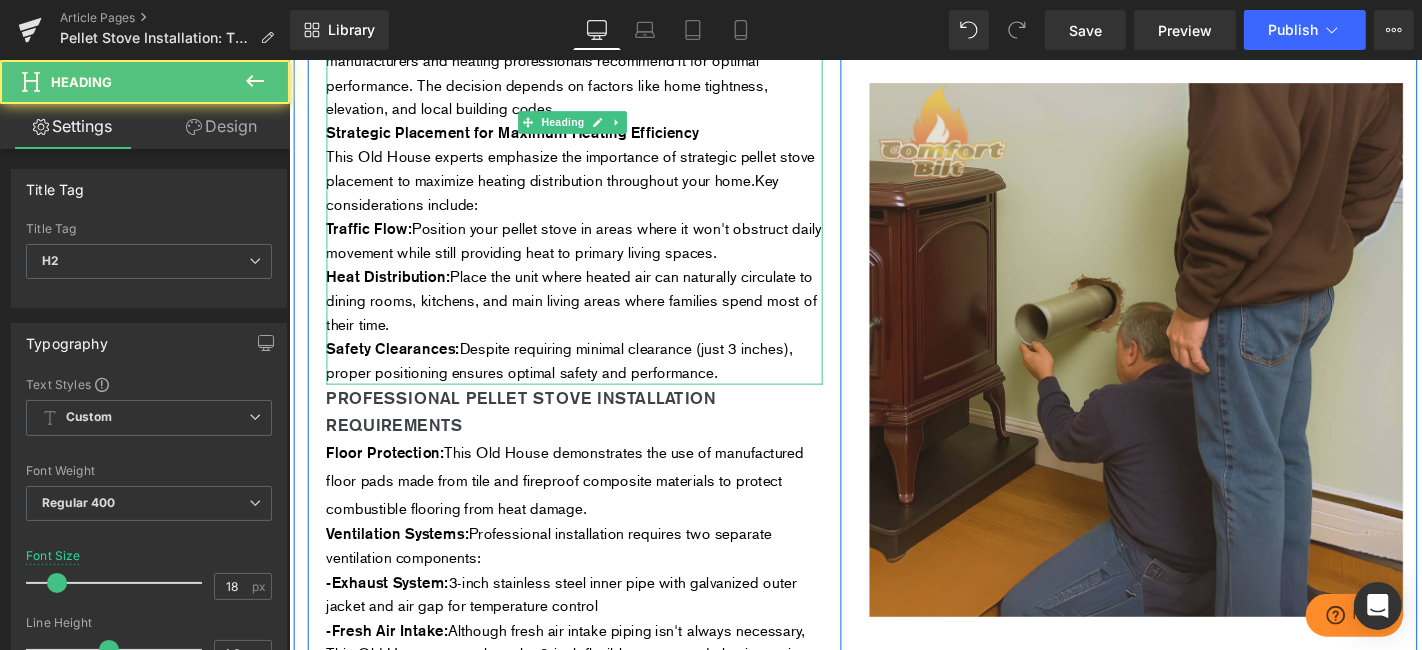 click on "This Old House experts emphasize the importance of strategic pellet stove placement to maximize heating distribution throughout your home.  Key considerations include :" at bounding box center (593, 188) 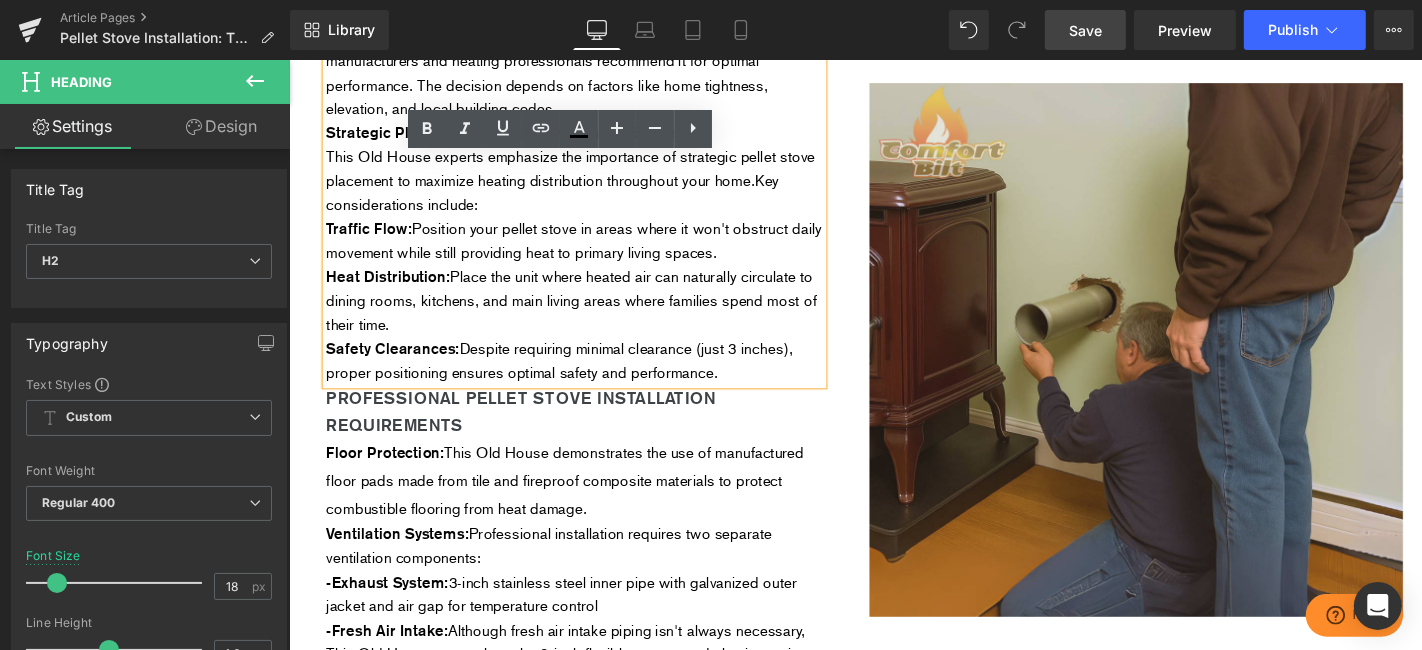 click on "Save" at bounding box center (1085, 30) 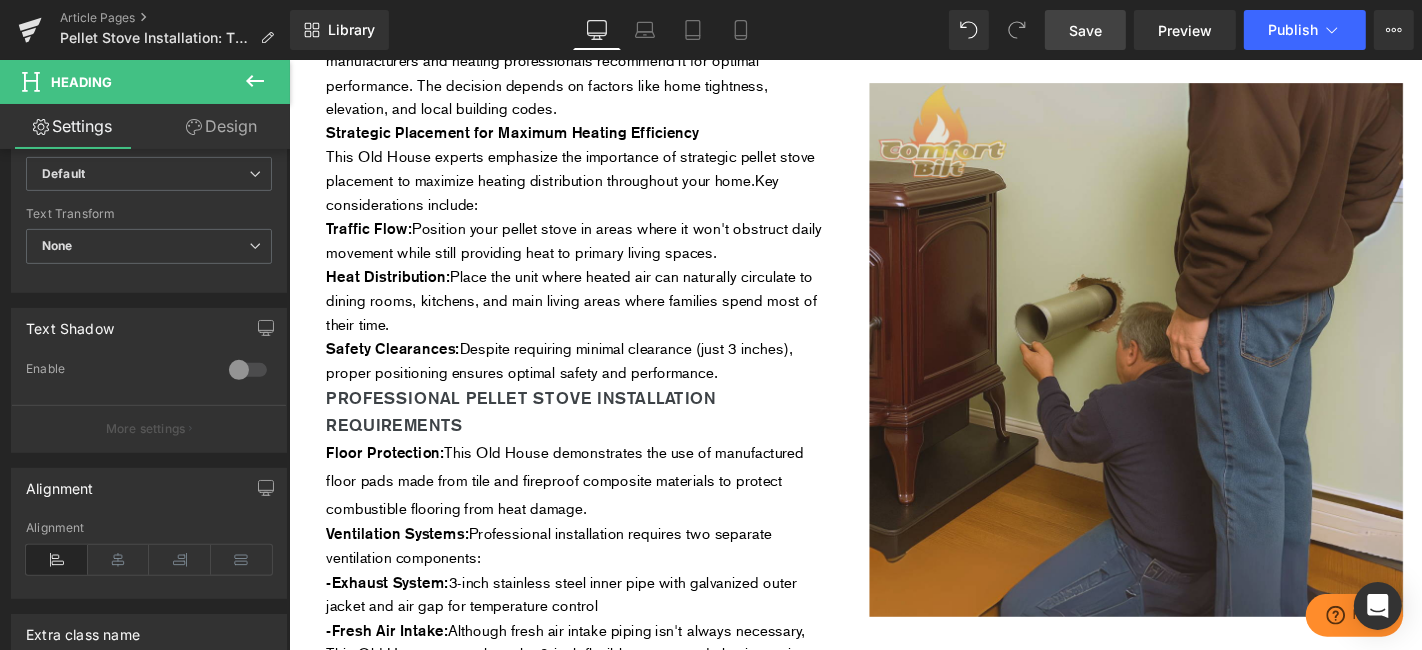 scroll, scrollTop: 912, scrollLeft: 0, axis: vertical 